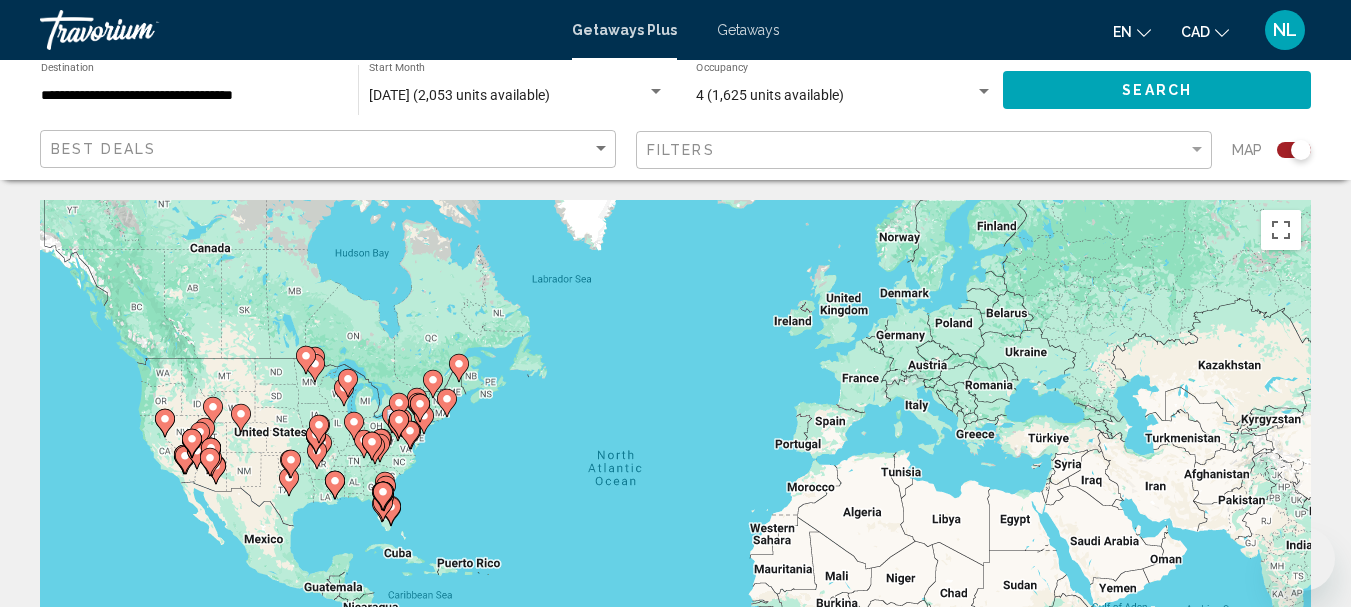 scroll, scrollTop: 0, scrollLeft: 0, axis: both 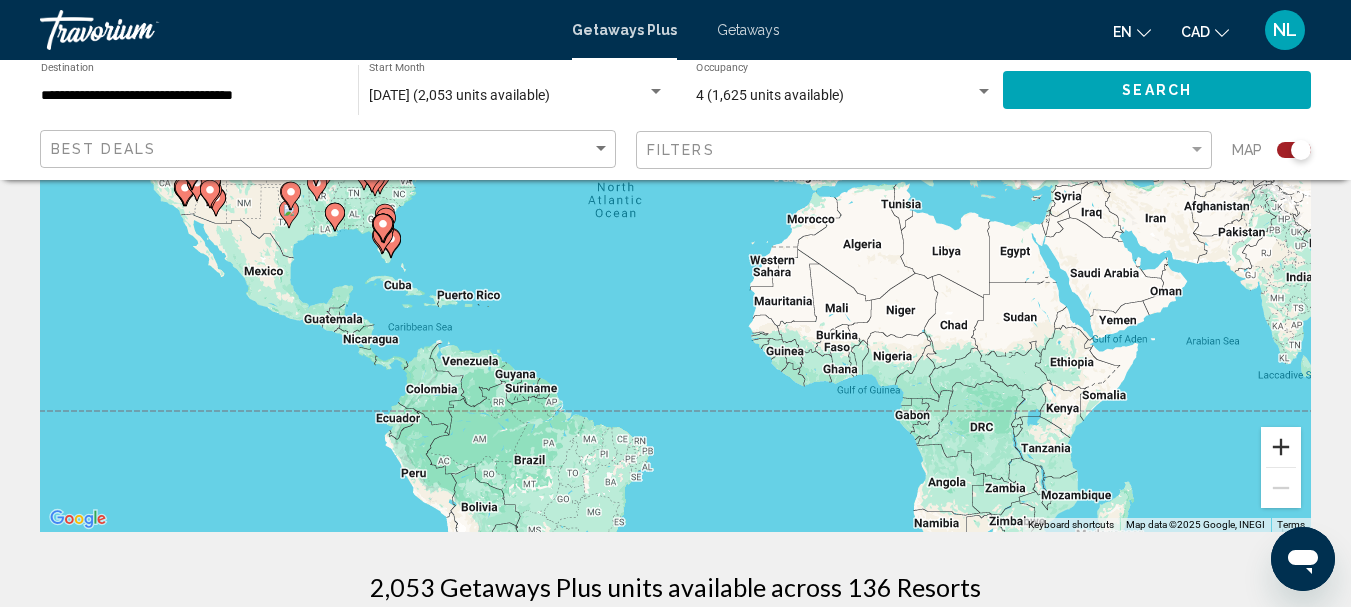 click at bounding box center [1281, 447] 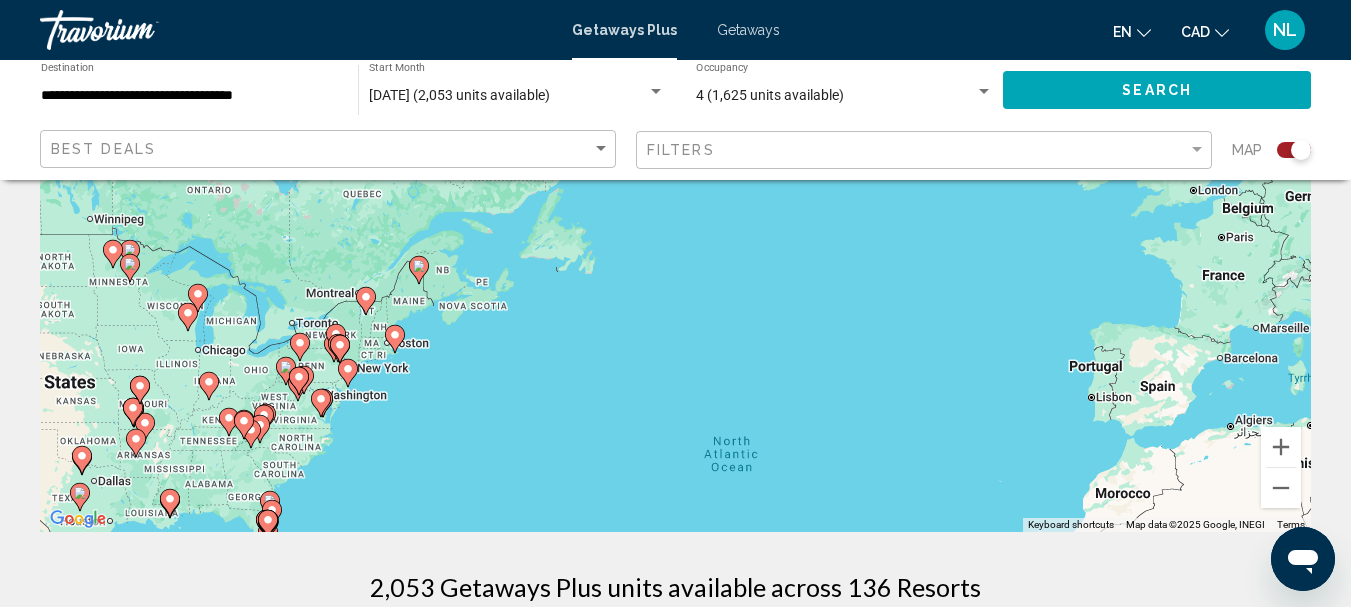 drag, startPoint x: 431, startPoint y: 309, endPoint x: 615, endPoint y: 601, distance: 345.13766 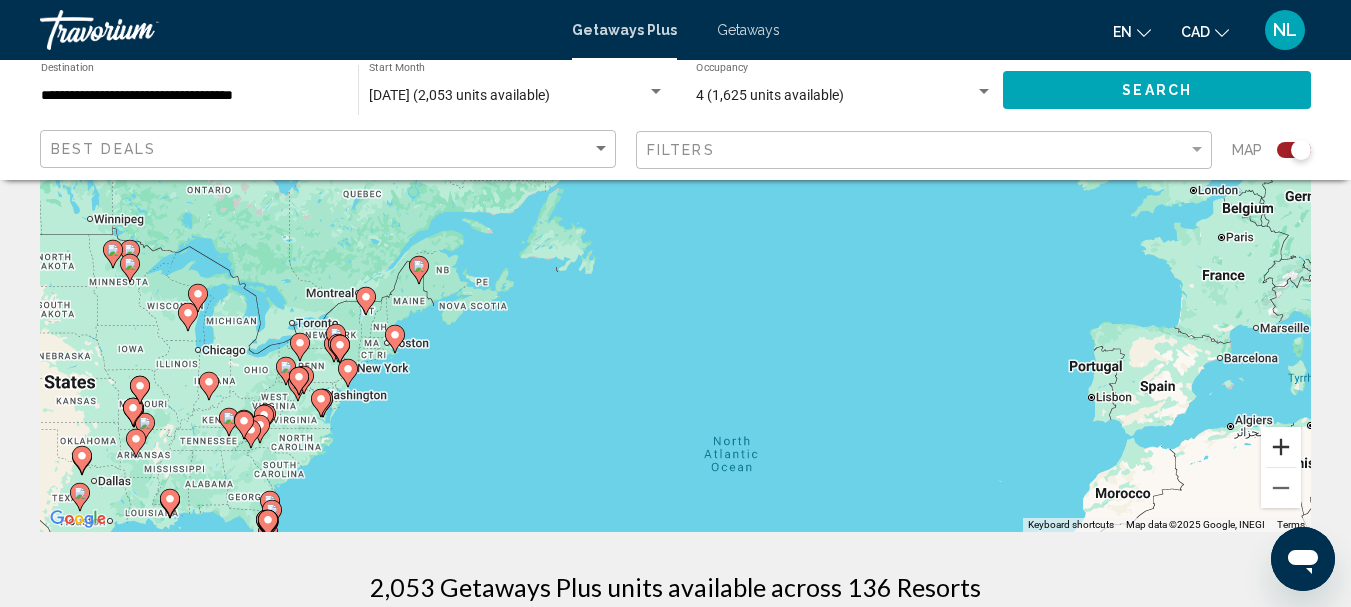 click at bounding box center (1281, 447) 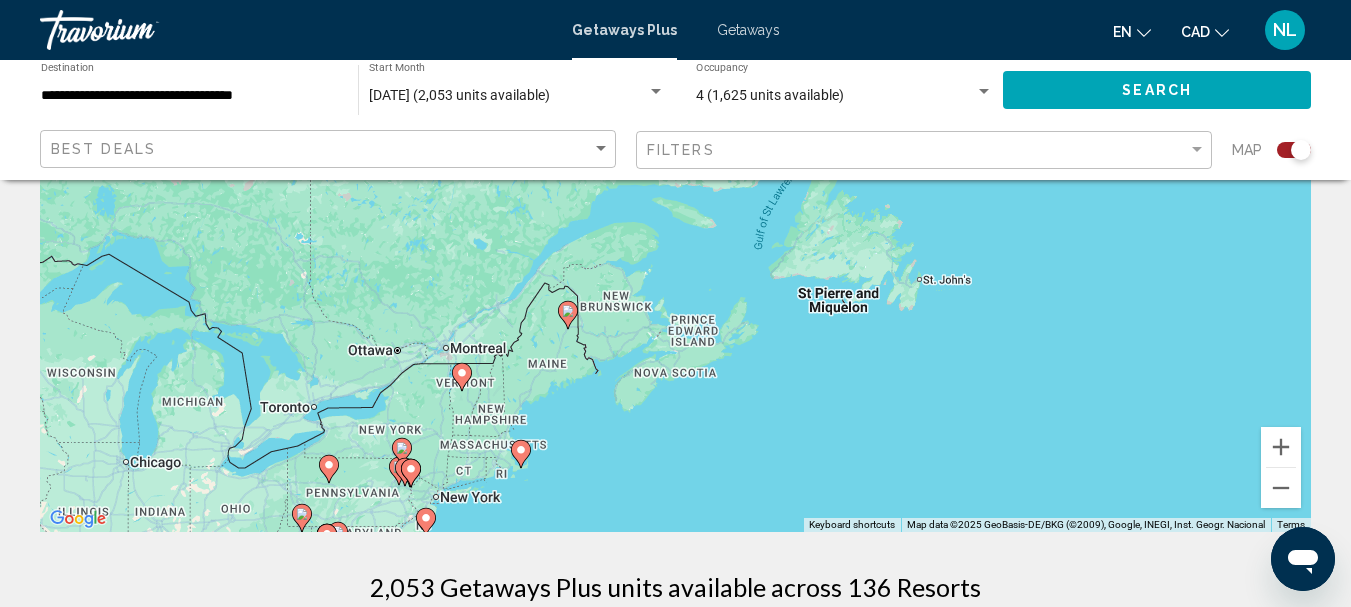 drag, startPoint x: 267, startPoint y: 489, endPoint x: 672, endPoint y: 480, distance: 405.09998 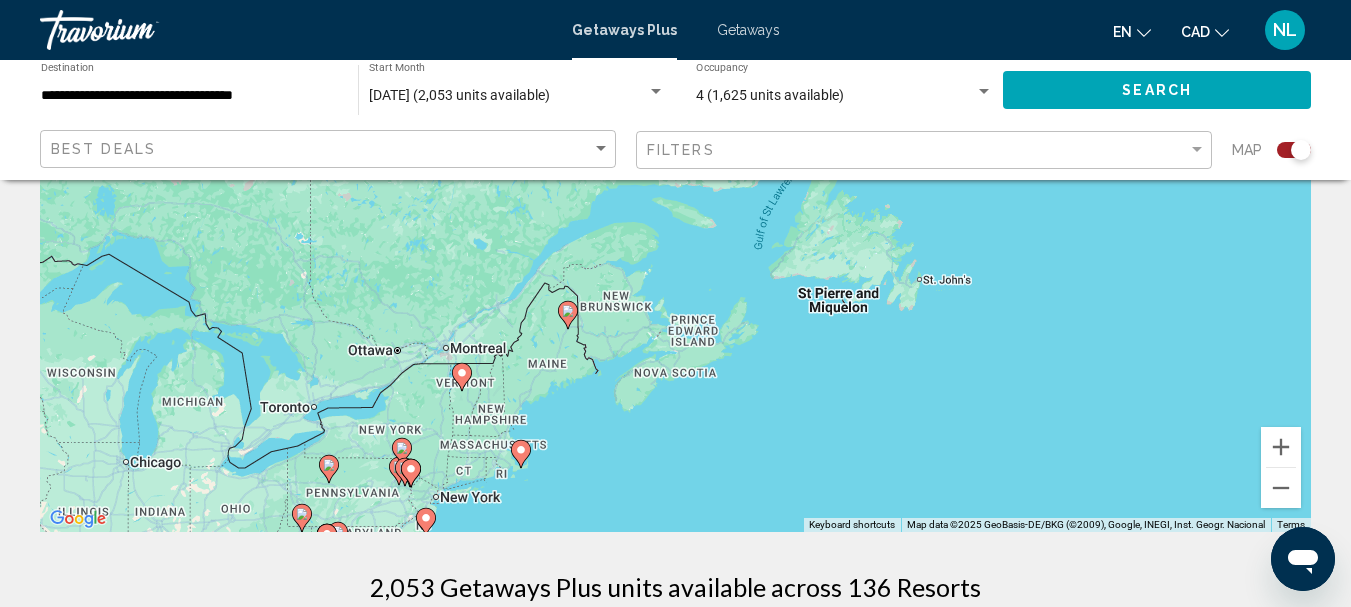 click on "To navigate, press the arrow keys. To activate drag with keyboard, press Alt + Enter. Once in keyboard drag state, use the arrow keys to move the marker. To complete the drag, press the Enter key. To cancel, press Escape." at bounding box center (675, 232) 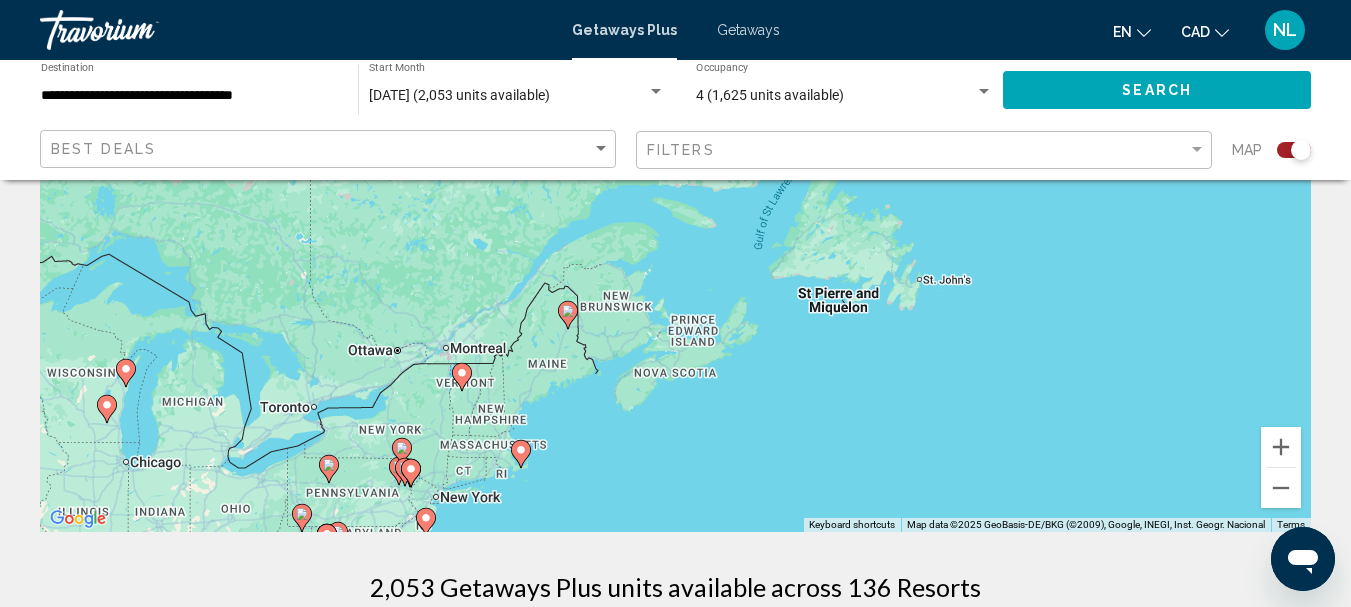 click 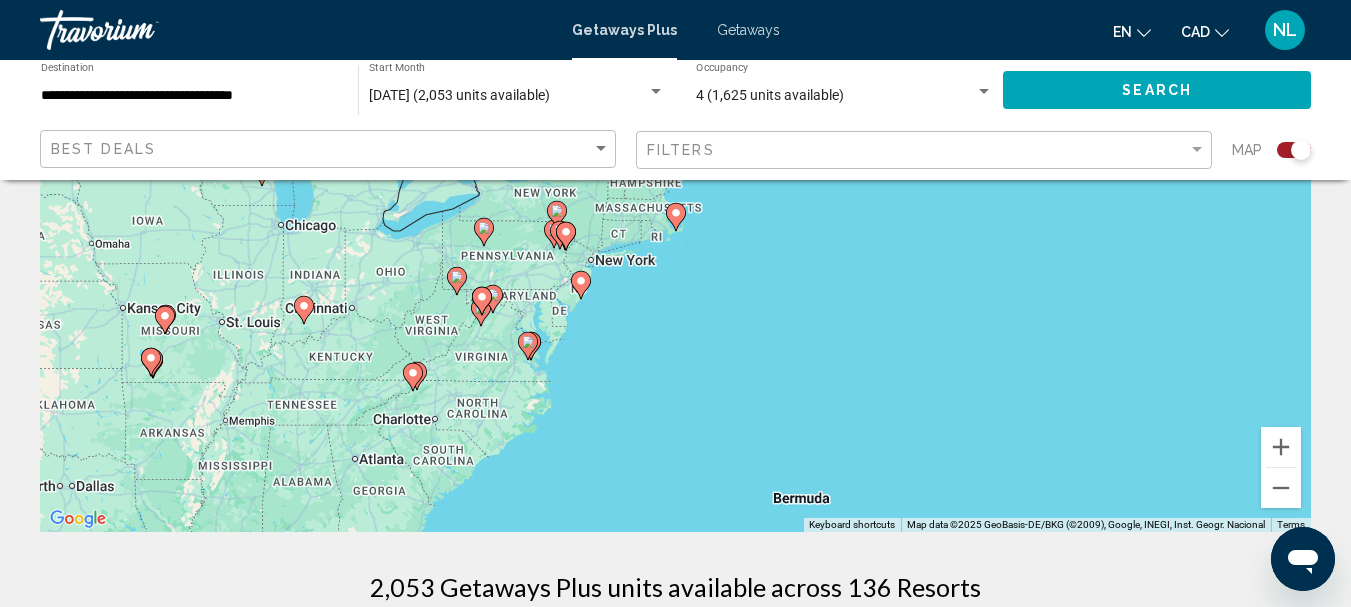 click 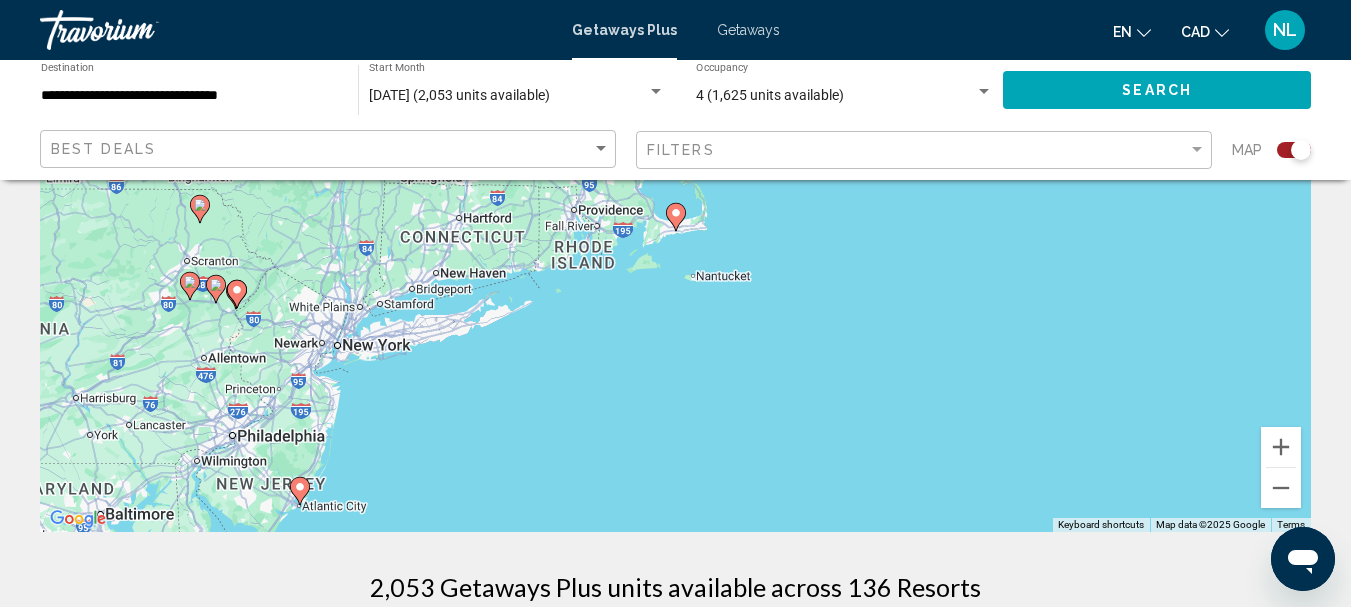 click 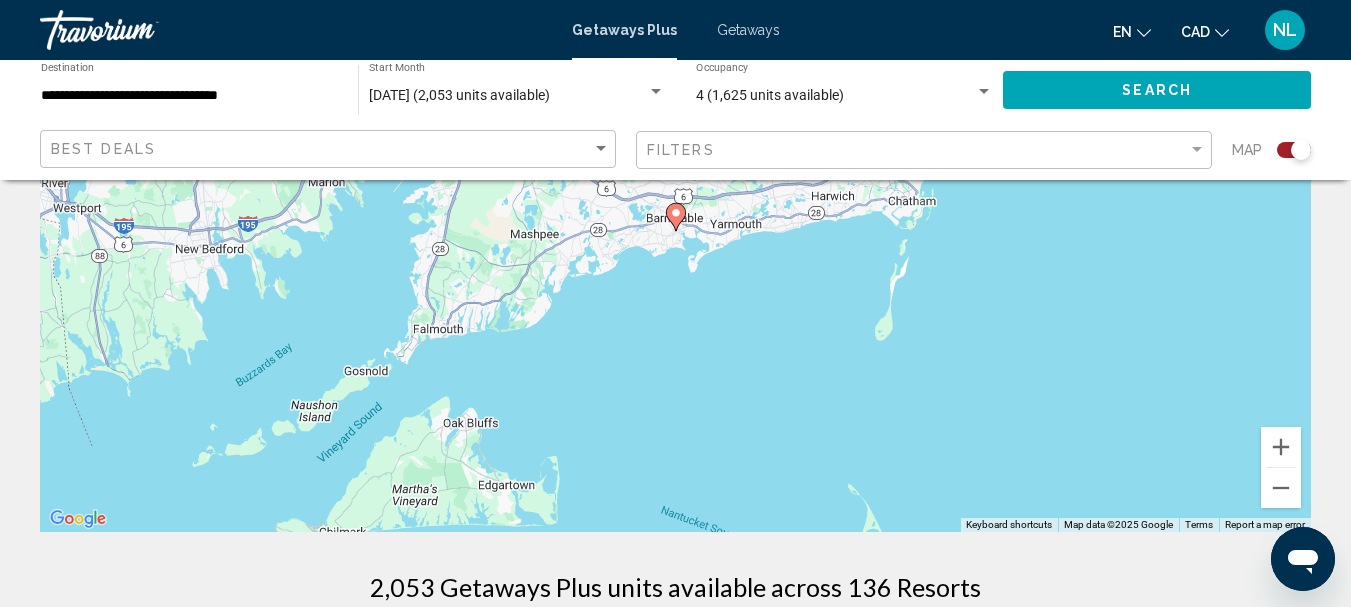 click 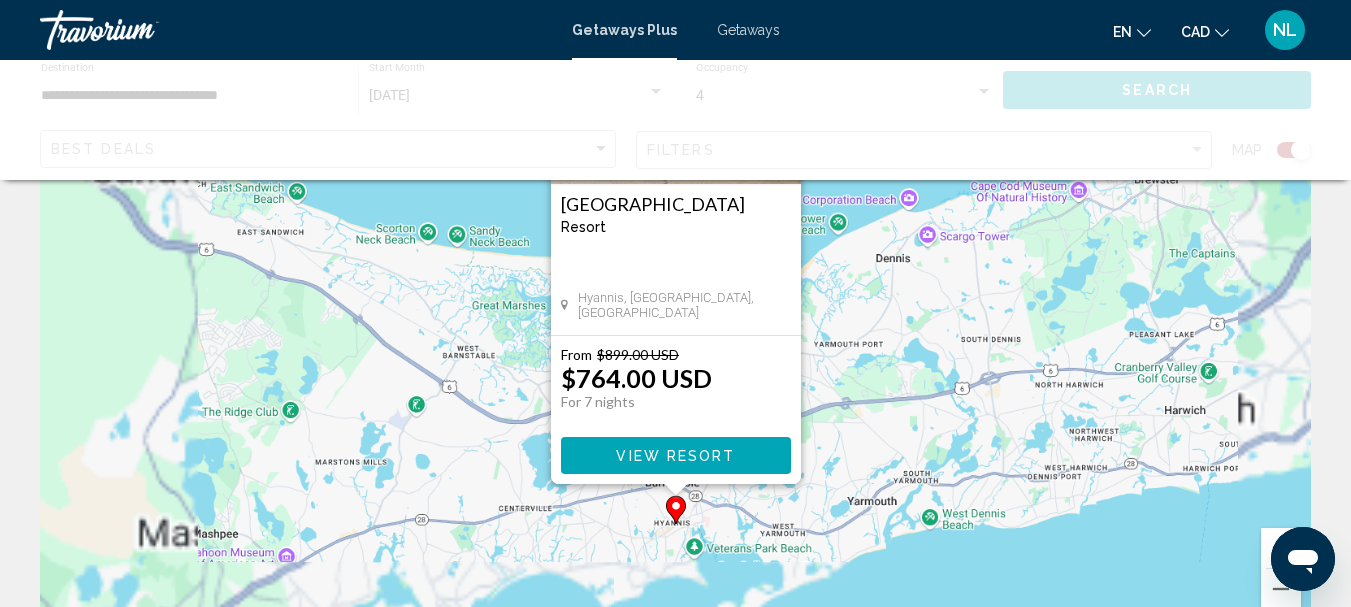 scroll, scrollTop: 0, scrollLeft: 0, axis: both 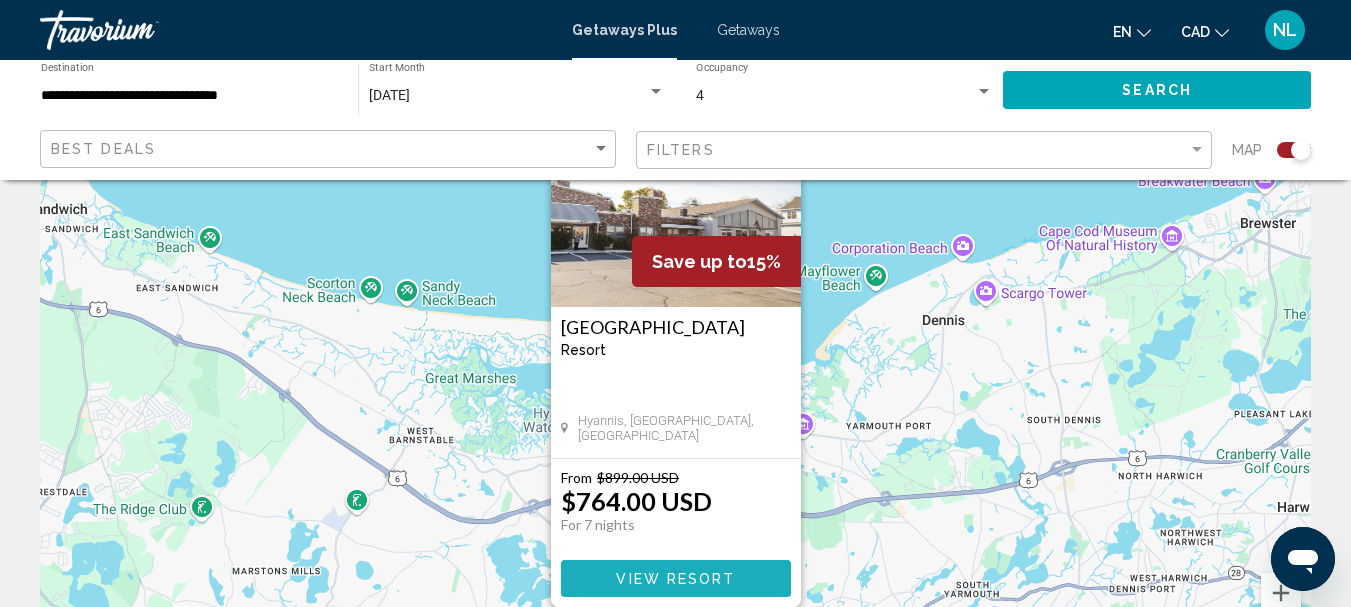 click on "View Resort" at bounding box center (675, 579) 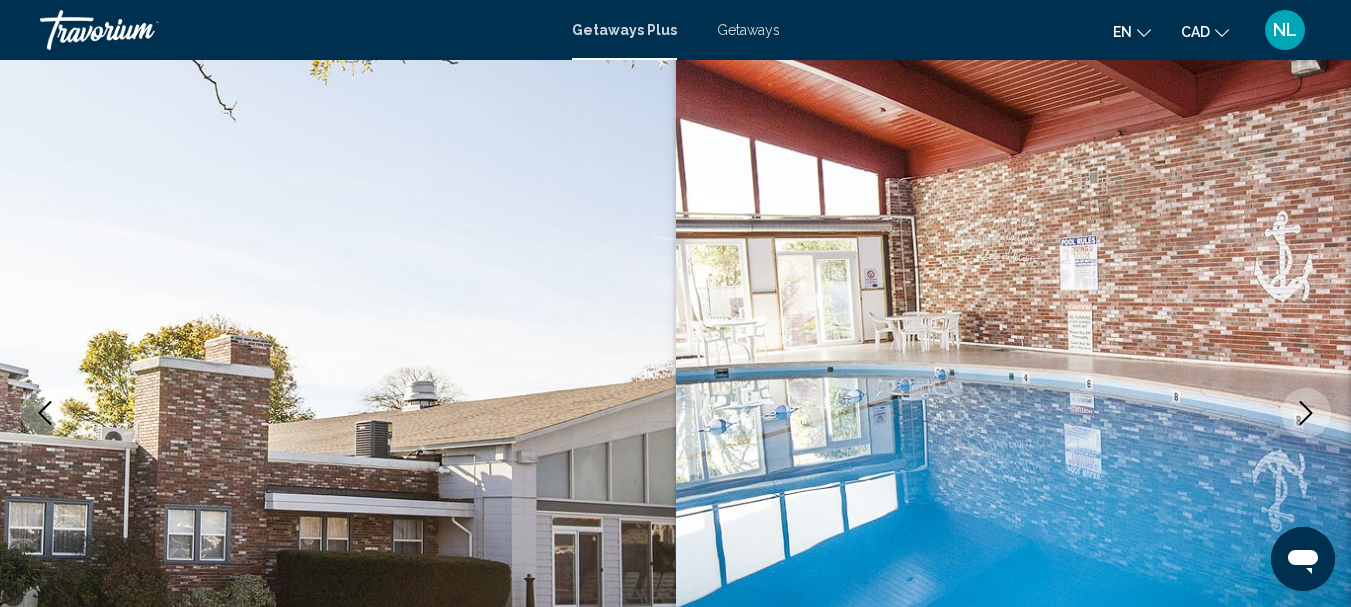 scroll, scrollTop: 232, scrollLeft: 0, axis: vertical 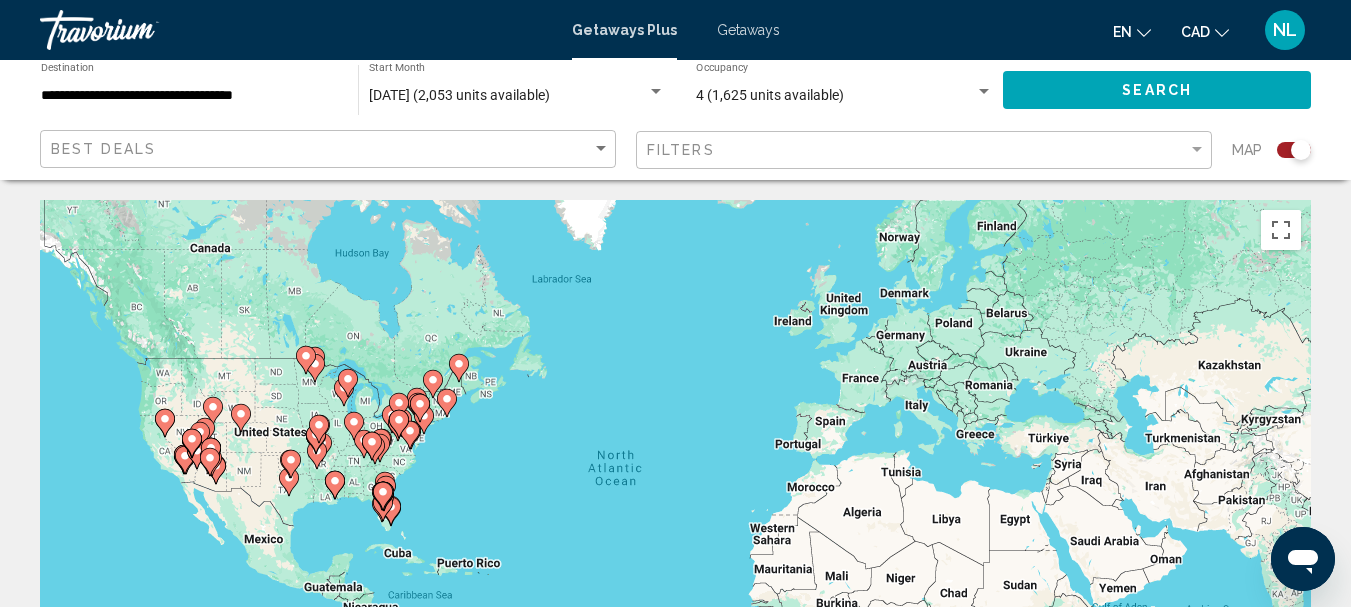 click 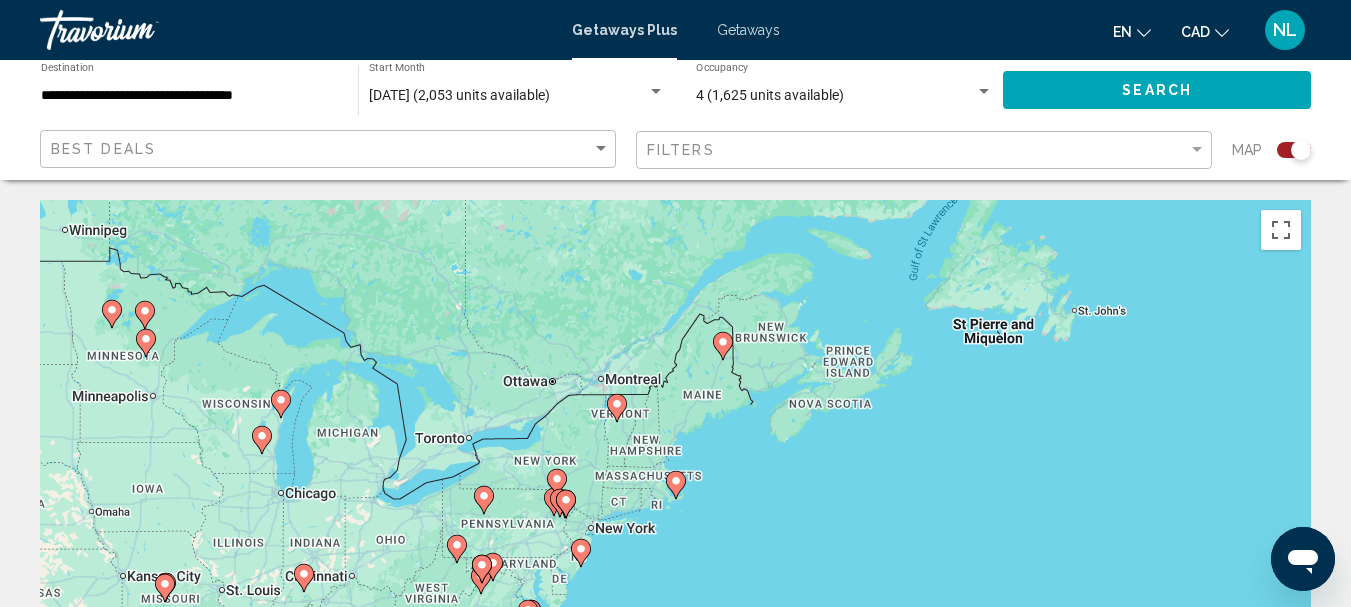click 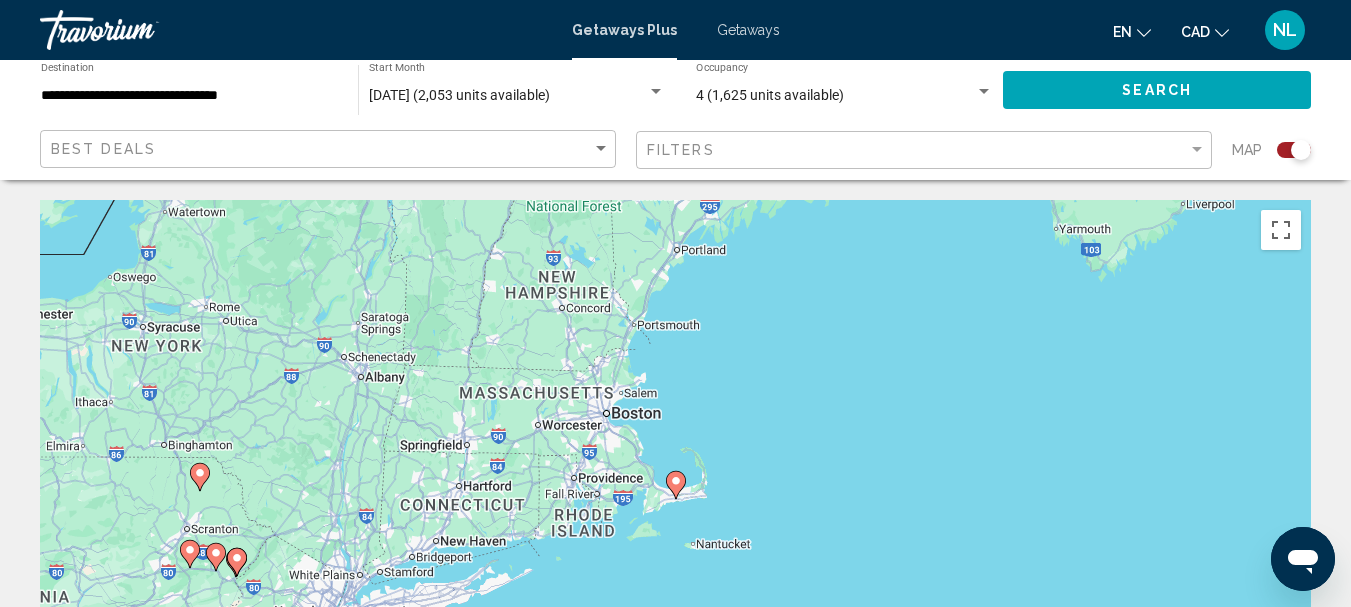 click 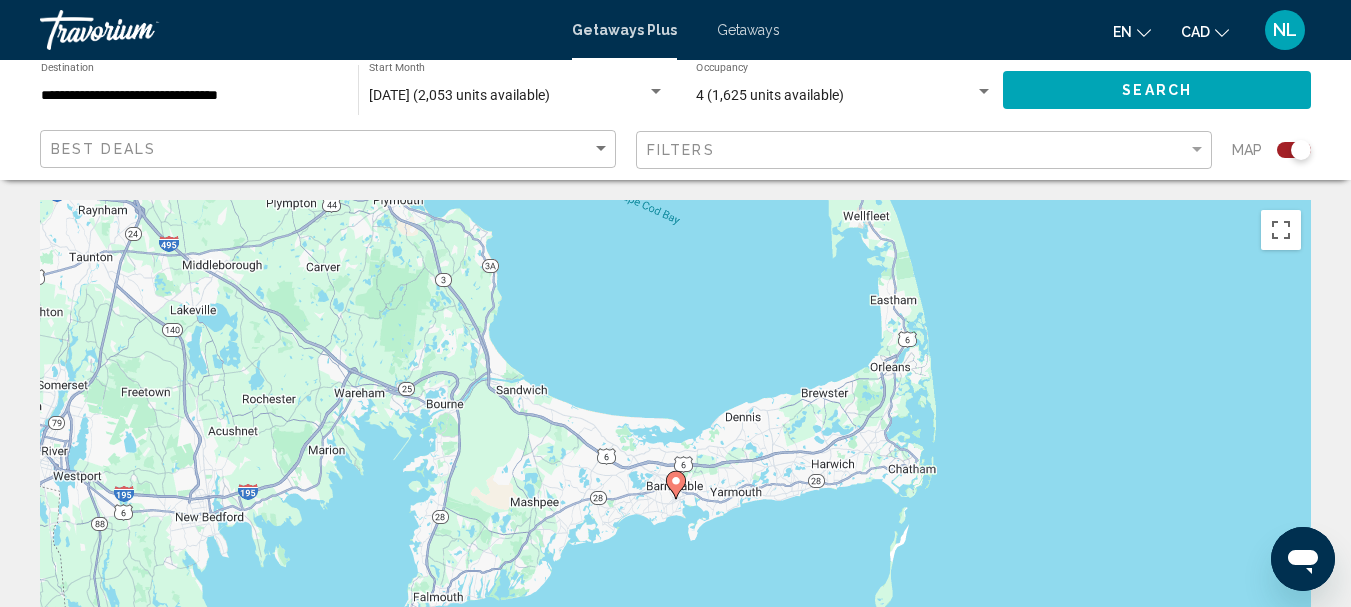 click 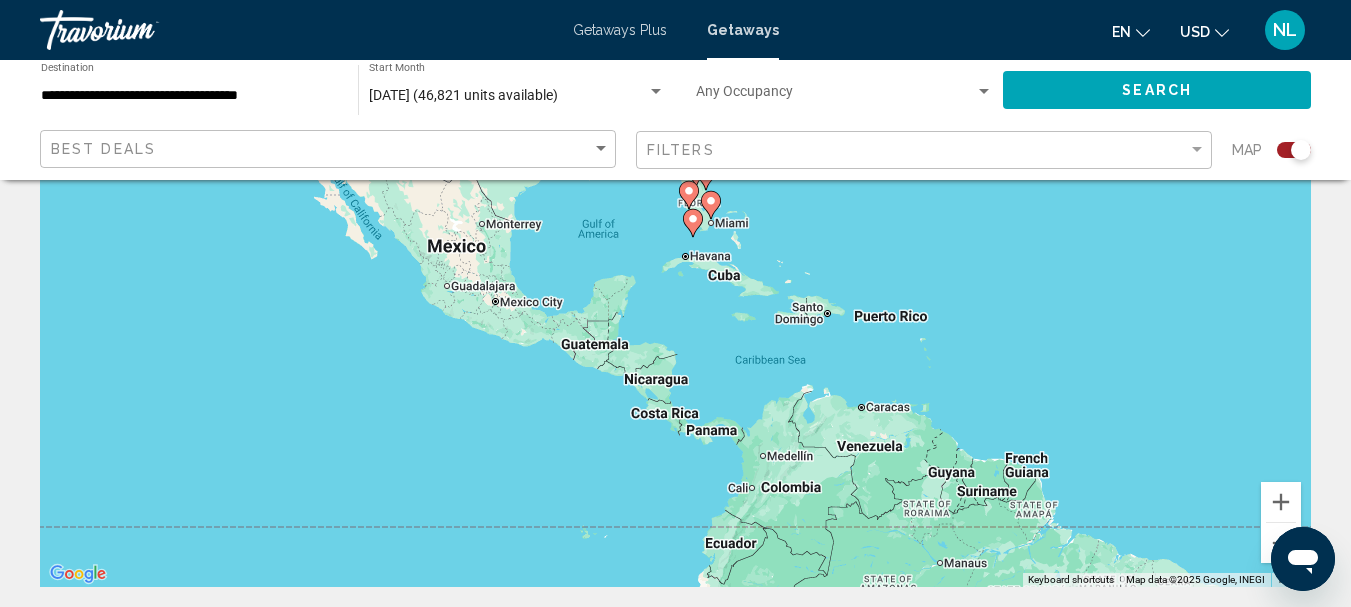 scroll, scrollTop: 0, scrollLeft: 0, axis: both 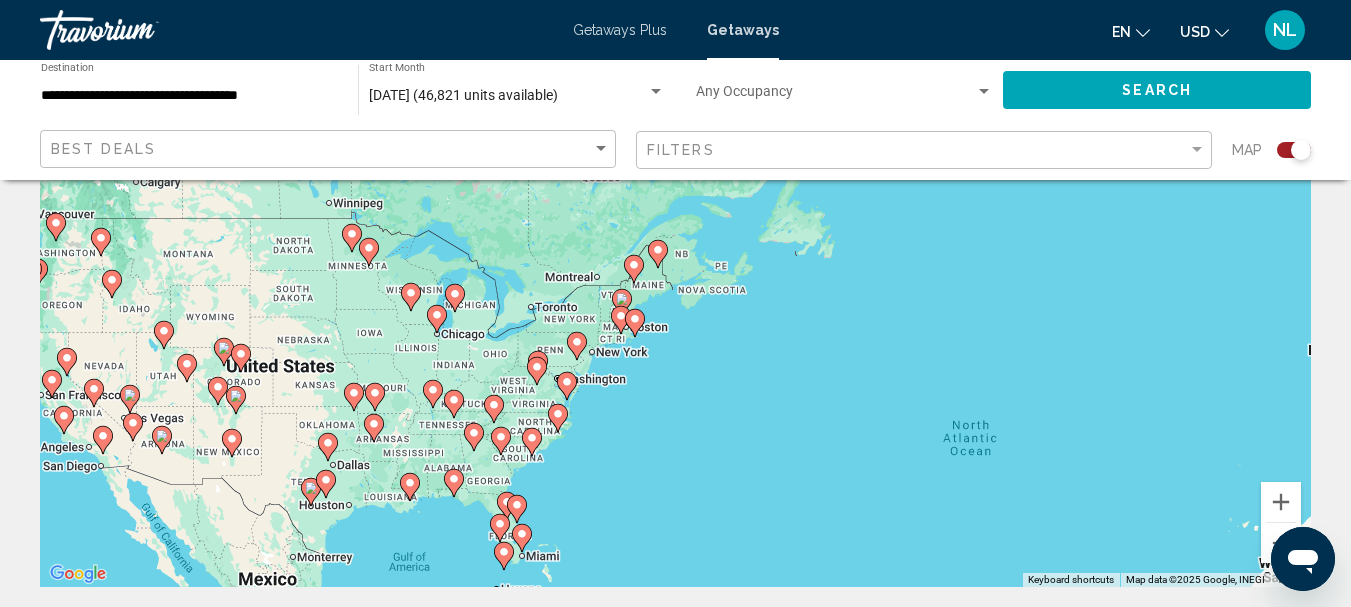 drag, startPoint x: 1054, startPoint y: 227, endPoint x: 865, endPoint y: 562, distance: 384.63748 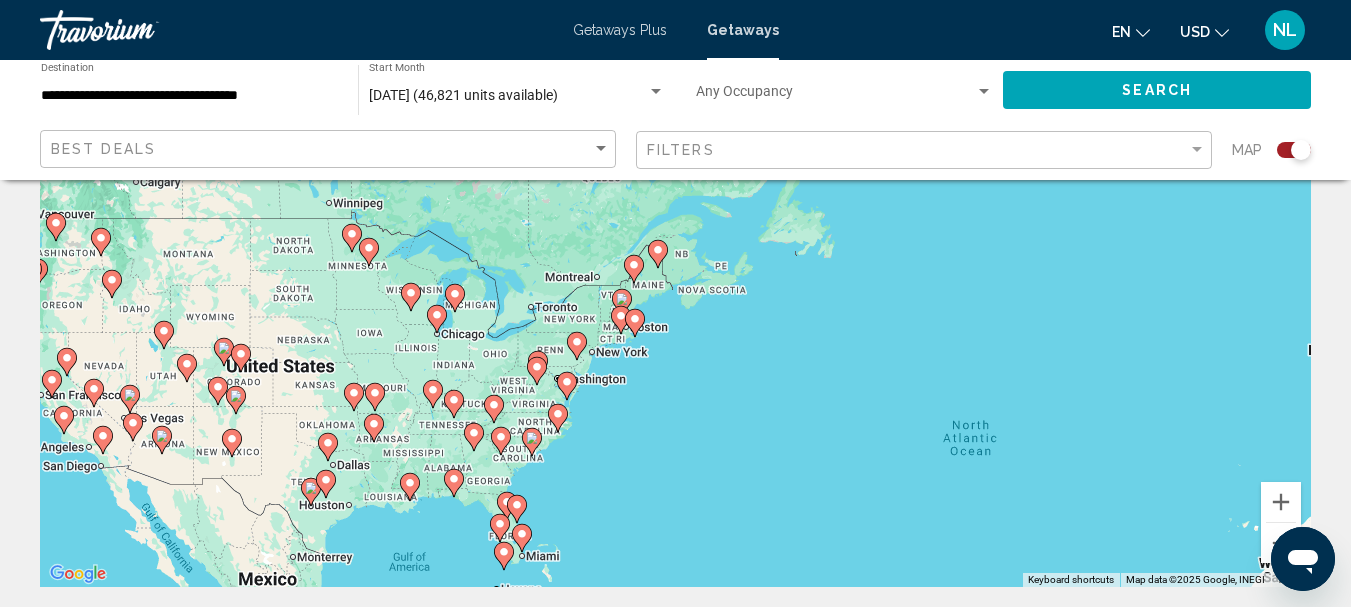 click on "To navigate, press the arrow keys. To activate drag with keyboard, press Alt + Enter. Once in keyboard drag state, use the arrow keys to move the marker. To complete the drag, press the Enter key. To cancel, press Escape." at bounding box center (675, 287) 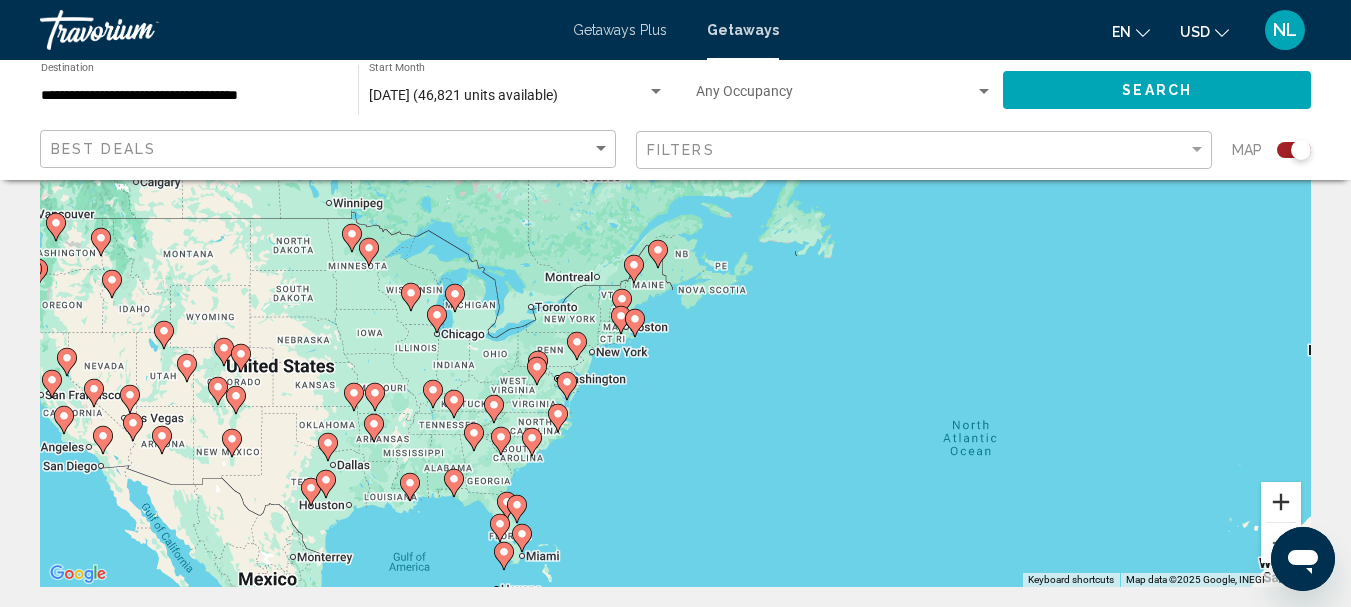 click at bounding box center [1281, 502] 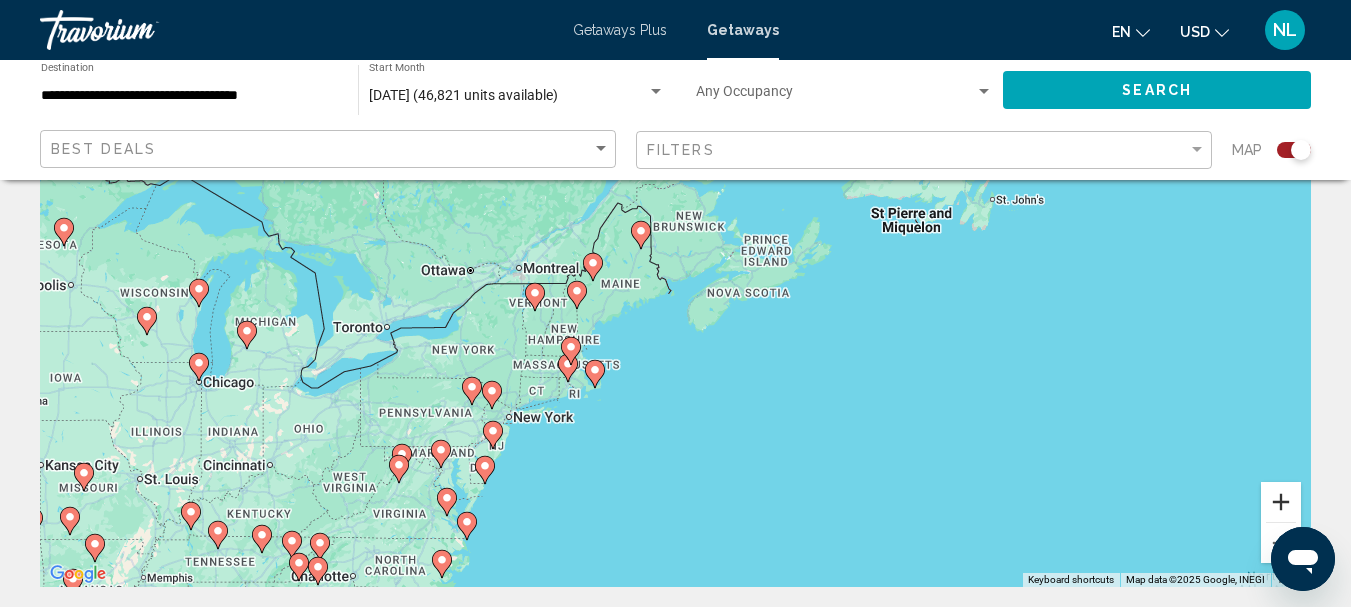 click at bounding box center (1281, 502) 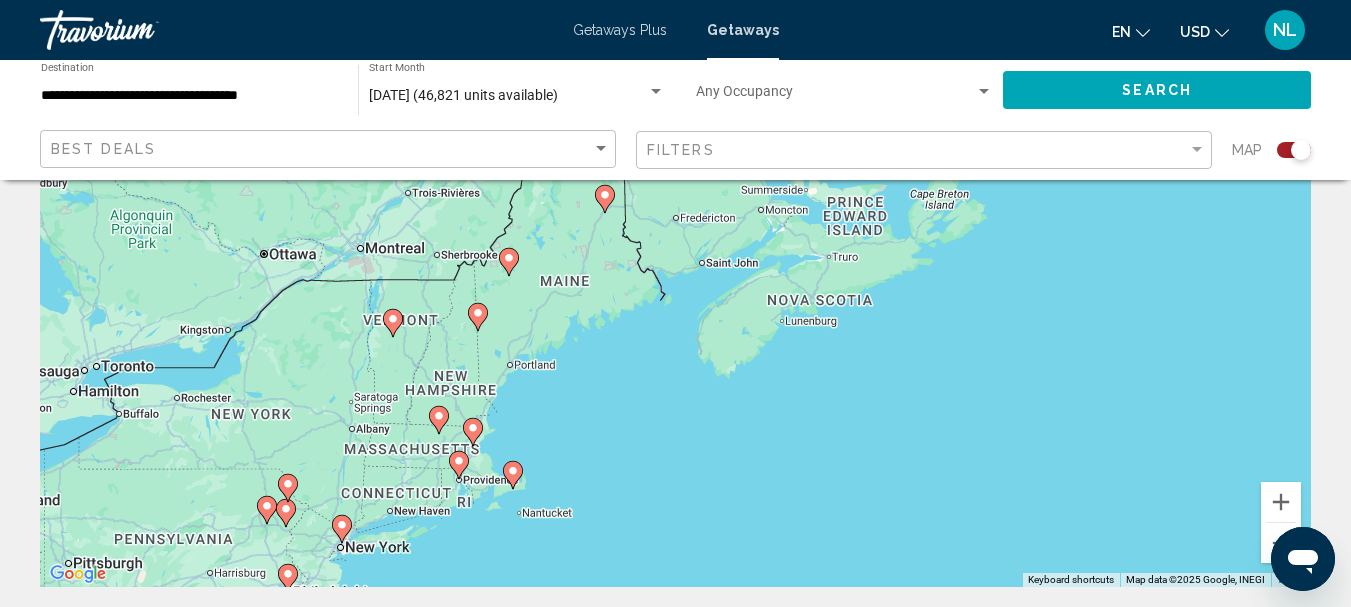 click 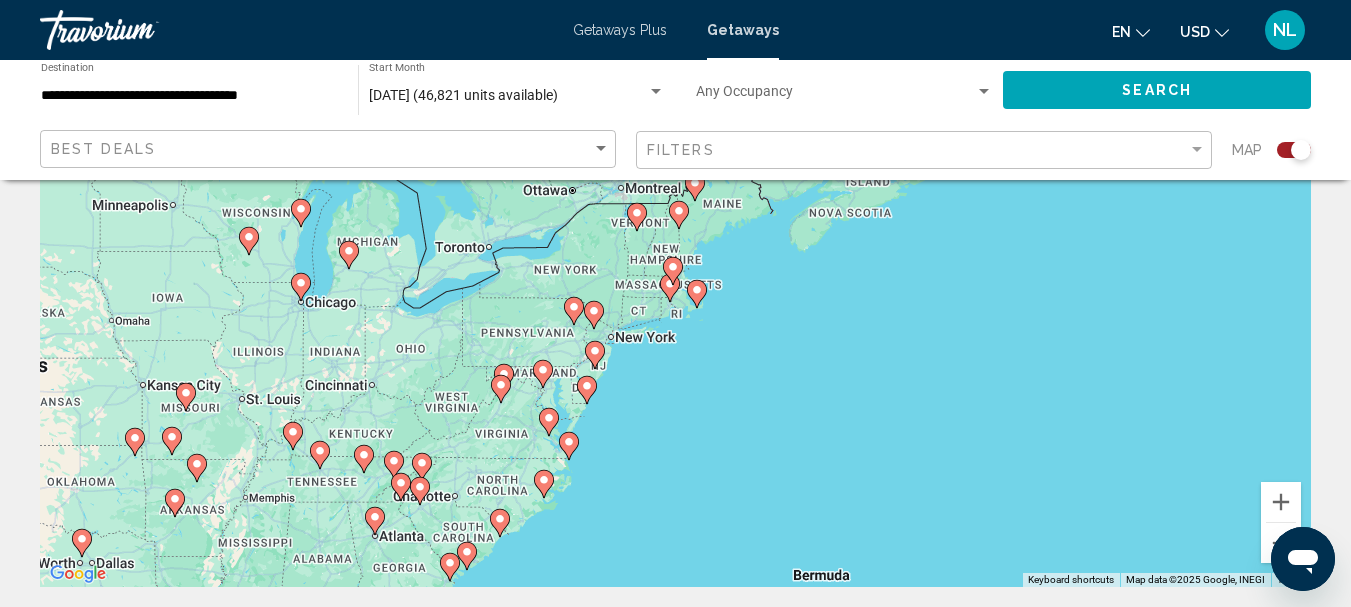 click 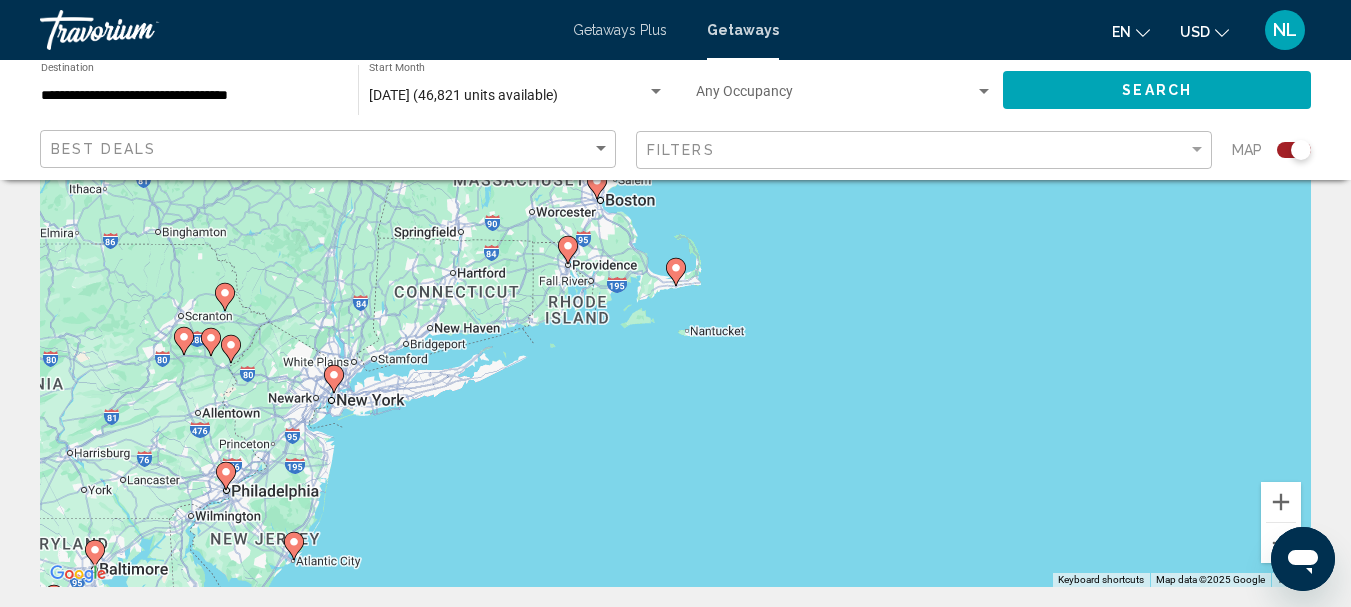 click 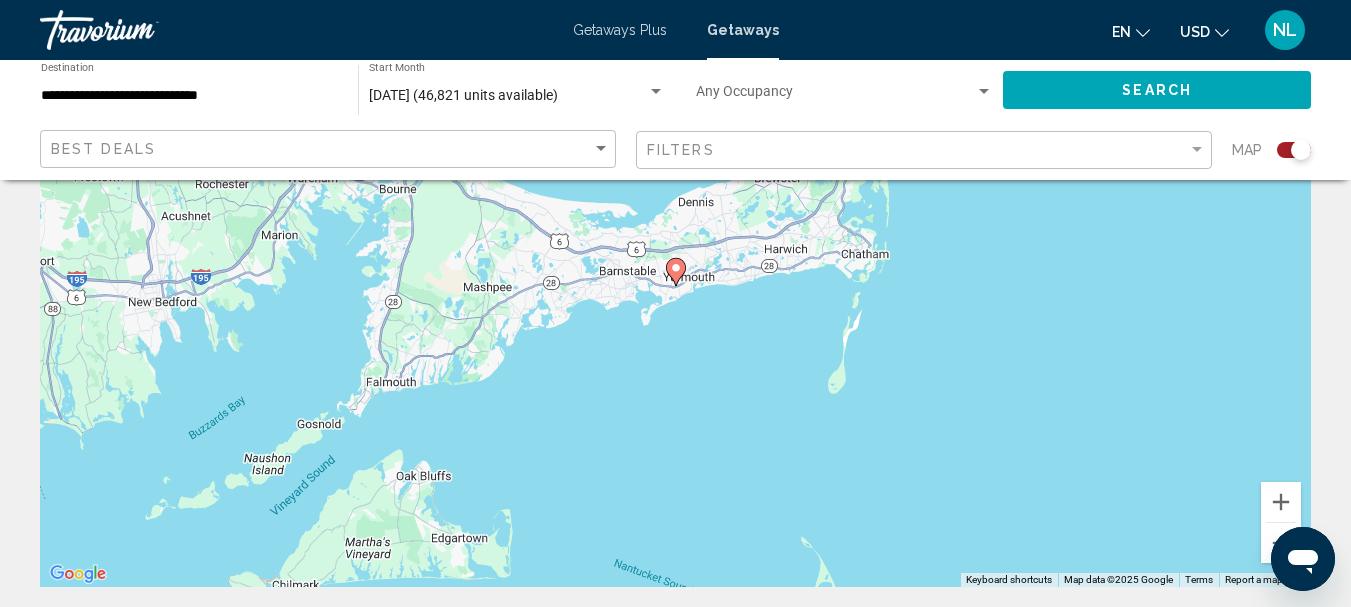 click 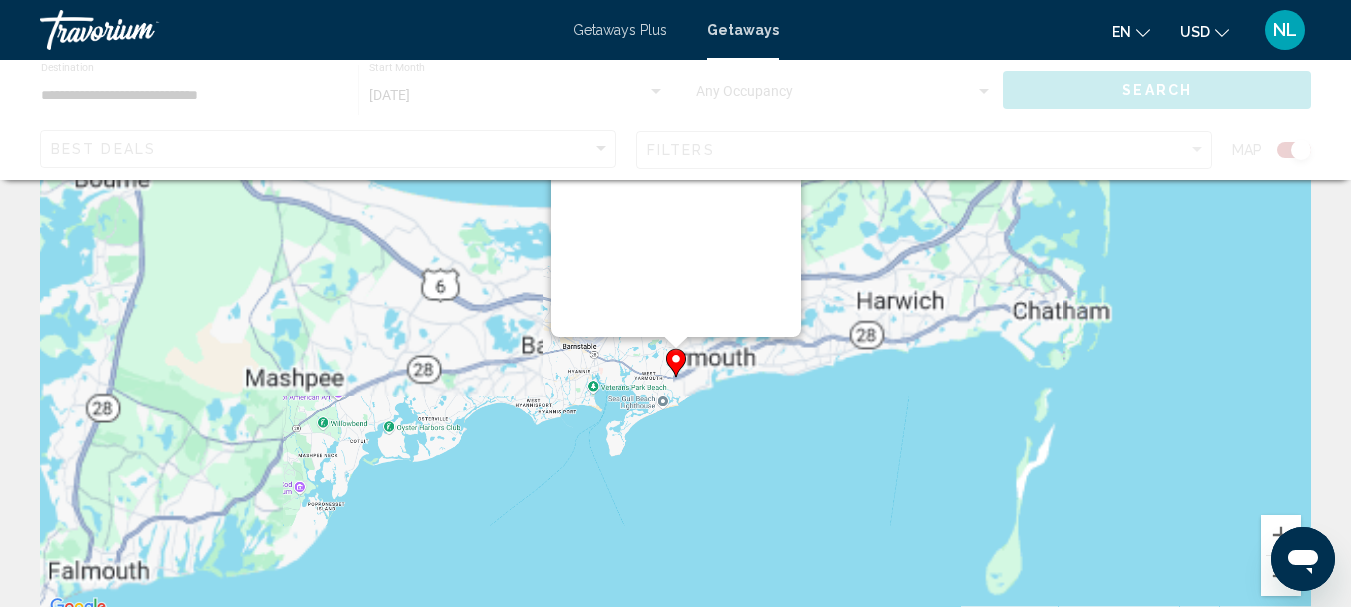 scroll, scrollTop: 0, scrollLeft: 0, axis: both 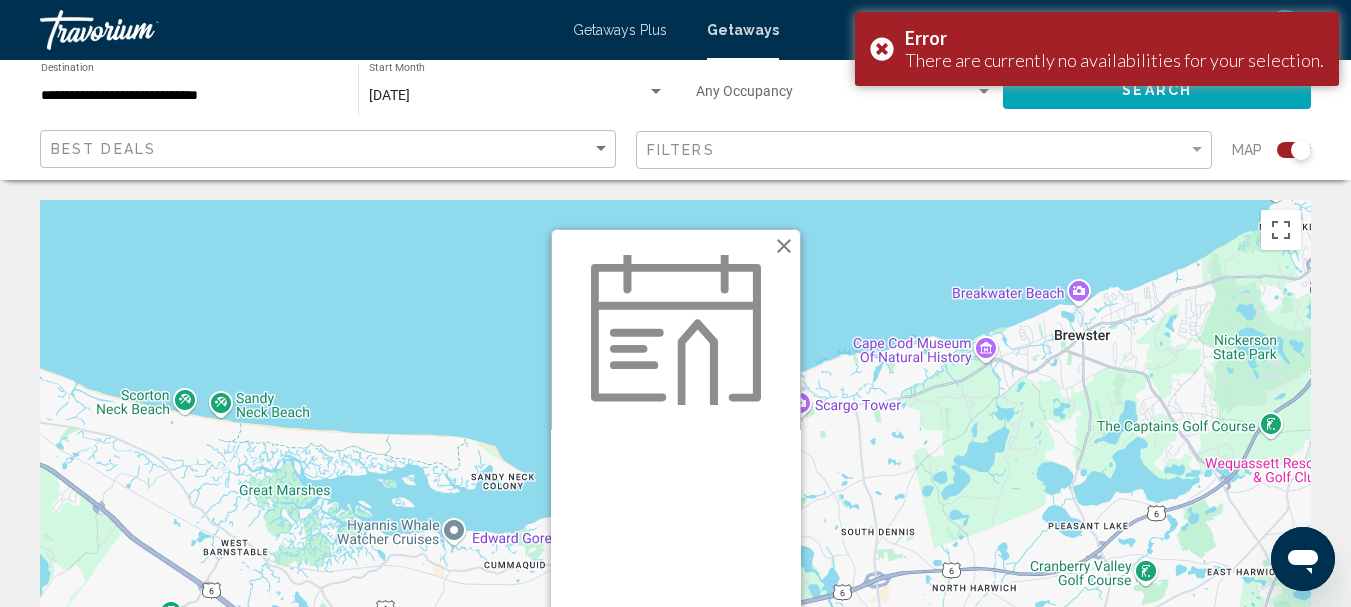 click at bounding box center (784, 246) 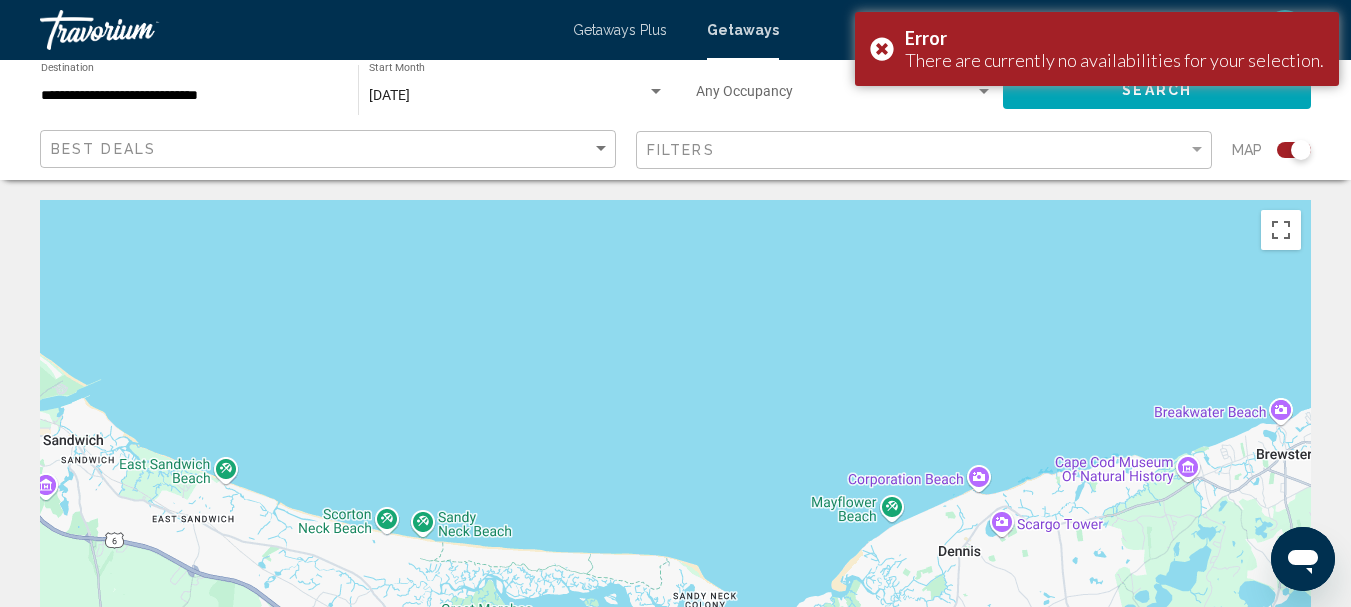 drag, startPoint x: 833, startPoint y: 251, endPoint x: 1037, endPoint y: 370, distance: 236.17155 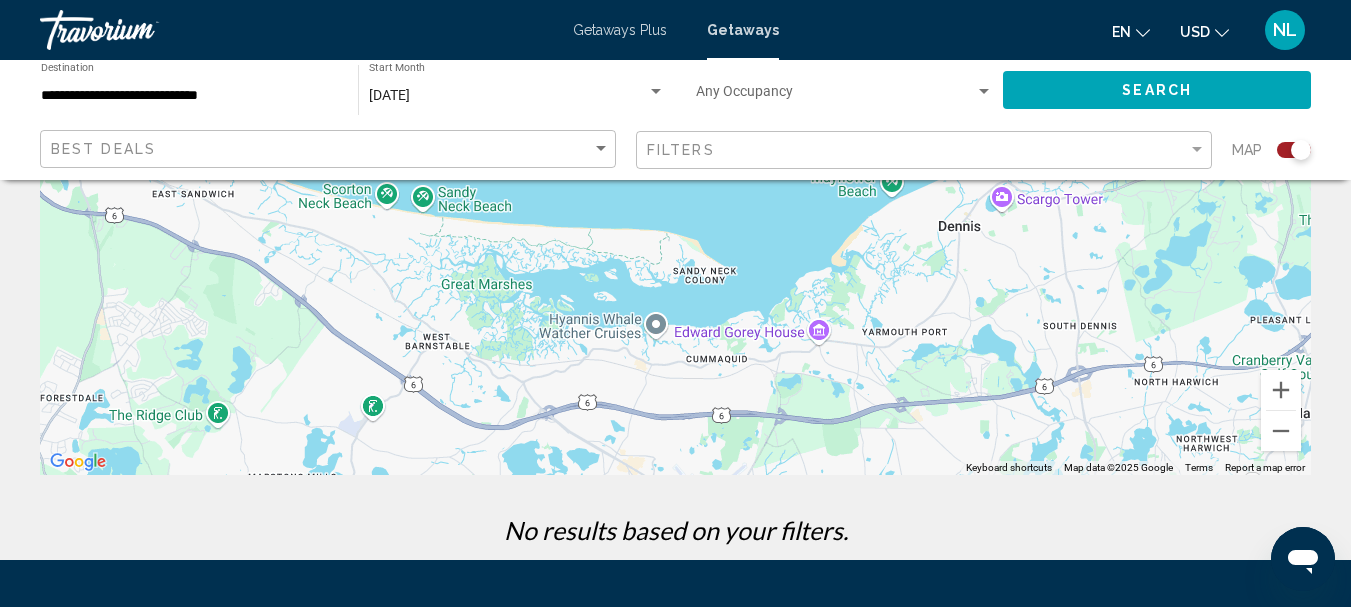 scroll, scrollTop: 329, scrollLeft: 0, axis: vertical 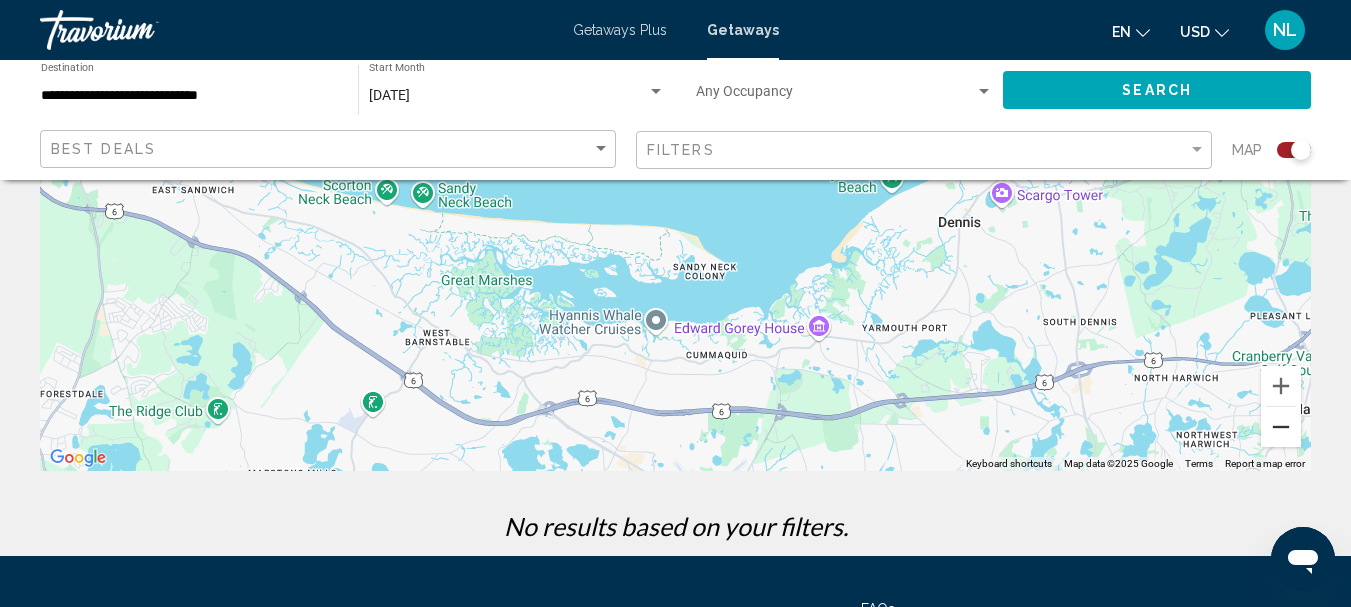 click at bounding box center [1281, 427] 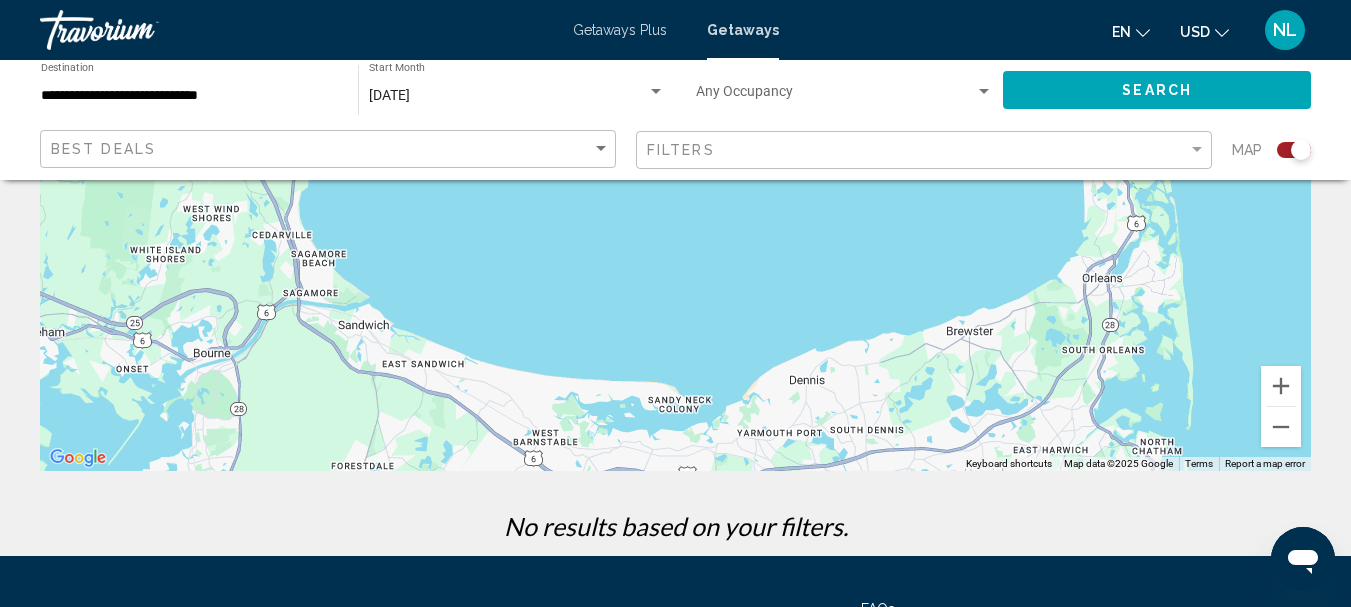 drag, startPoint x: 613, startPoint y: 305, endPoint x: 604, endPoint y: 497, distance: 192.21082 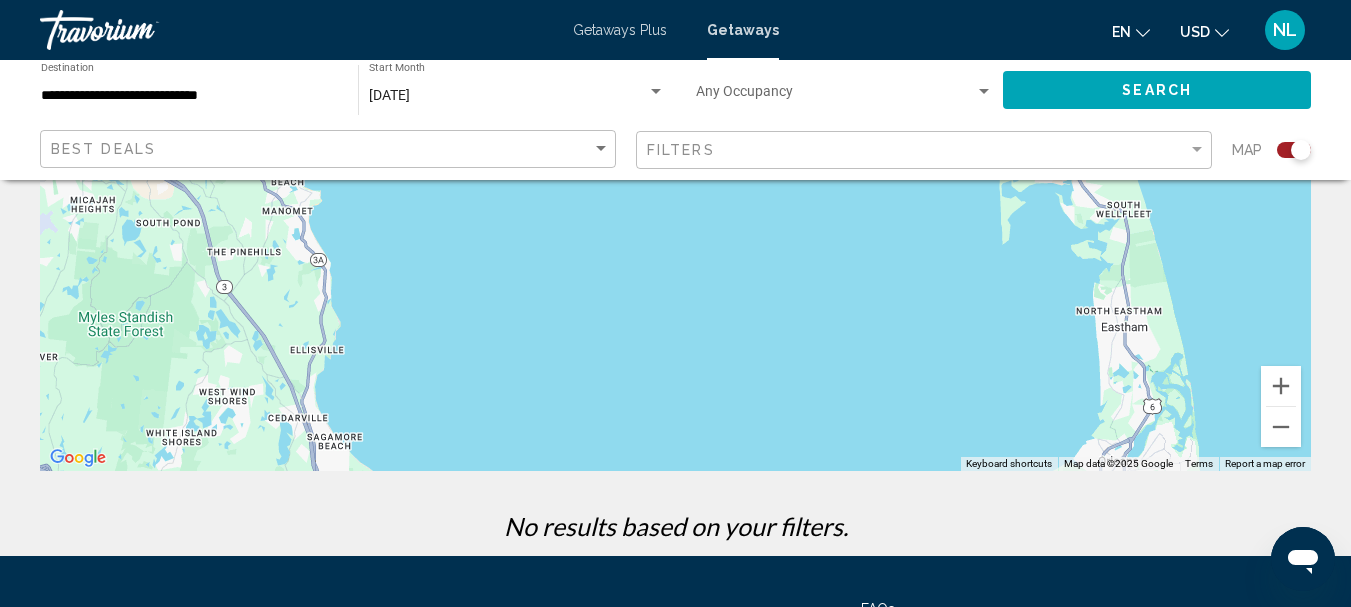 drag, startPoint x: 615, startPoint y: 334, endPoint x: 629, endPoint y: 520, distance: 186.52614 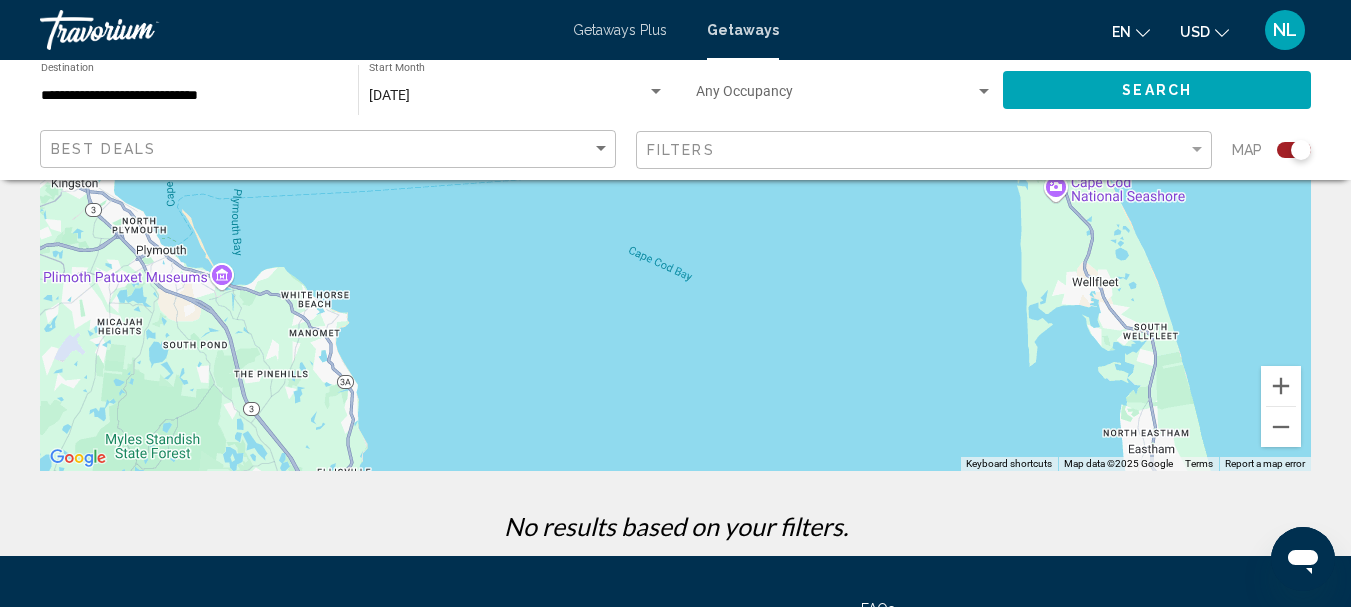 drag, startPoint x: 633, startPoint y: 327, endPoint x: 659, endPoint y: 450, distance: 125.71794 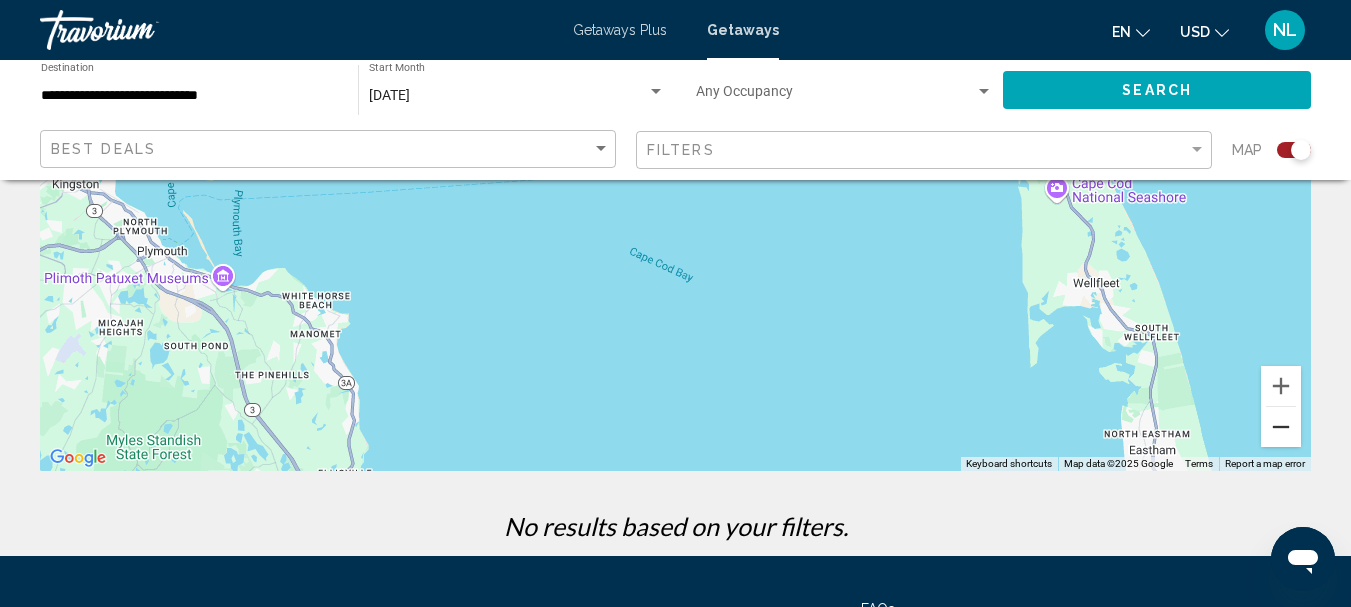 click at bounding box center [1281, 427] 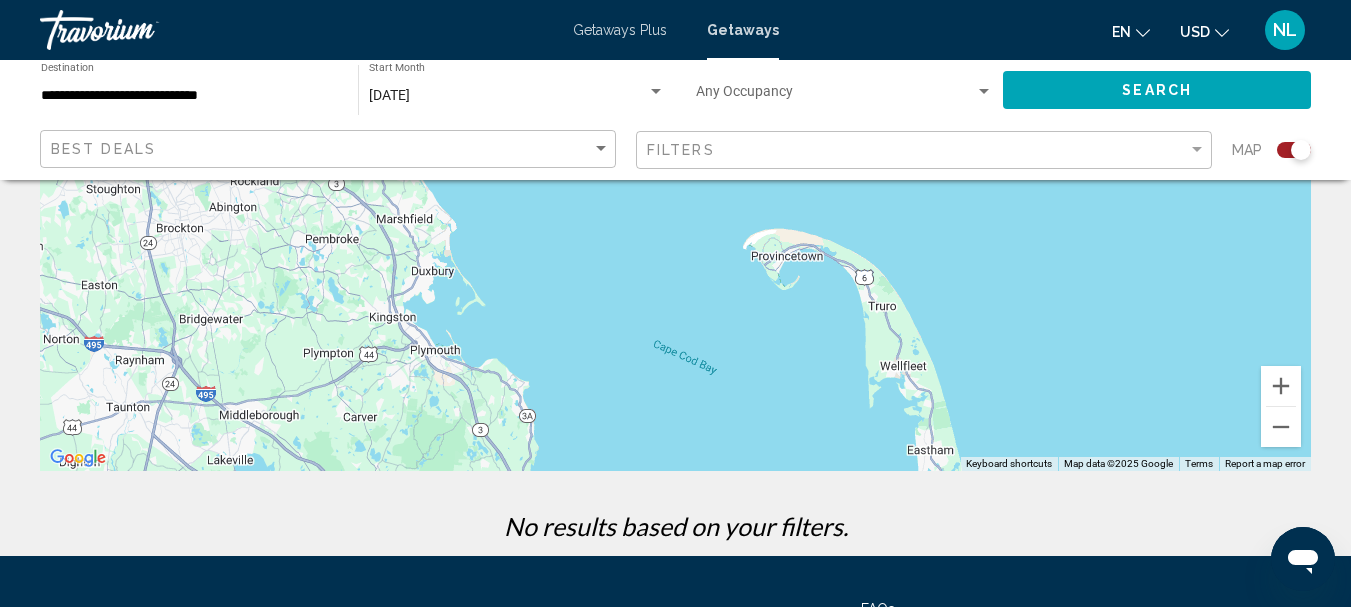drag, startPoint x: 757, startPoint y: 279, endPoint x: 771, endPoint y: 424, distance: 145.6743 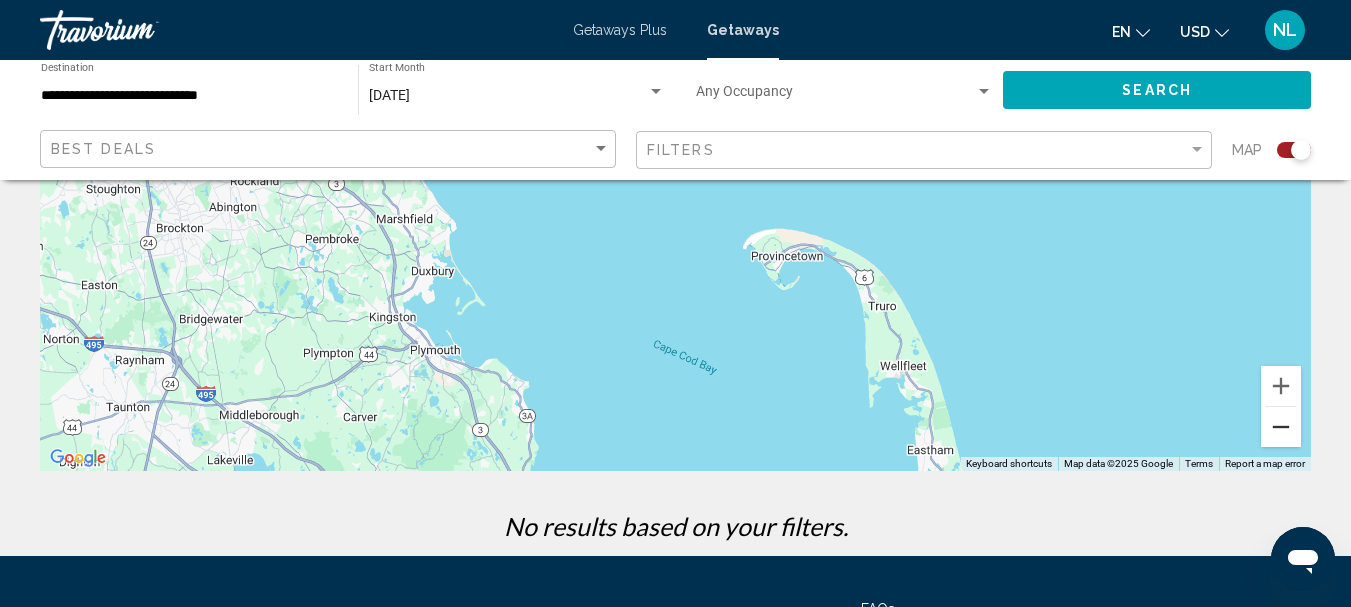 click at bounding box center [1281, 427] 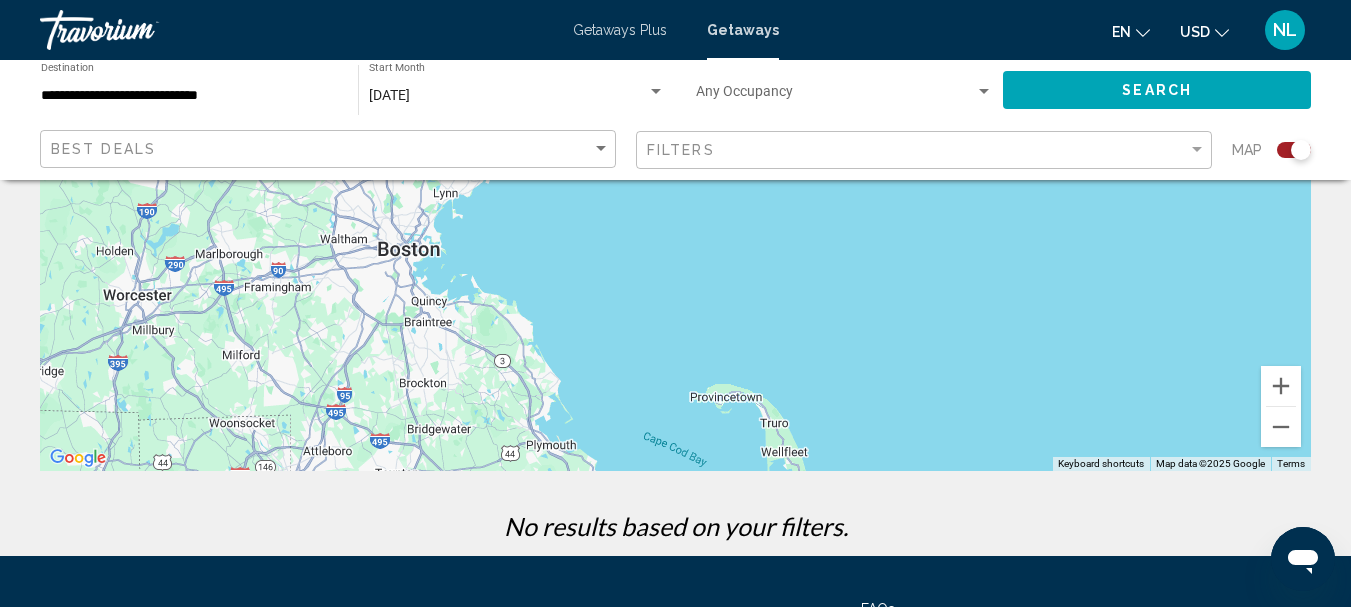 drag, startPoint x: 1011, startPoint y: 253, endPoint x: 1004, endPoint y: 450, distance: 197.12433 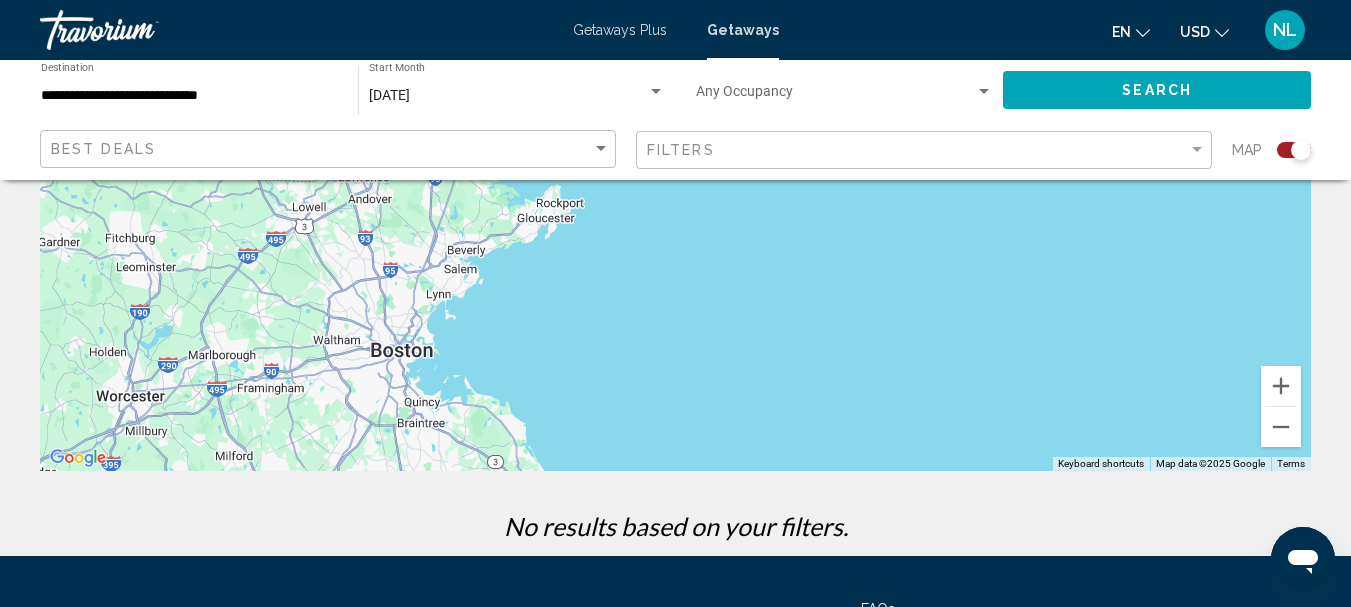 drag, startPoint x: 1039, startPoint y: 288, endPoint x: 1031, endPoint y: 409, distance: 121.264175 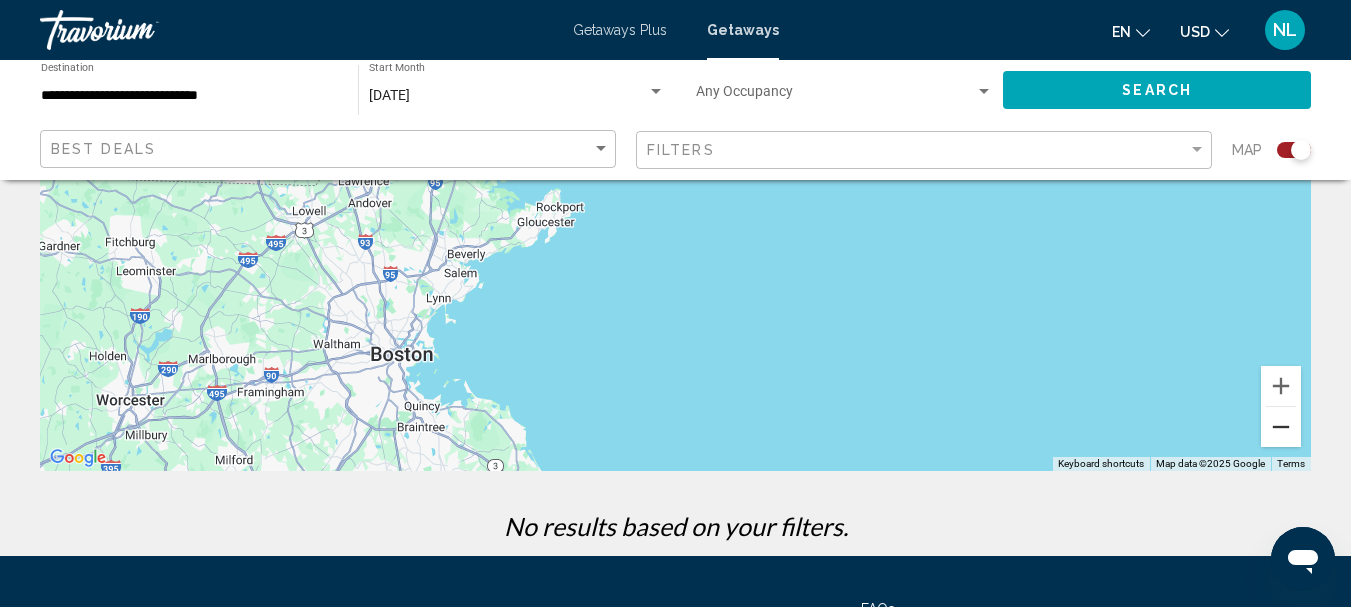 click at bounding box center (1281, 427) 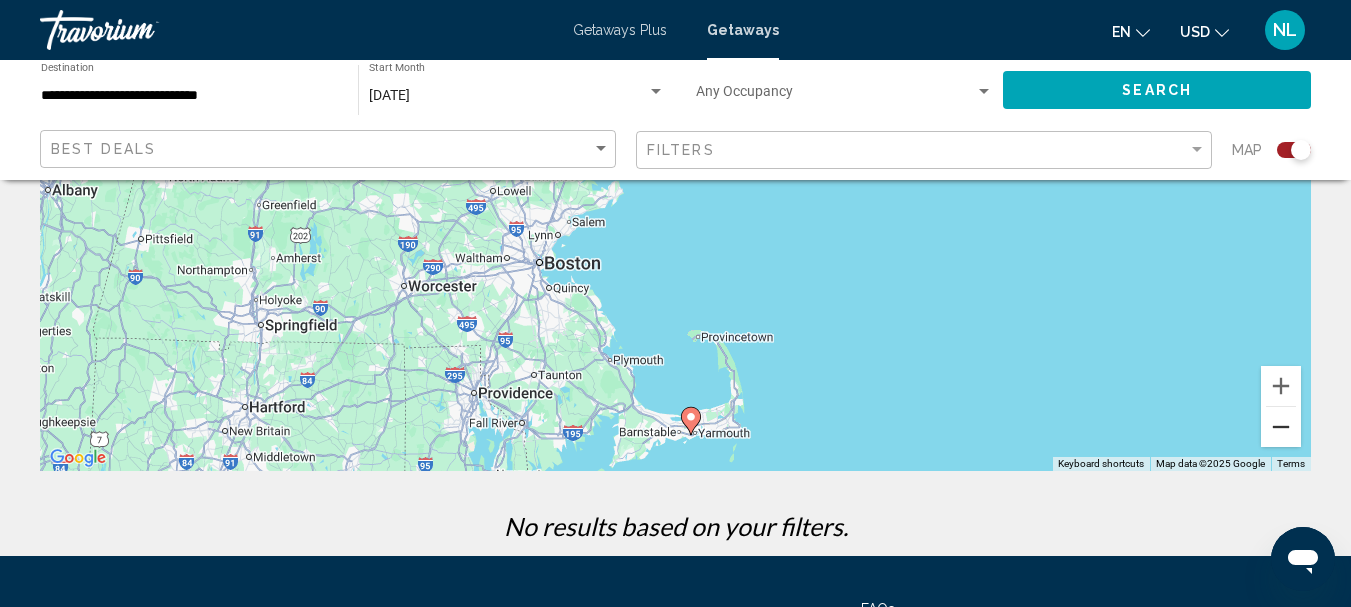 click at bounding box center [1281, 427] 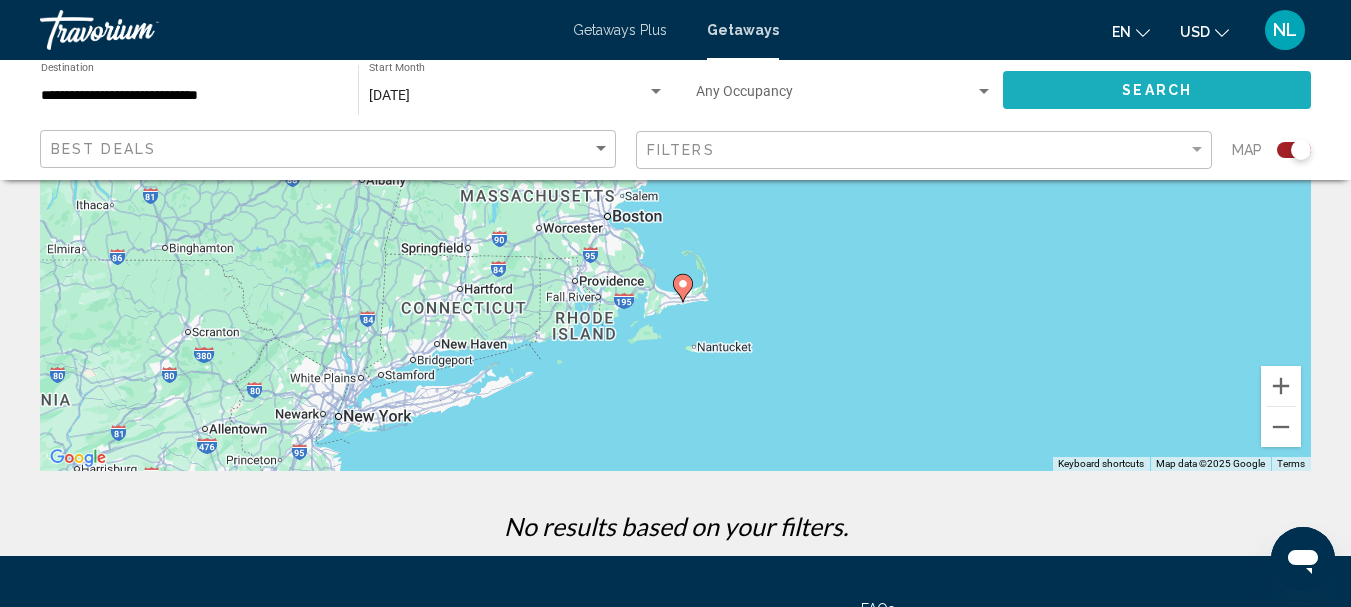 click on "Search" 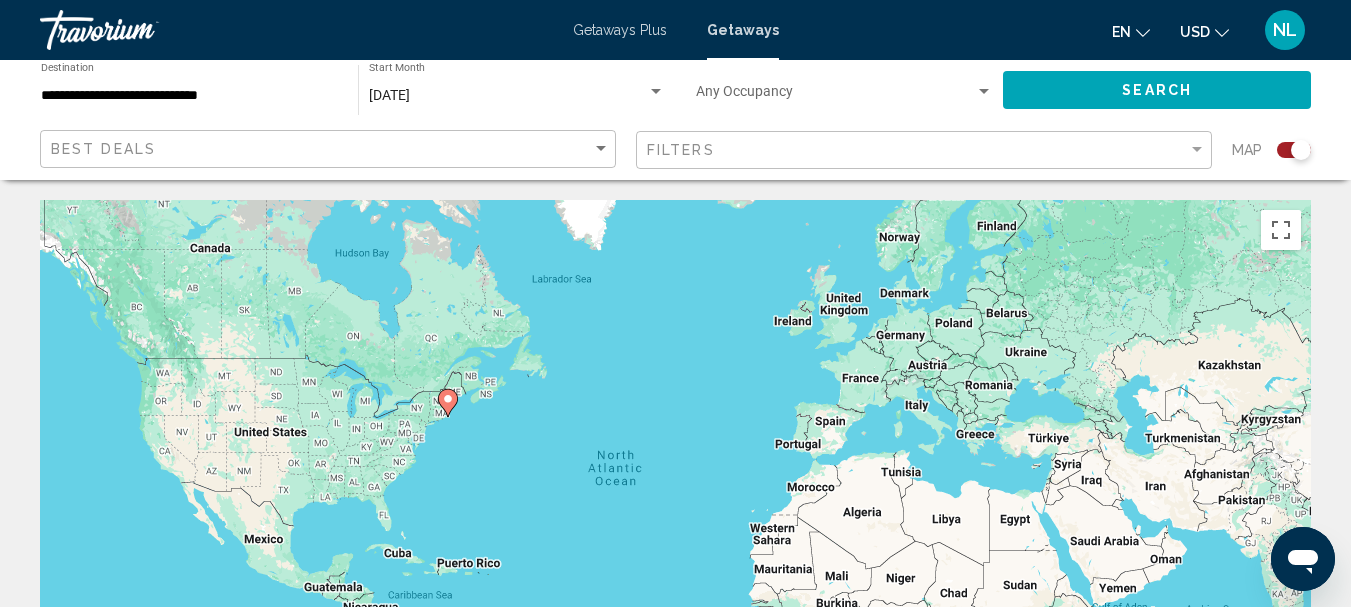 click 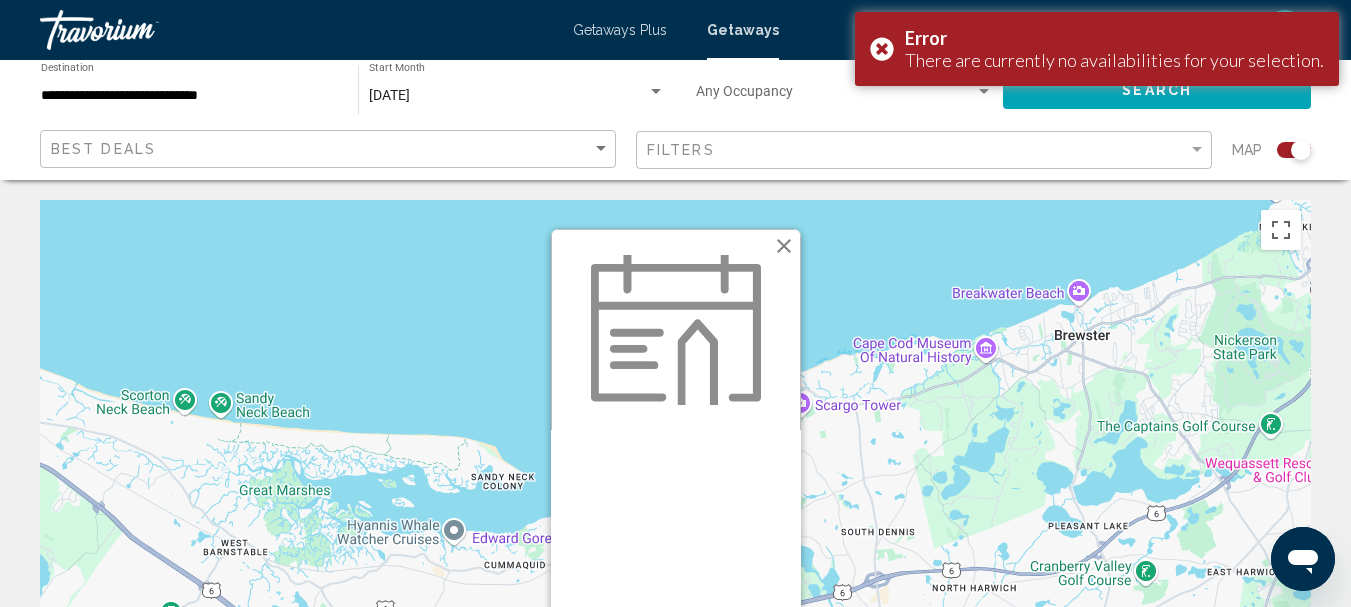 click at bounding box center [784, 246] 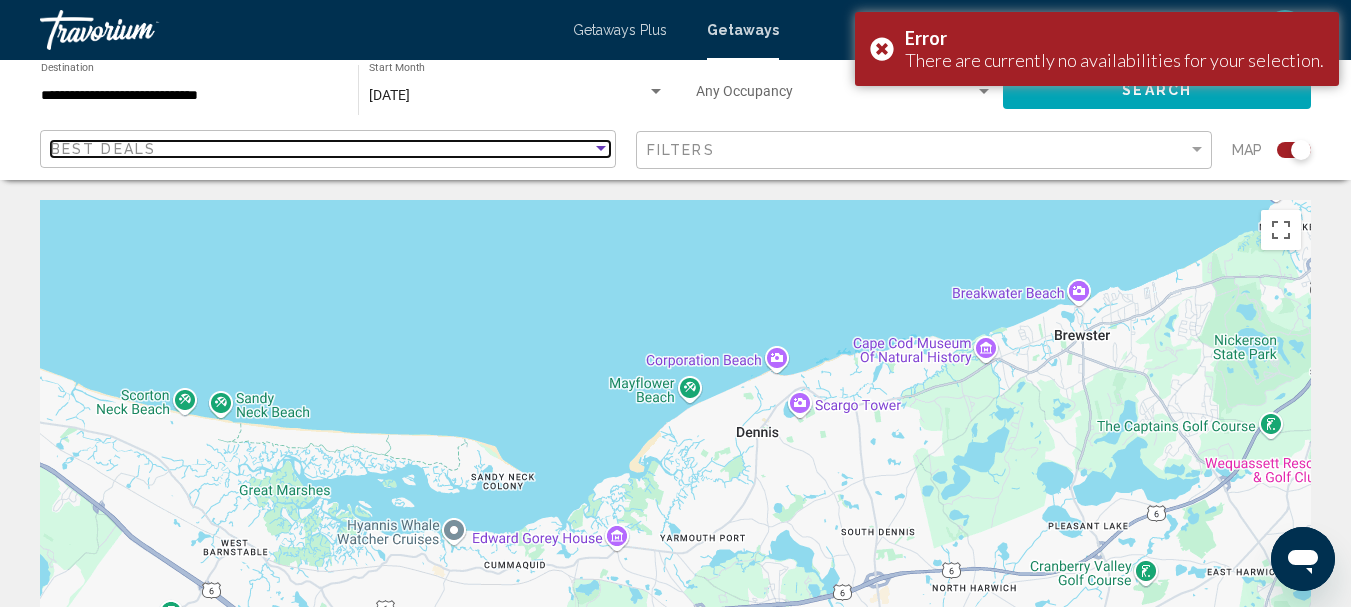 click at bounding box center [601, 148] 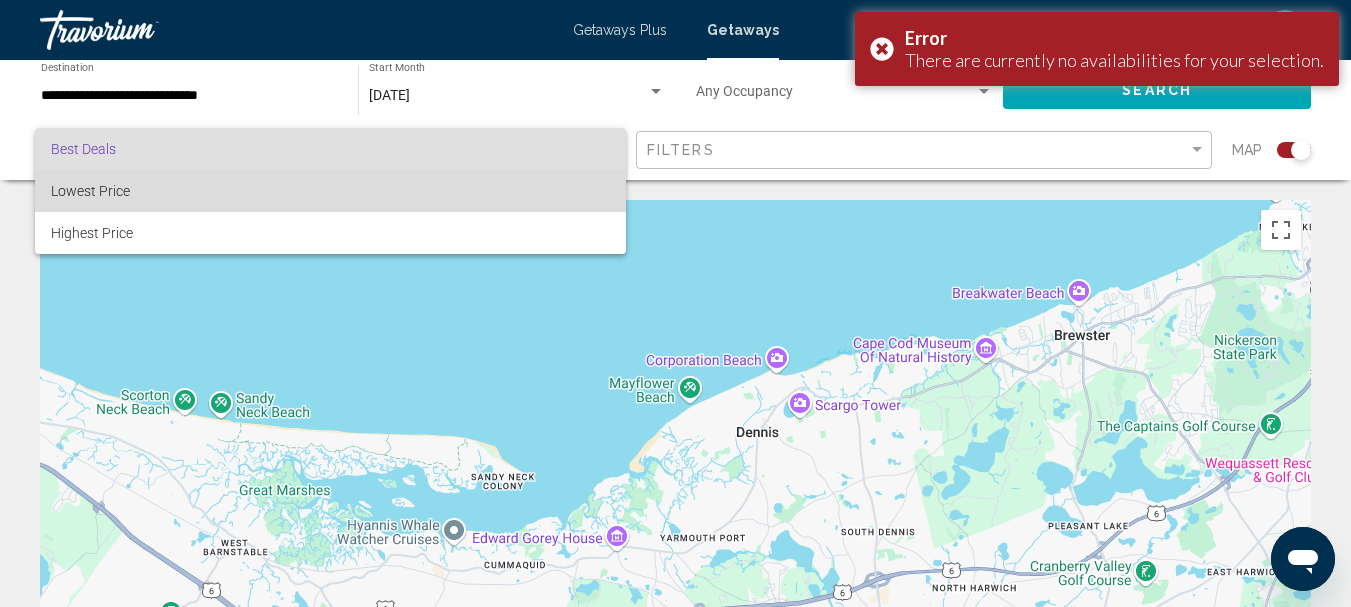 click on "Lowest Price" at bounding box center (330, 191) 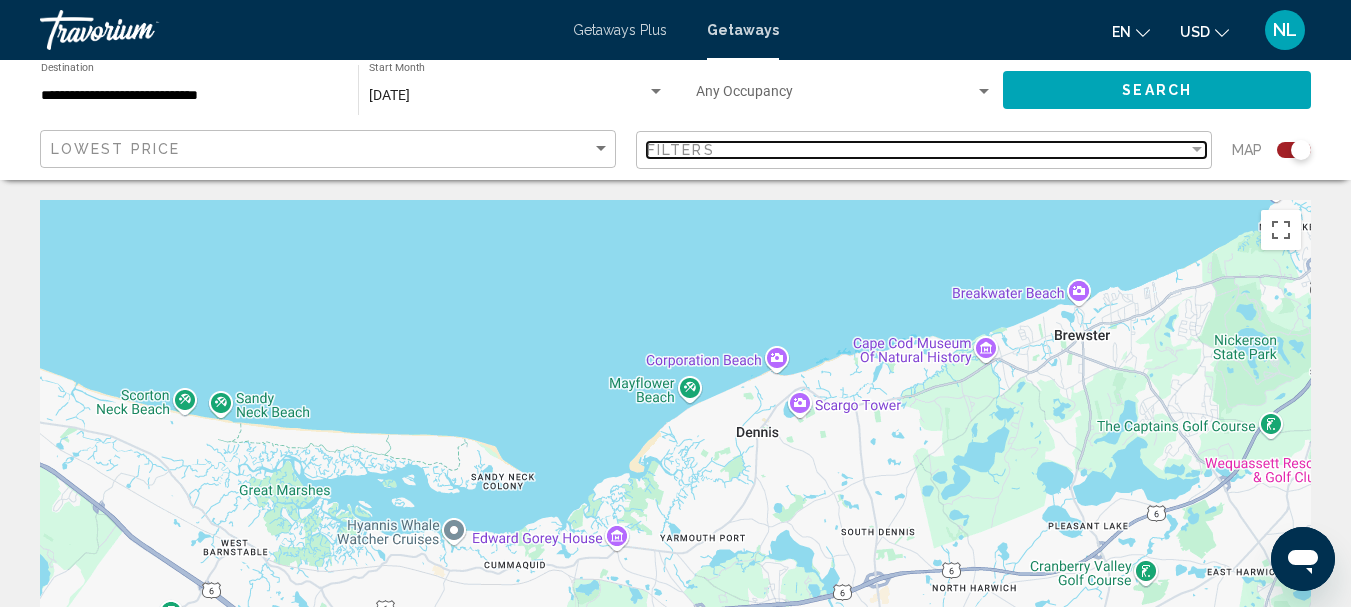click at bounding box center (1197, 149) 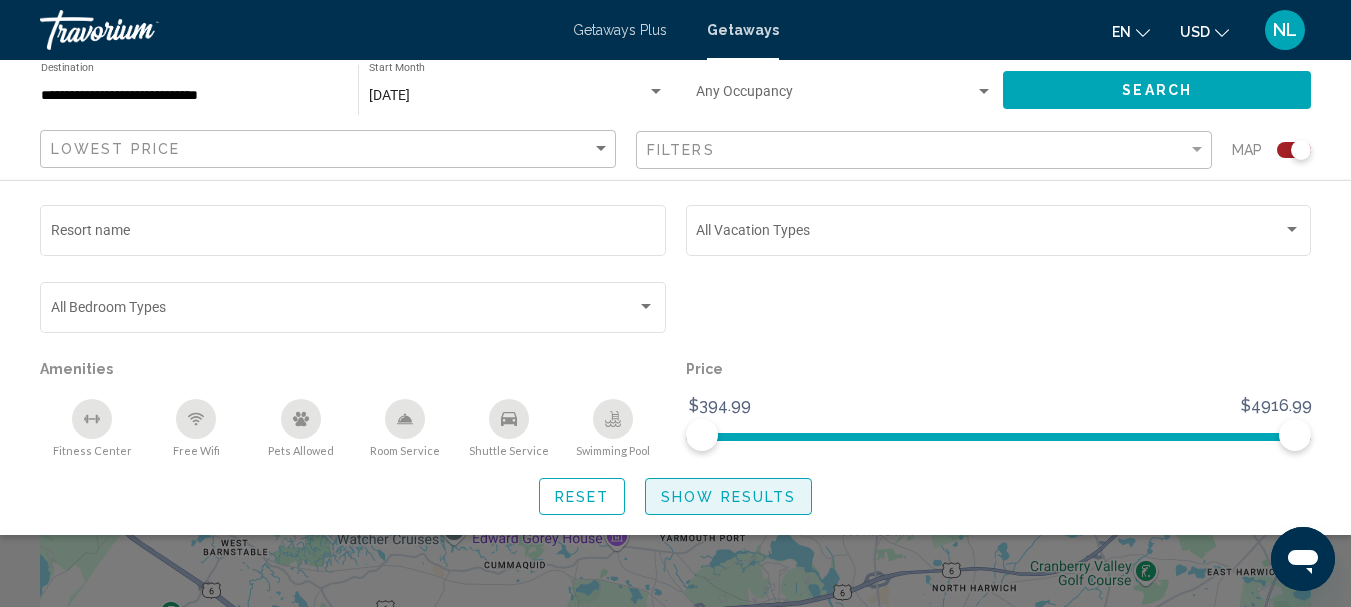 click on "Show Results" 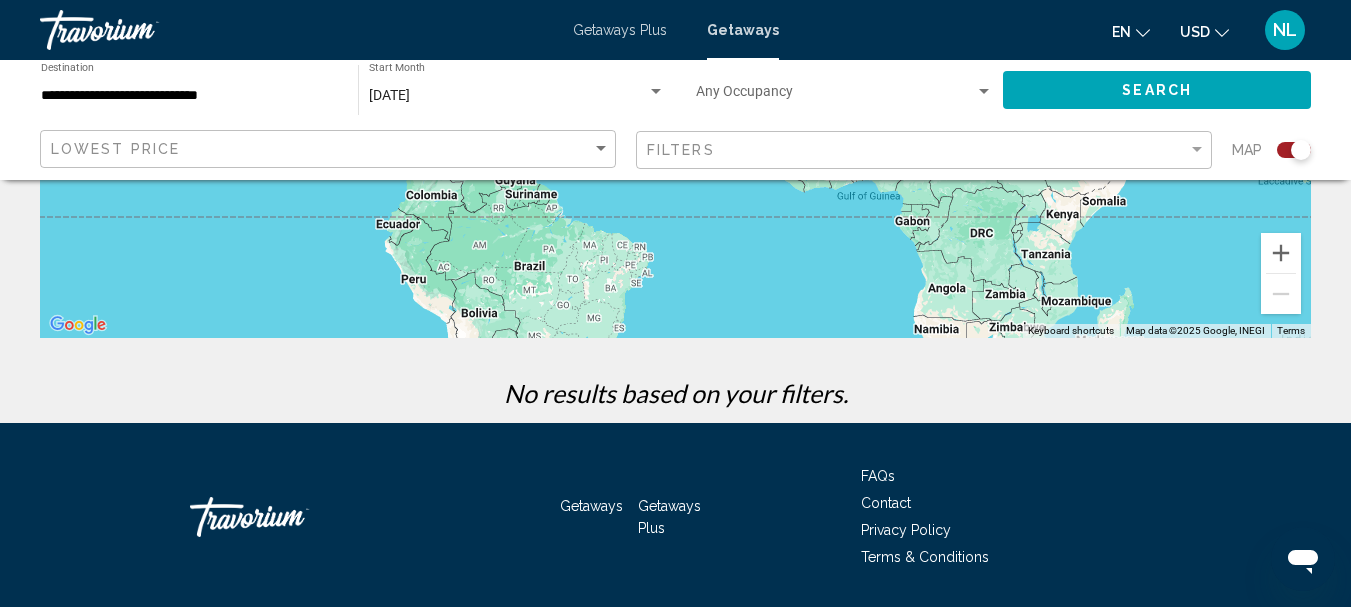 scroll, scrollTop: 0, scrollLeft: 0, axis: both 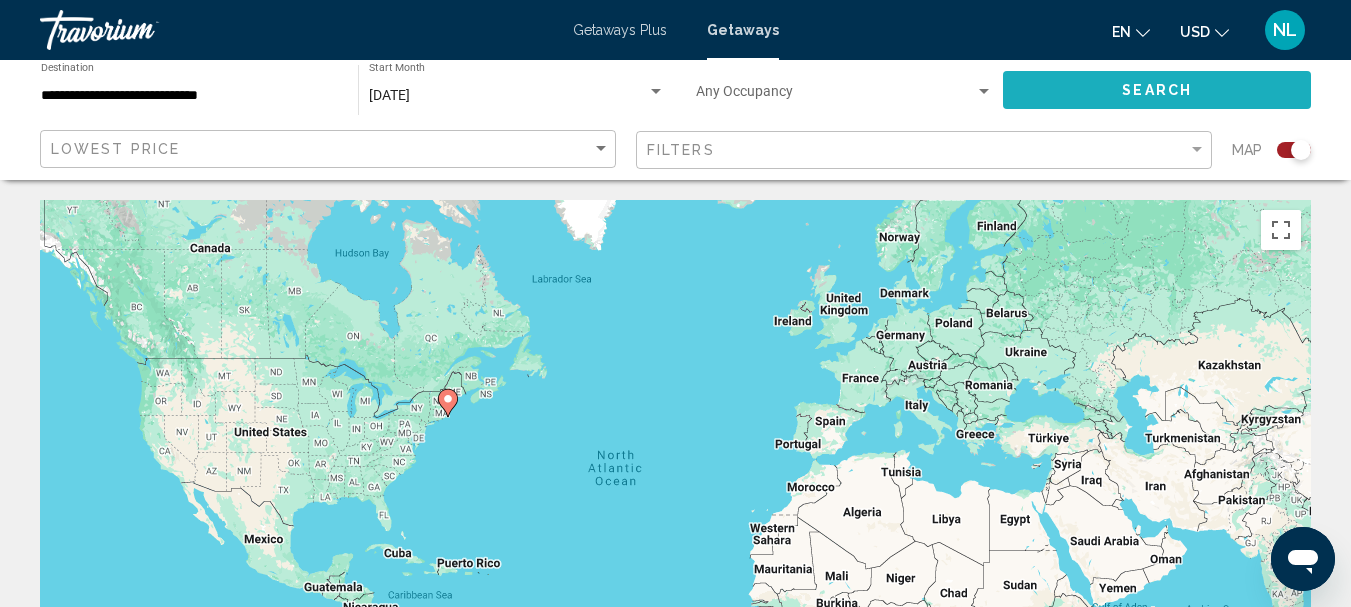 click on "Search" 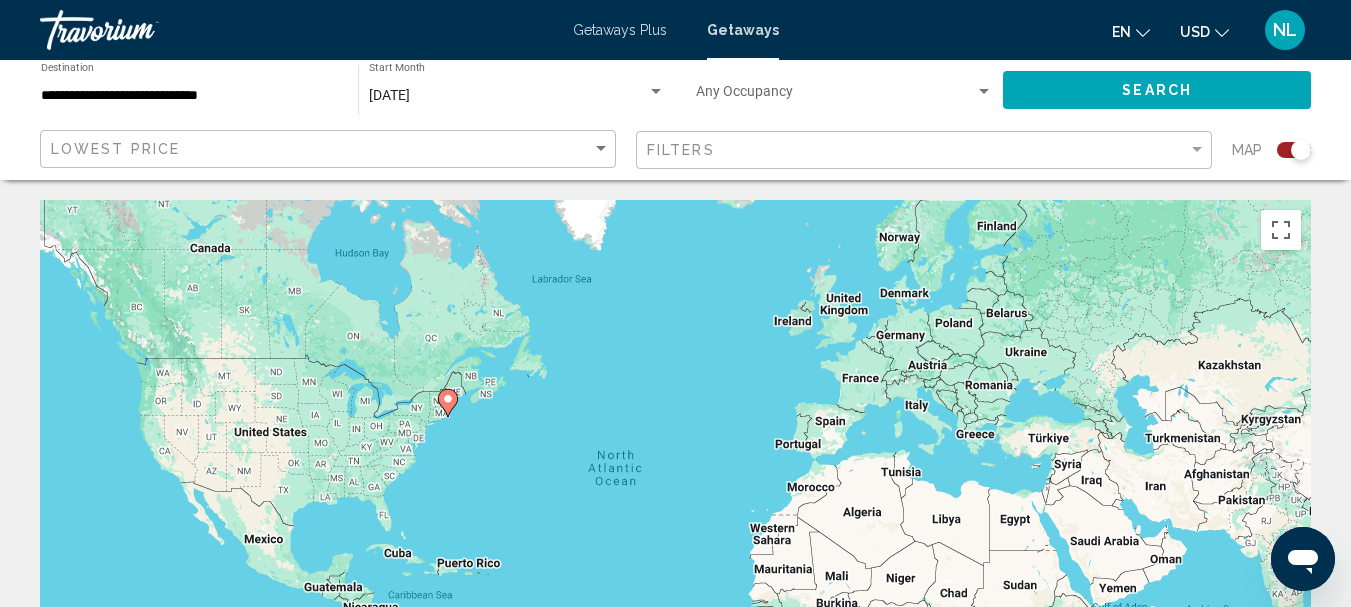 click 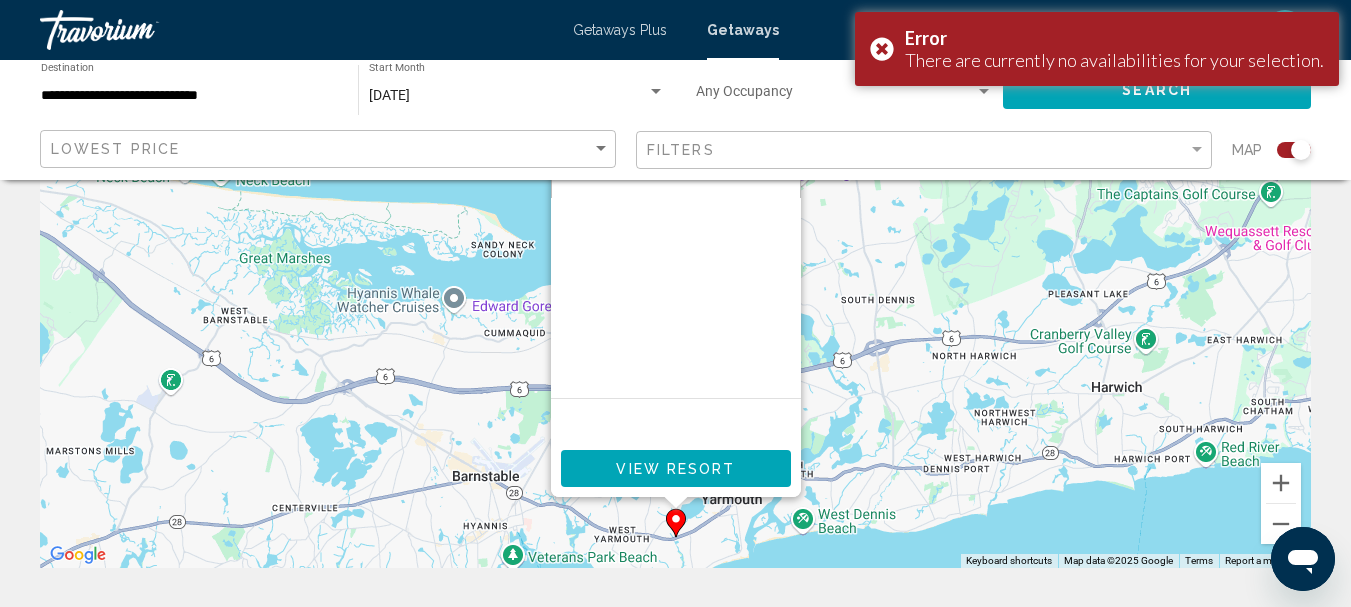 scroll, scrollTop: 246, scrollLeft: 0, axis: vertical 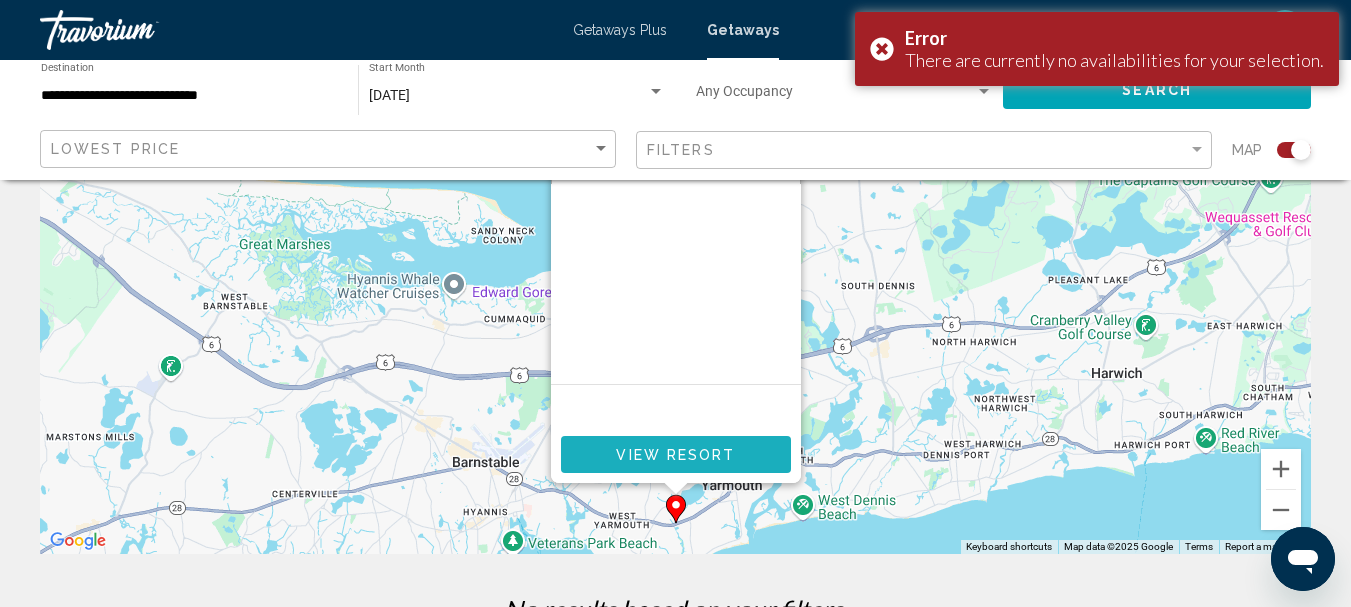 click on "View Resort" at bounding box center (675, 455) 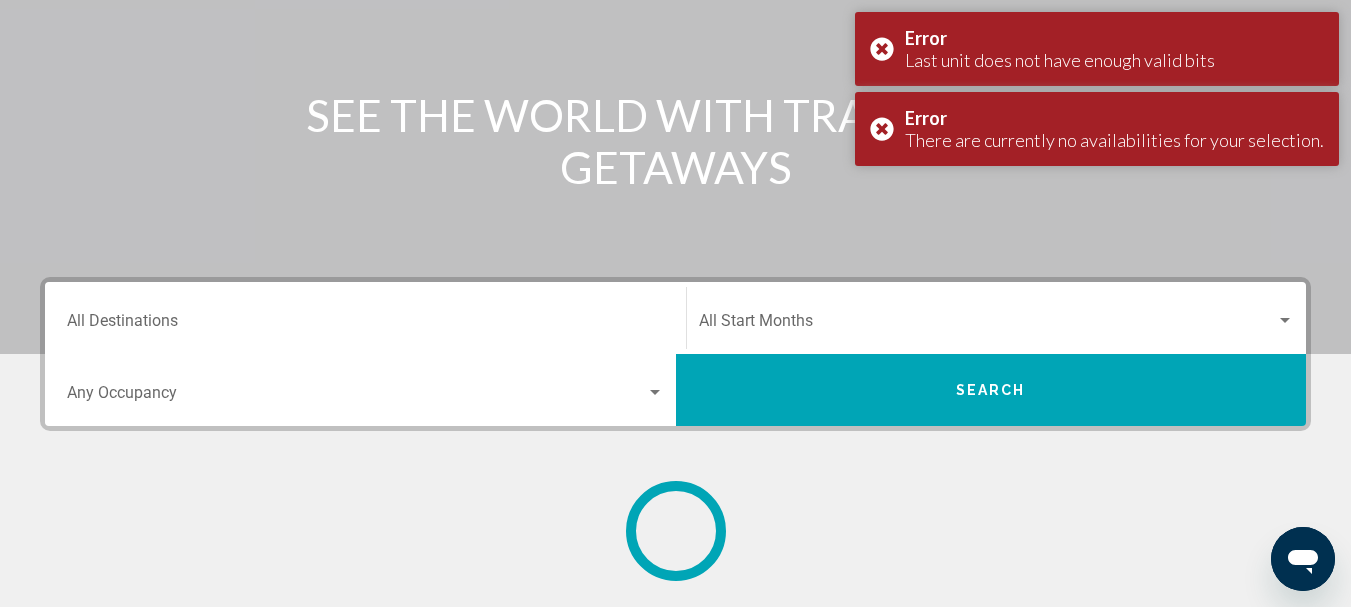 scroll, scrollTop: 0, scrollLeft: 0, axis: both 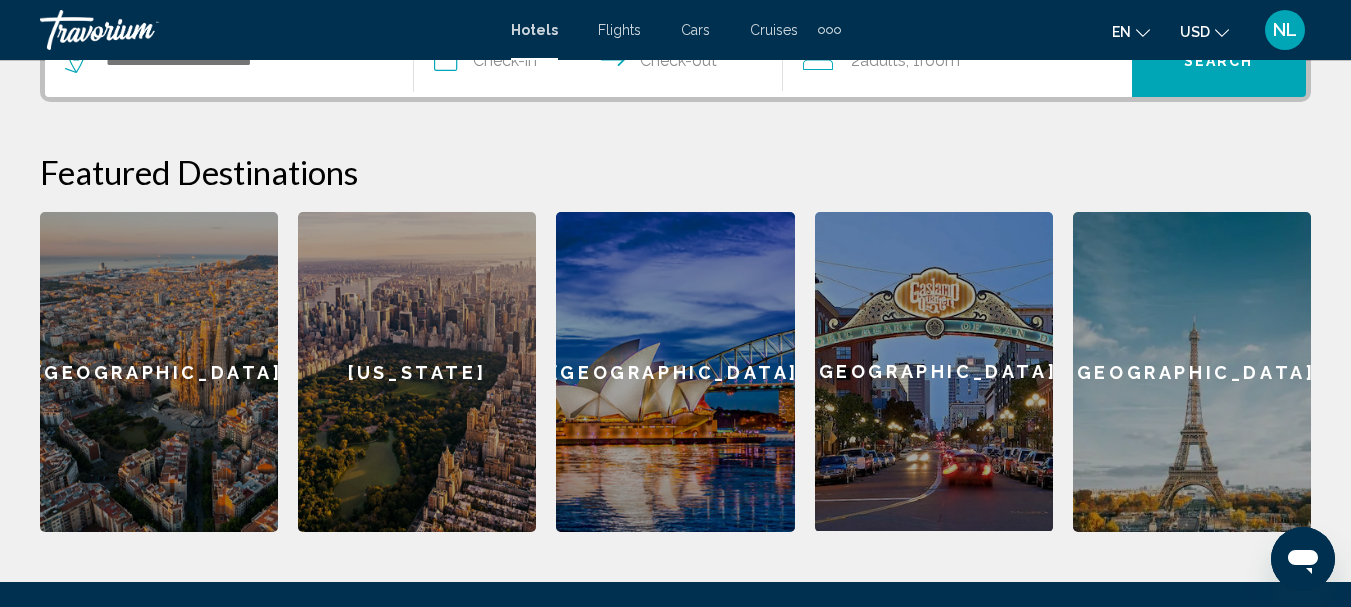 click on "[US_STATE]" at bounding box center (417, 372) 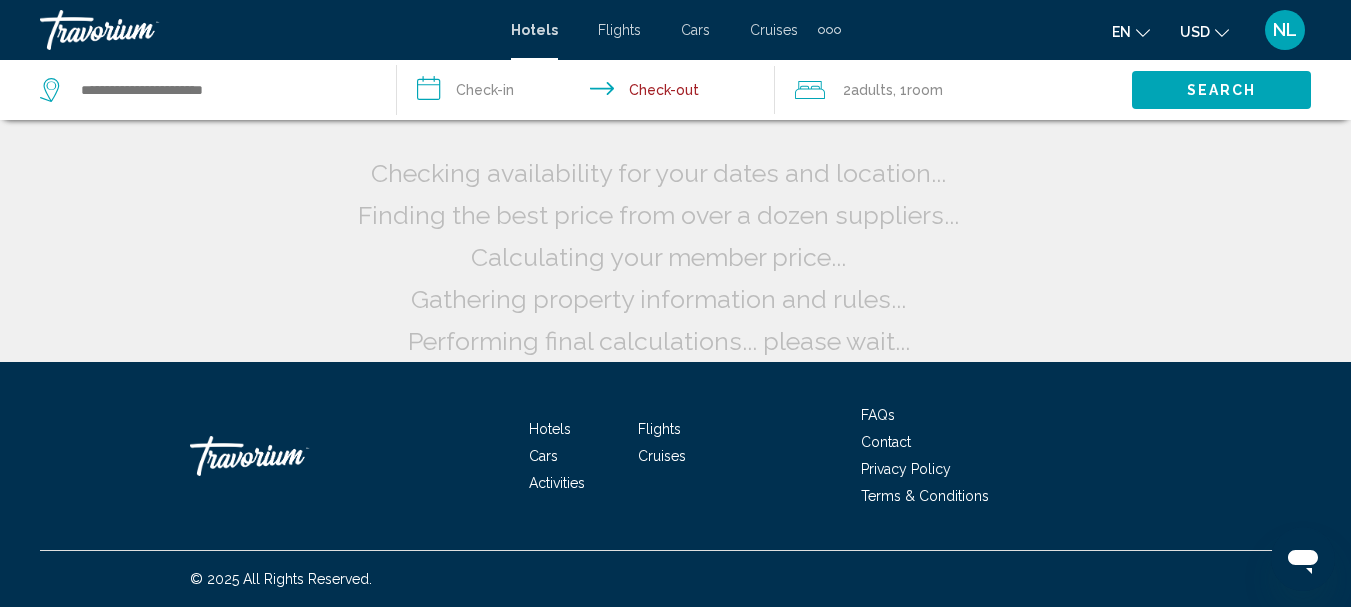 scroll, scrollTop: 0, scrollLeft: 0, axis: both 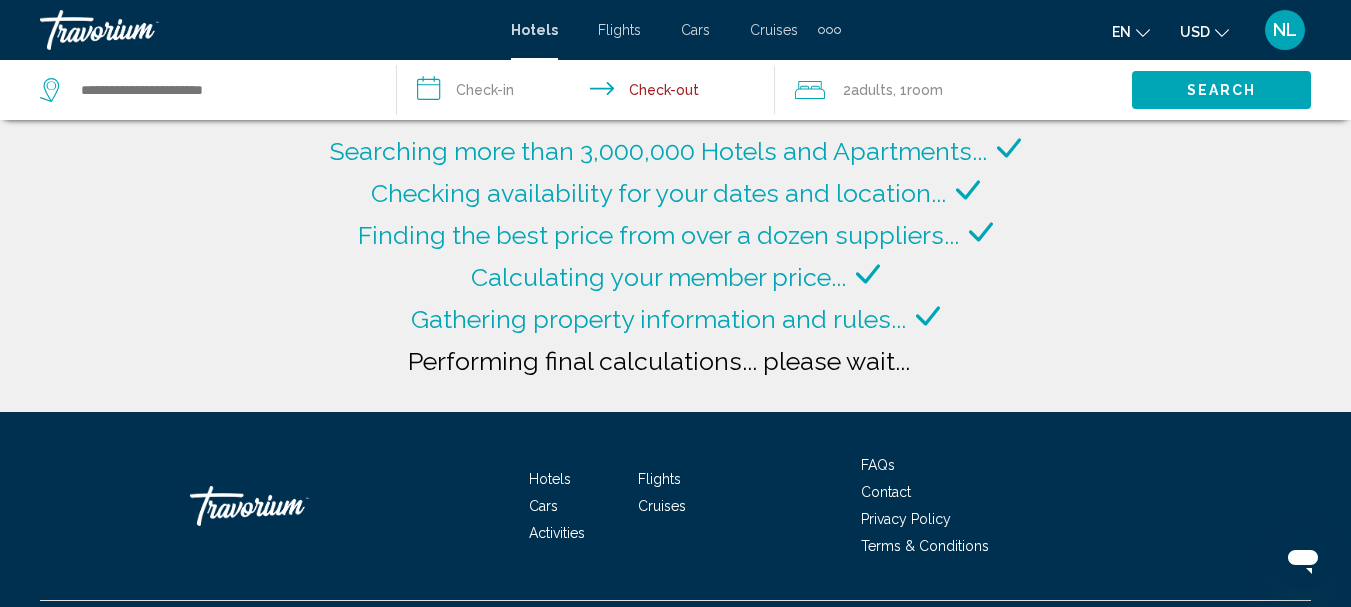type on "**********" 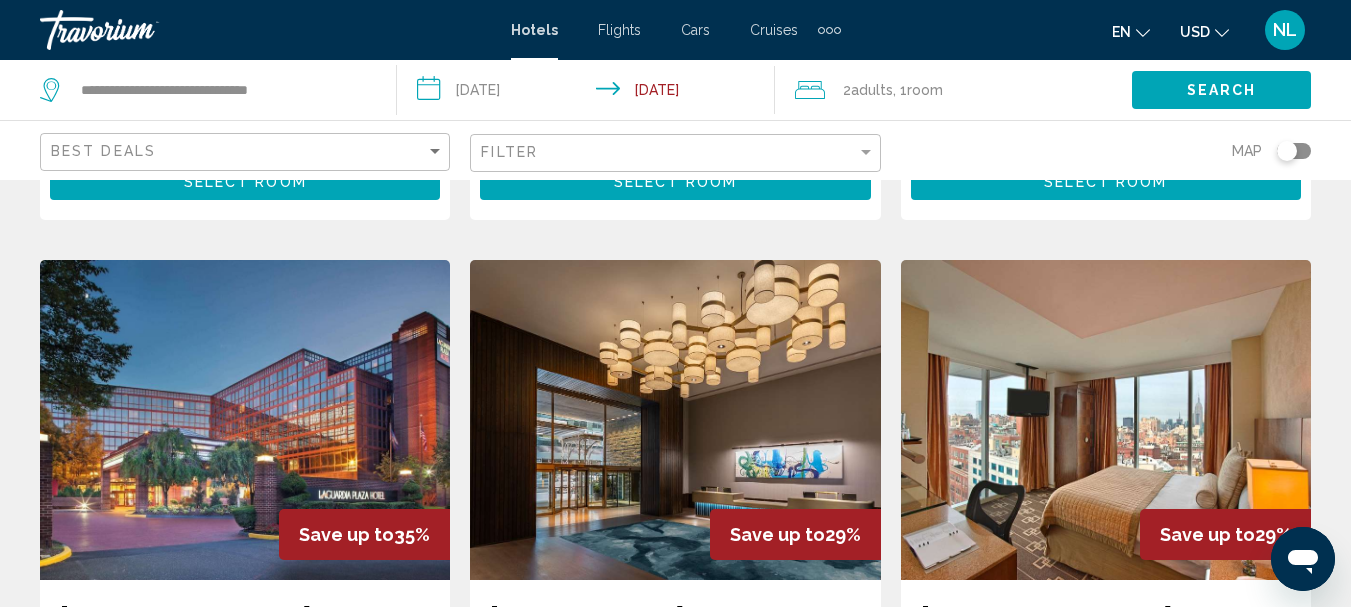 scroll, scrollTop: 0, scrollLeft: 0, axis: both 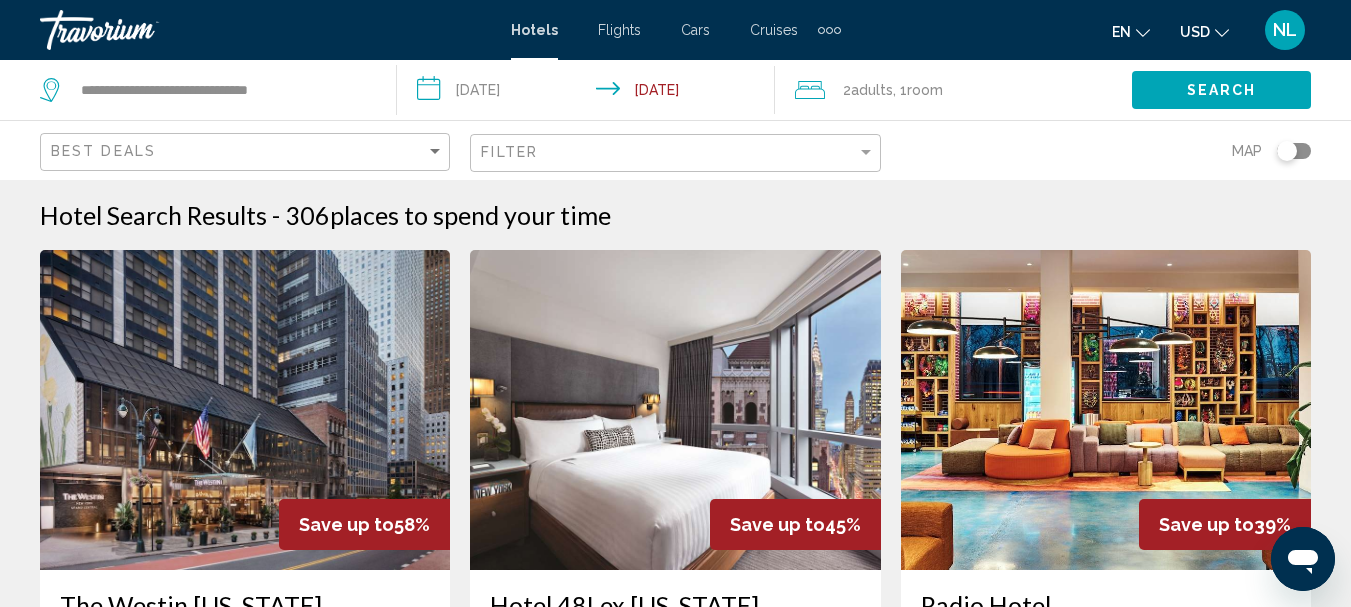 click on "**********" at bounding box center (589, 93) 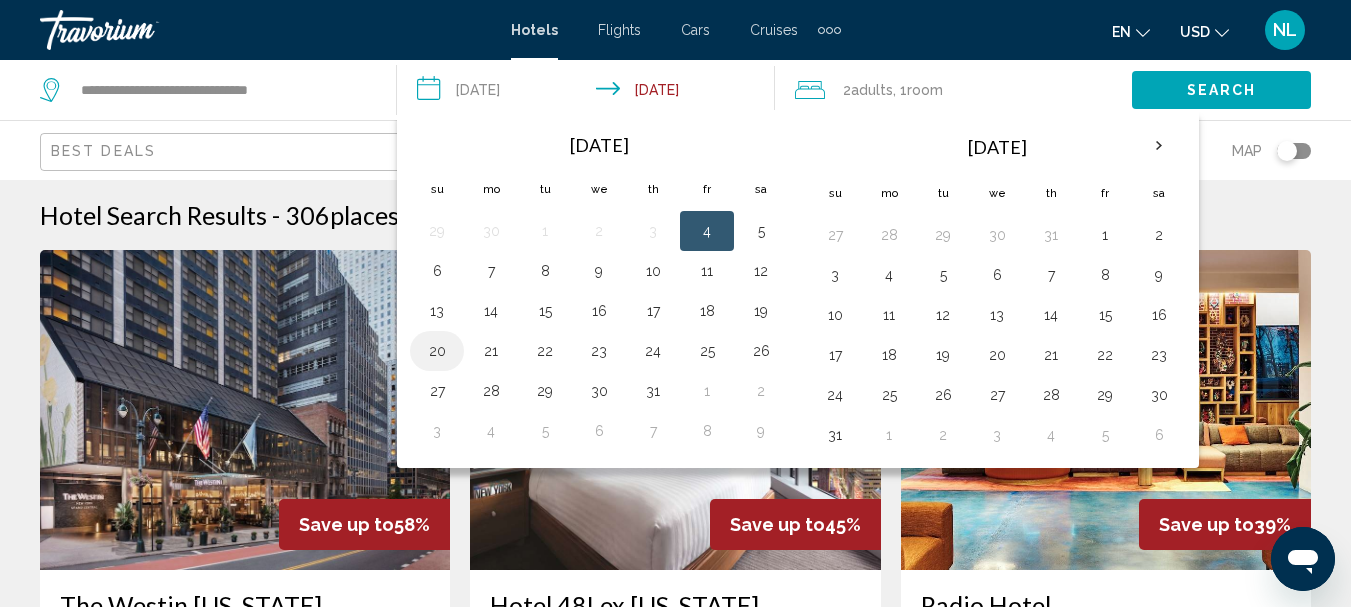 click on "20" at bounding box center [437, 351] 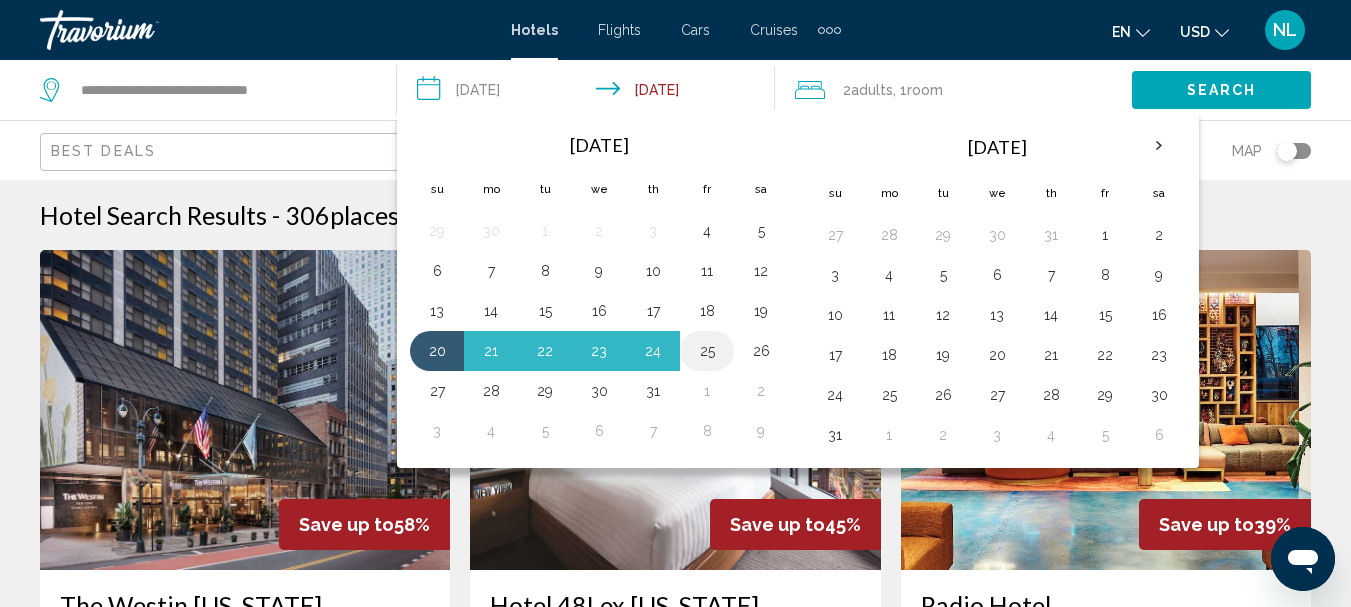 click on "25" at bounding box center (707, 351) 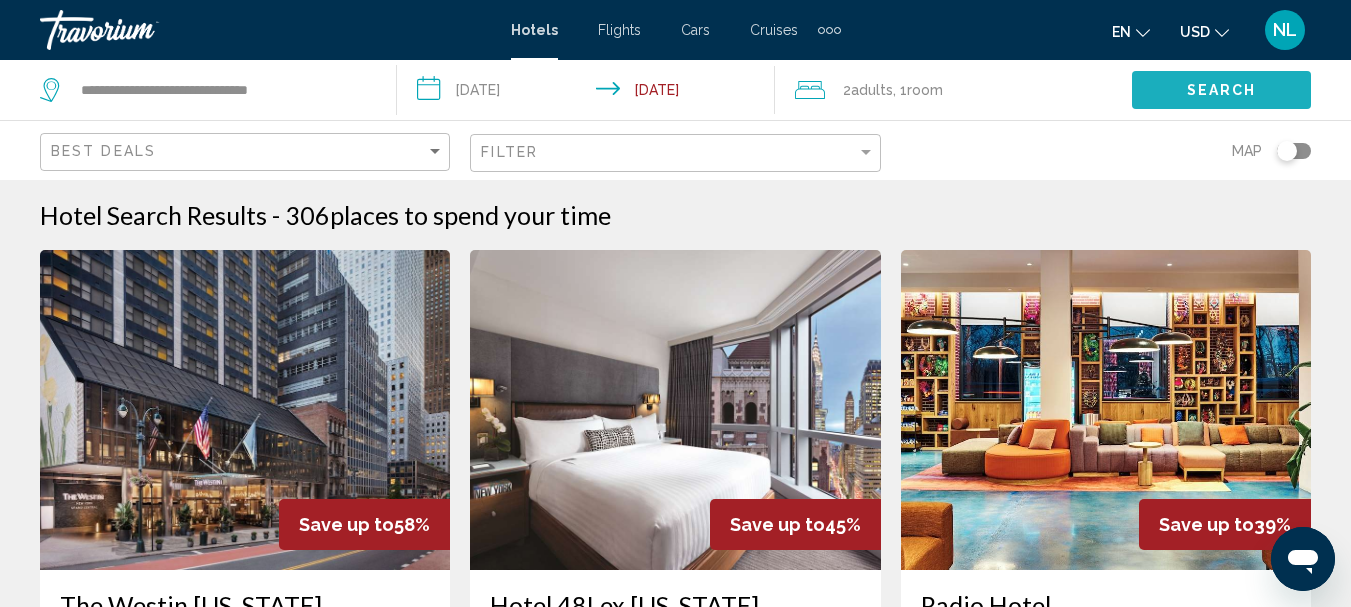 click on "Search" 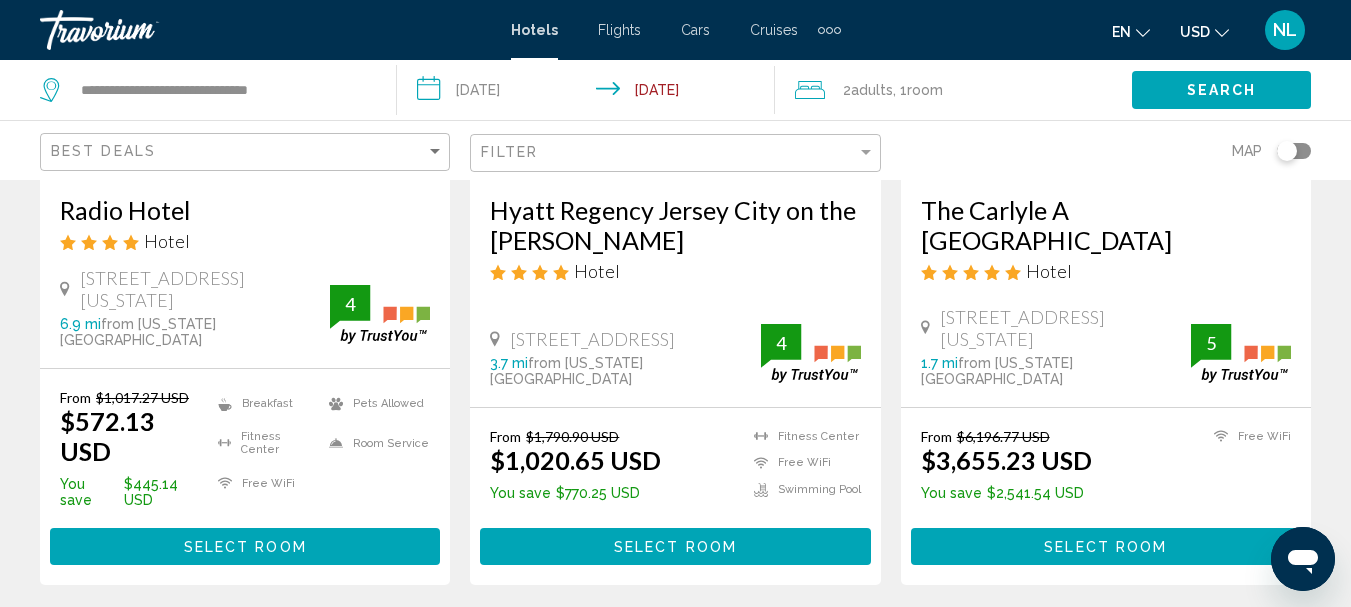 scroll, scrollTop: 0, scrollLeft: 0, axis: both 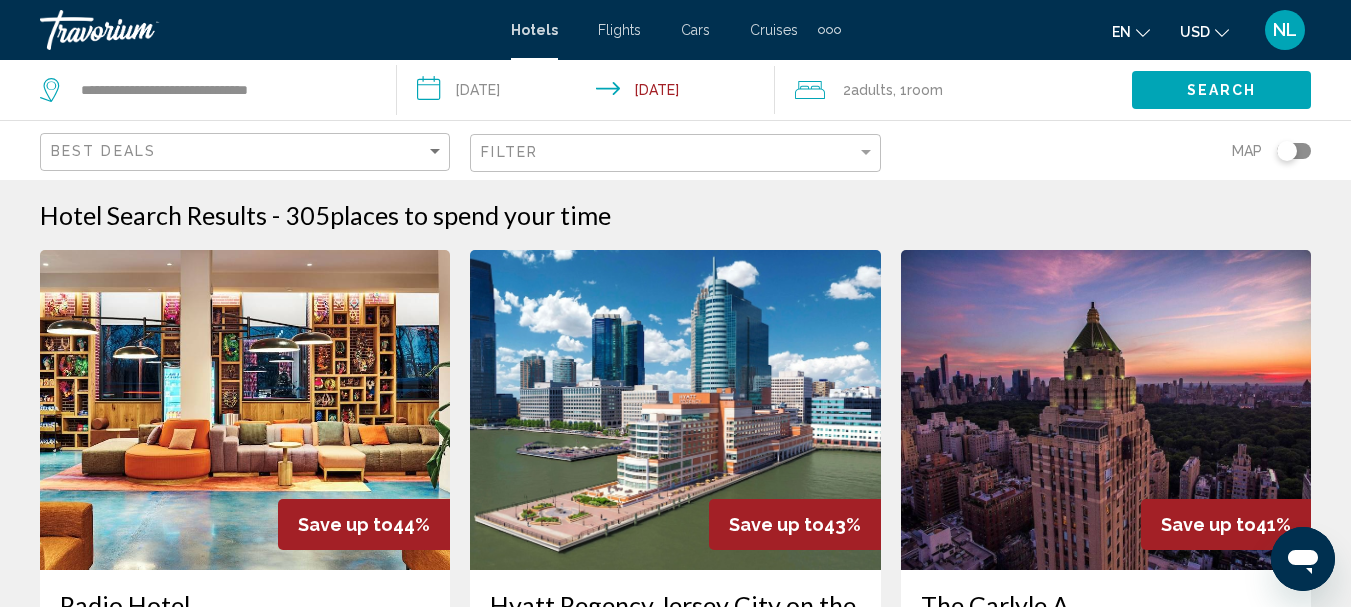 click on "Cruises" at bounding box center (774, 30) 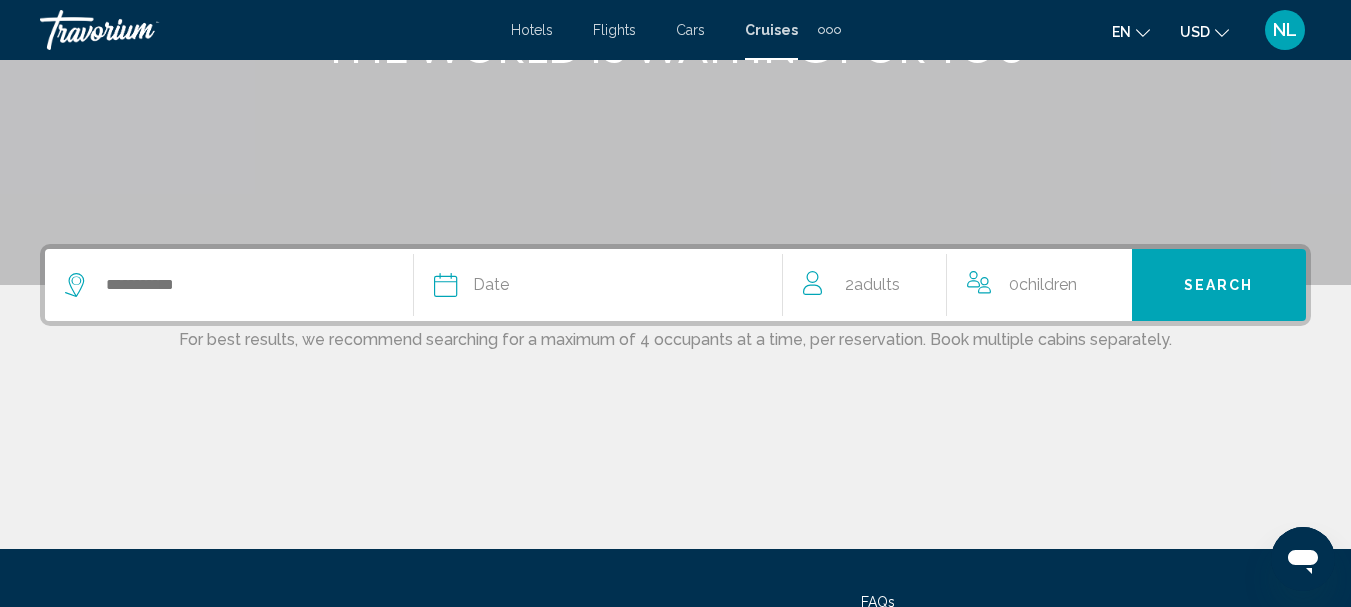 scroll, scrollTop: 311, scrollLeft: 0, axis: vertical 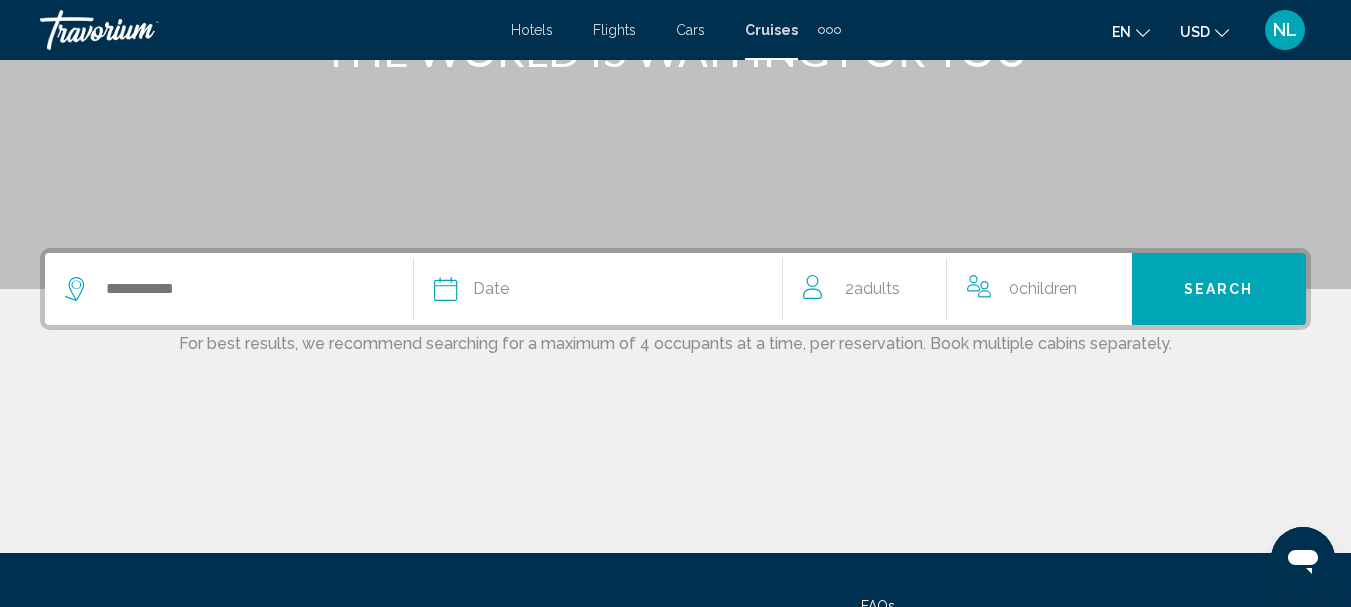 click 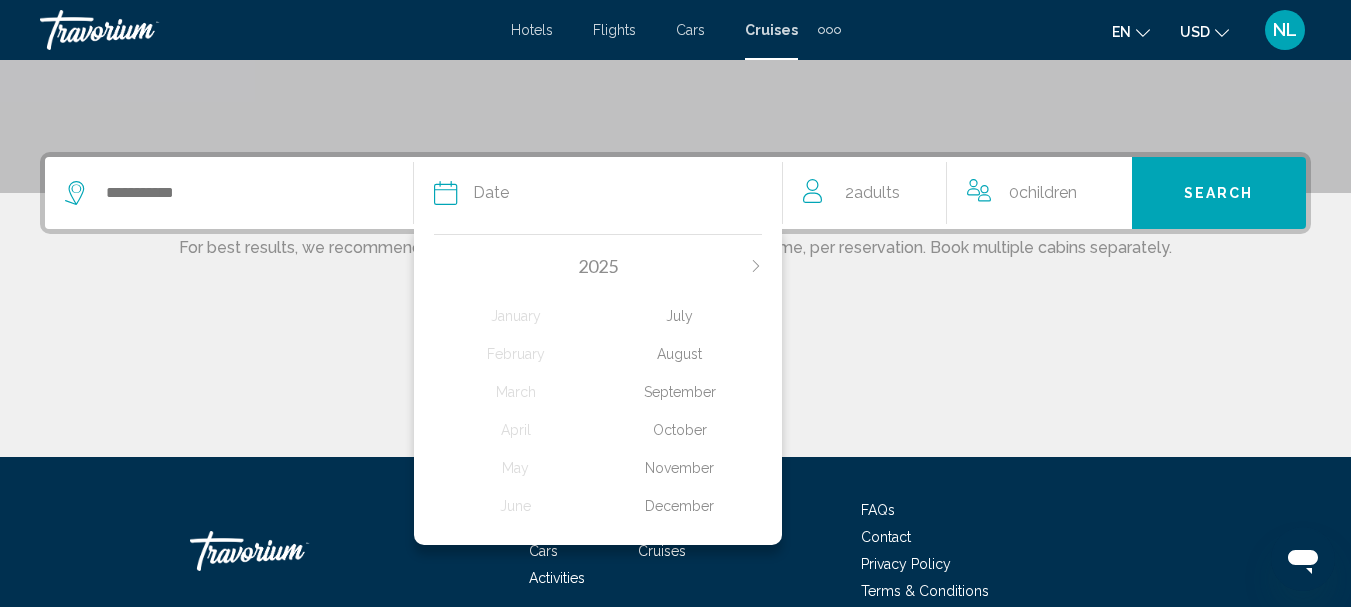 scroll, scrollTop: 494, scrollLeft: 0, axis: vertical 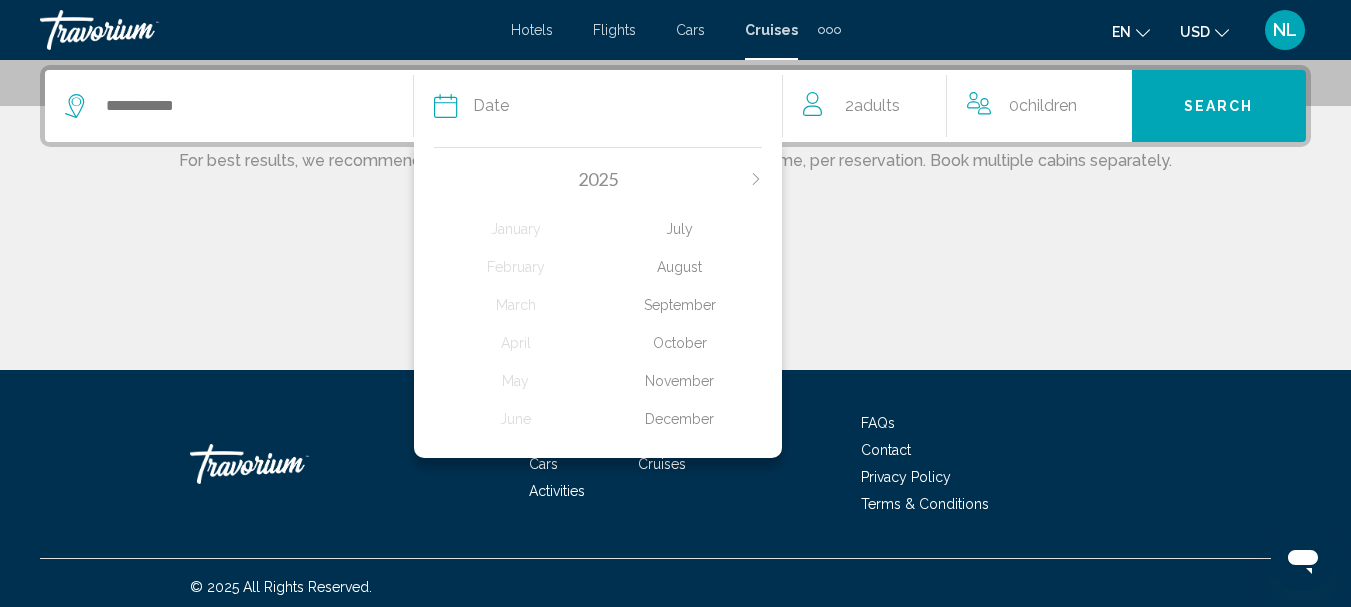 click on "July" 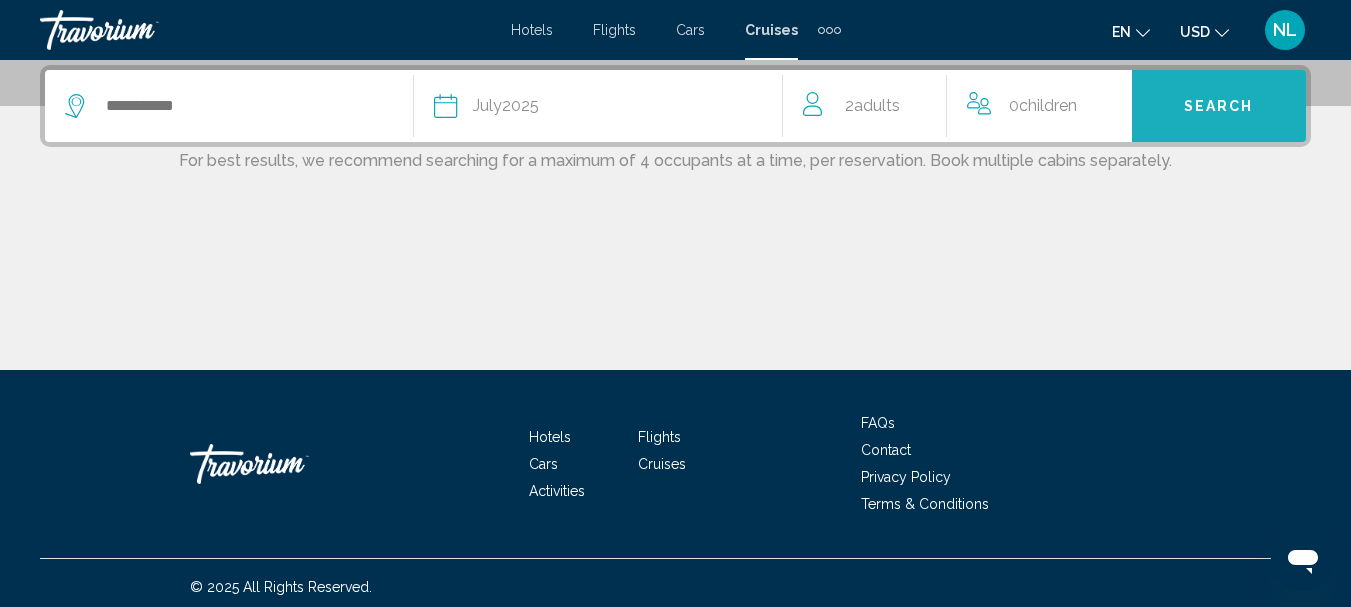 click on "Search" at bounding box center (1219, 107) 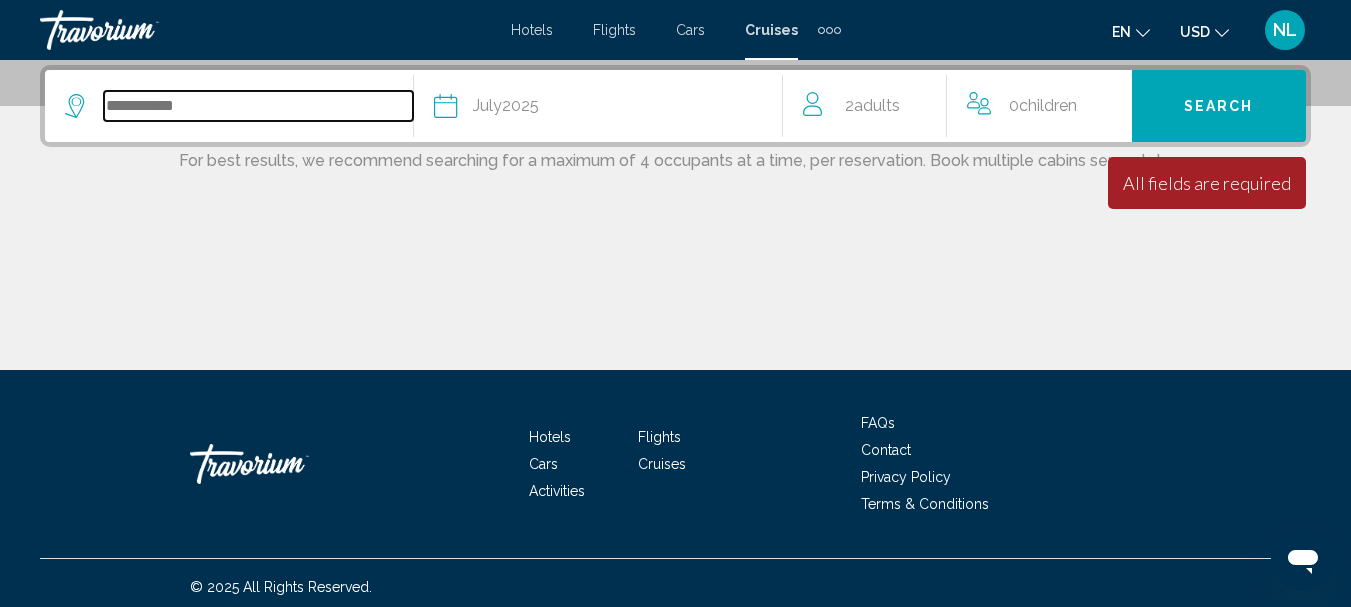 click at bounding box center (258, 106) 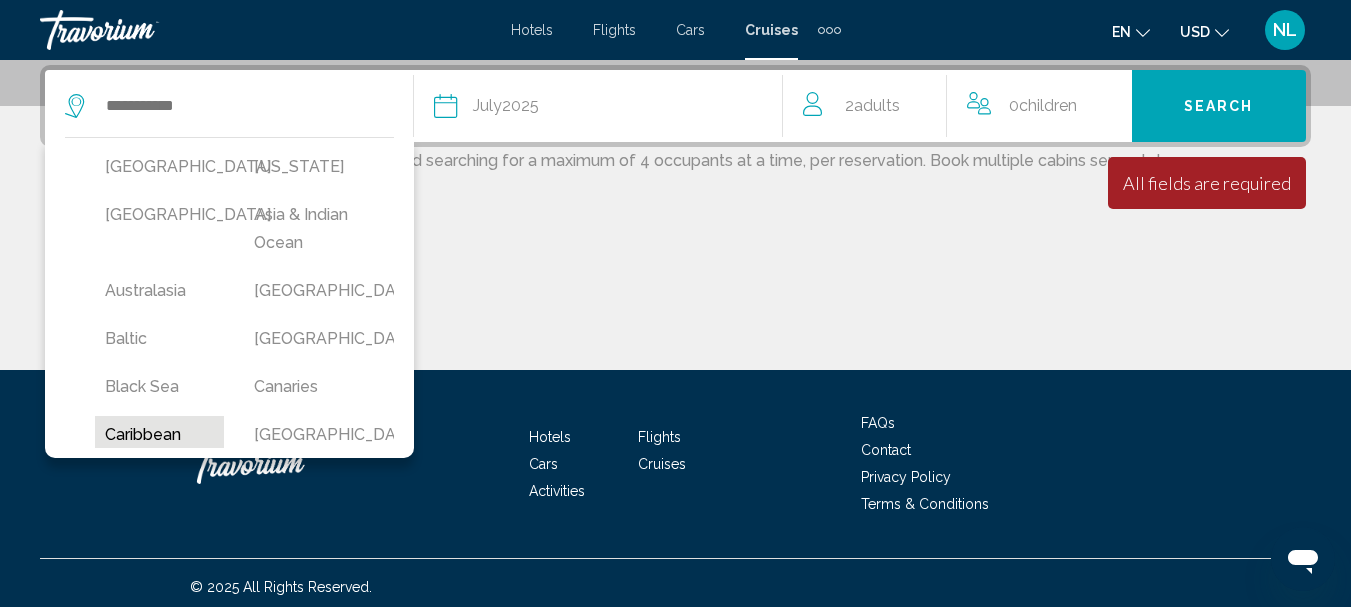 click on "Caribbean" at bounding box center (159, 435) 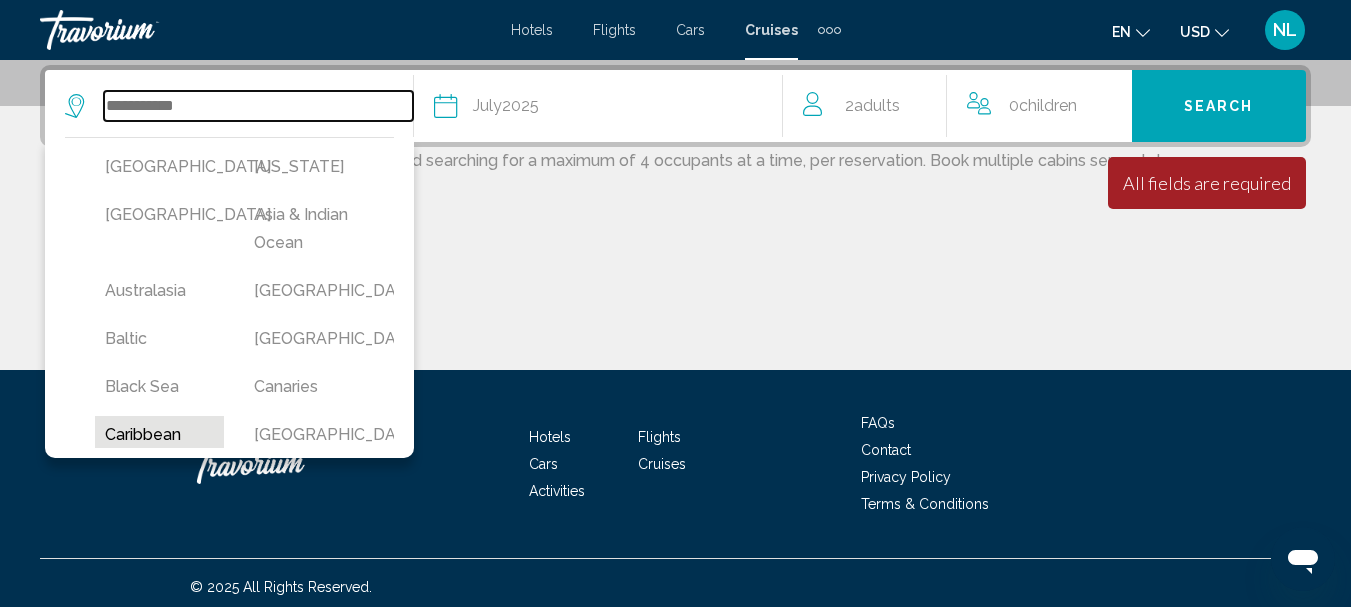type on "*********" 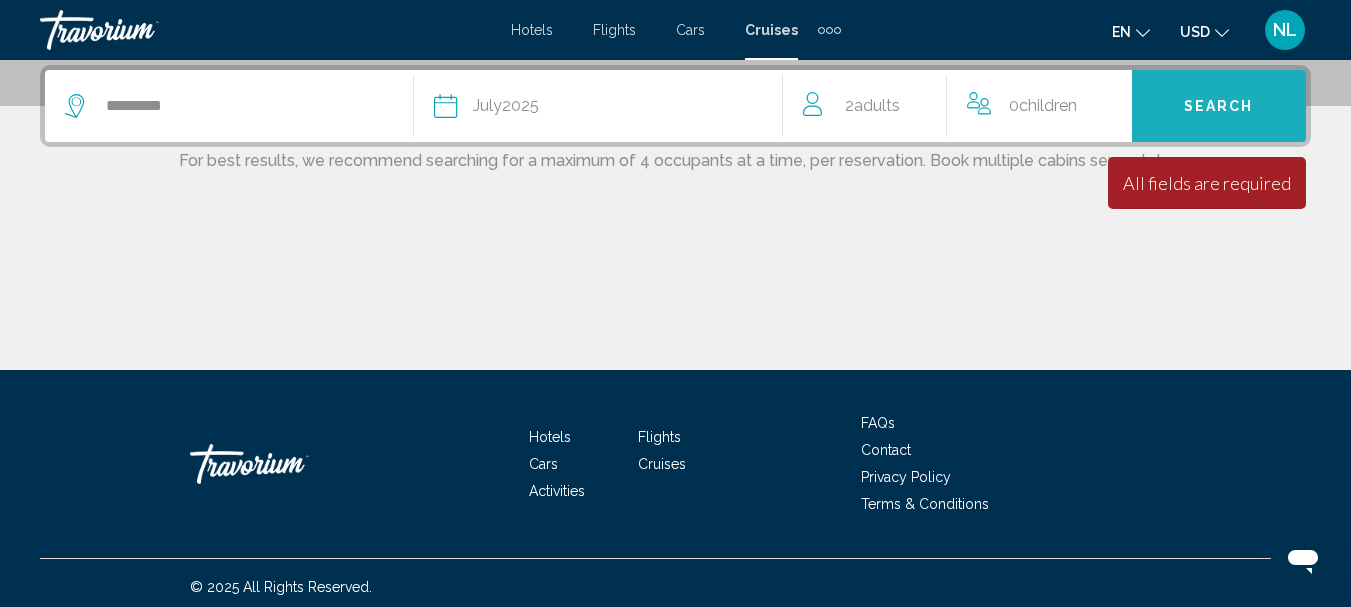 click on "Search" at bounding box center (1219, 107) 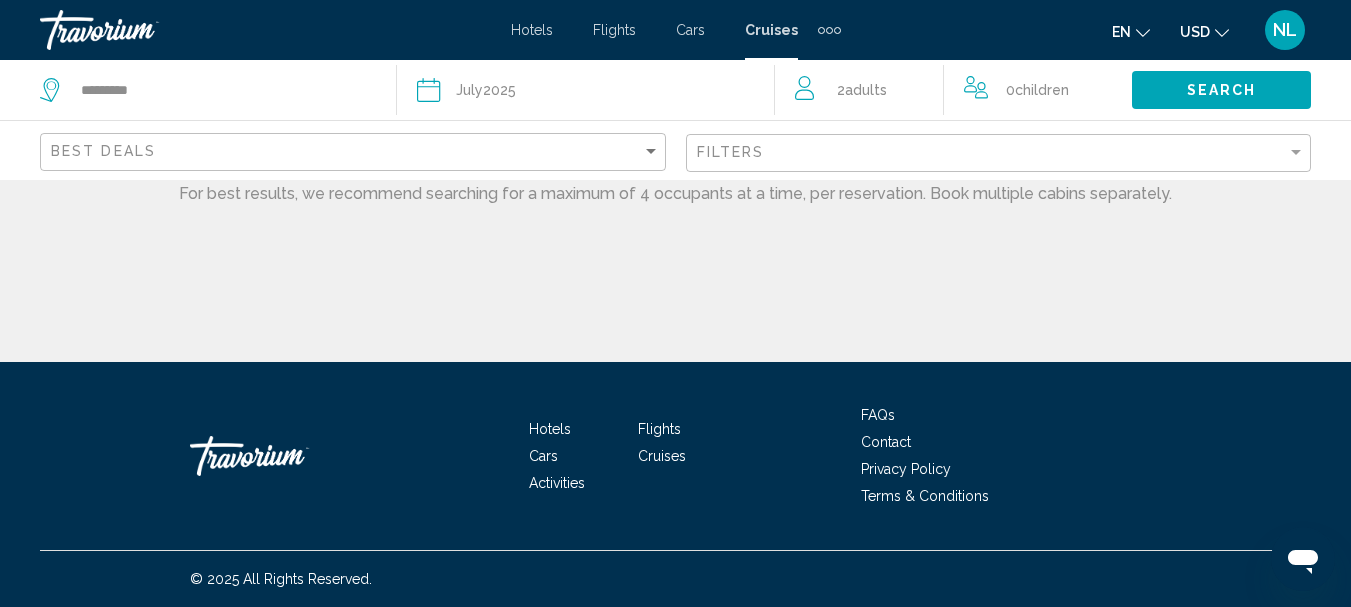 scroll, scrollTop: 0, scrollLeft: 0, axis: both 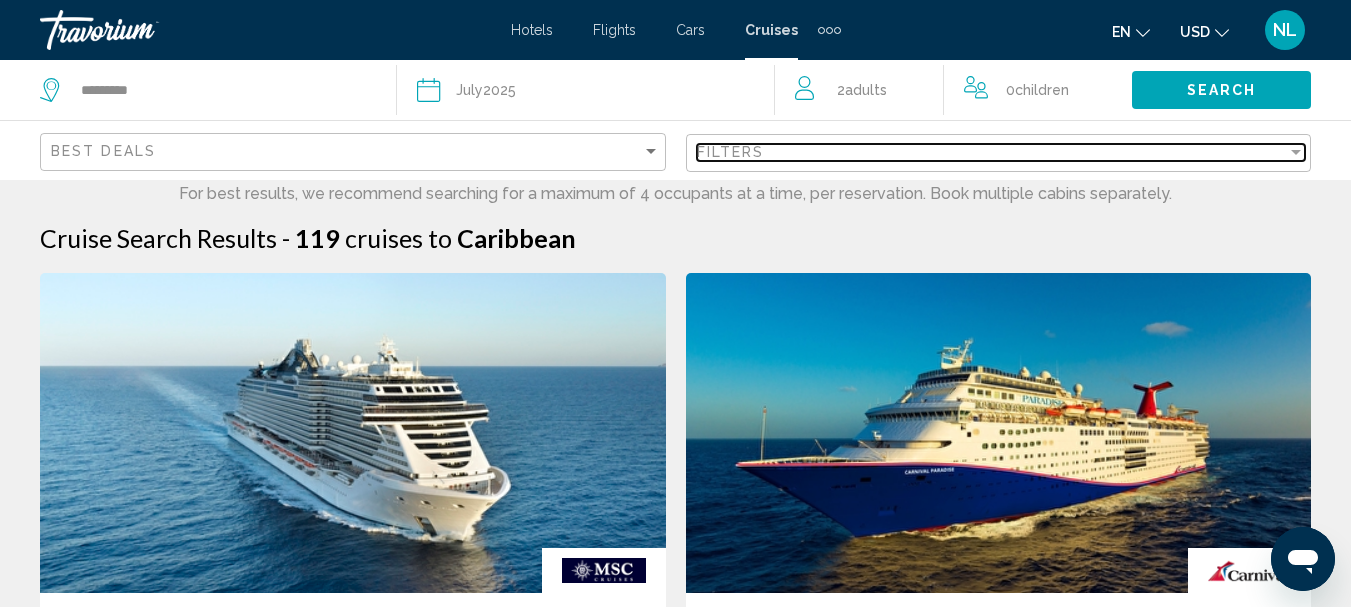 click at bounding box center (1296, 152) 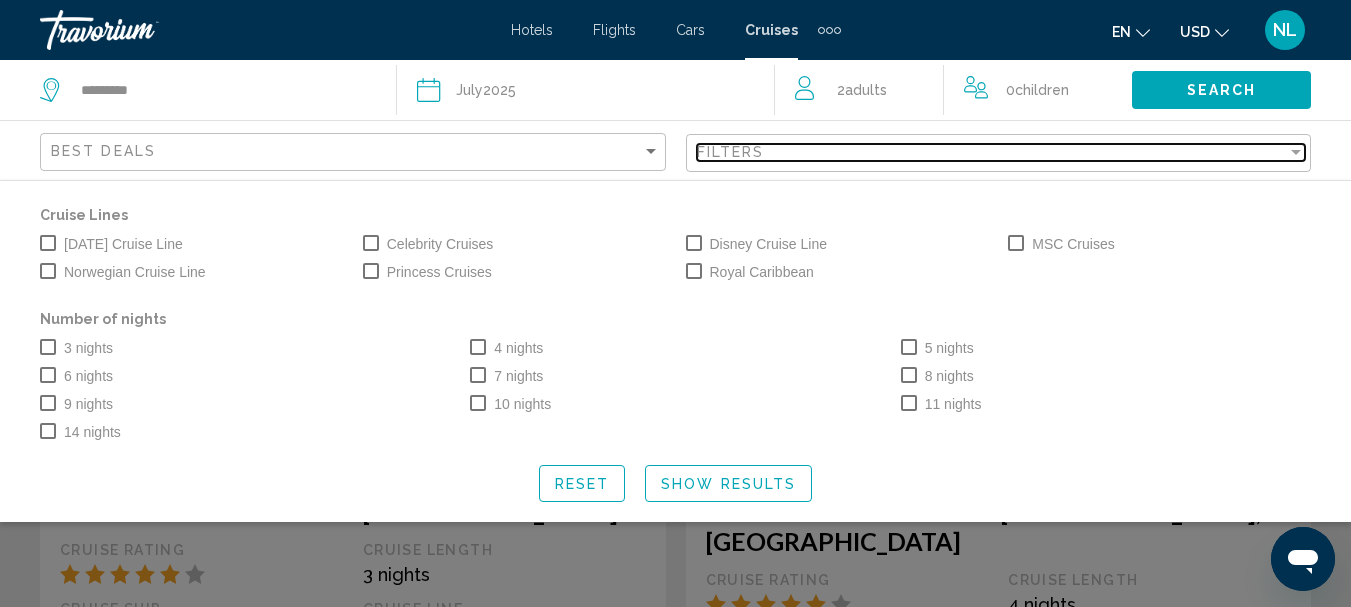 scroll, scrollTop: 0, scrollLeft: 0, axis: both 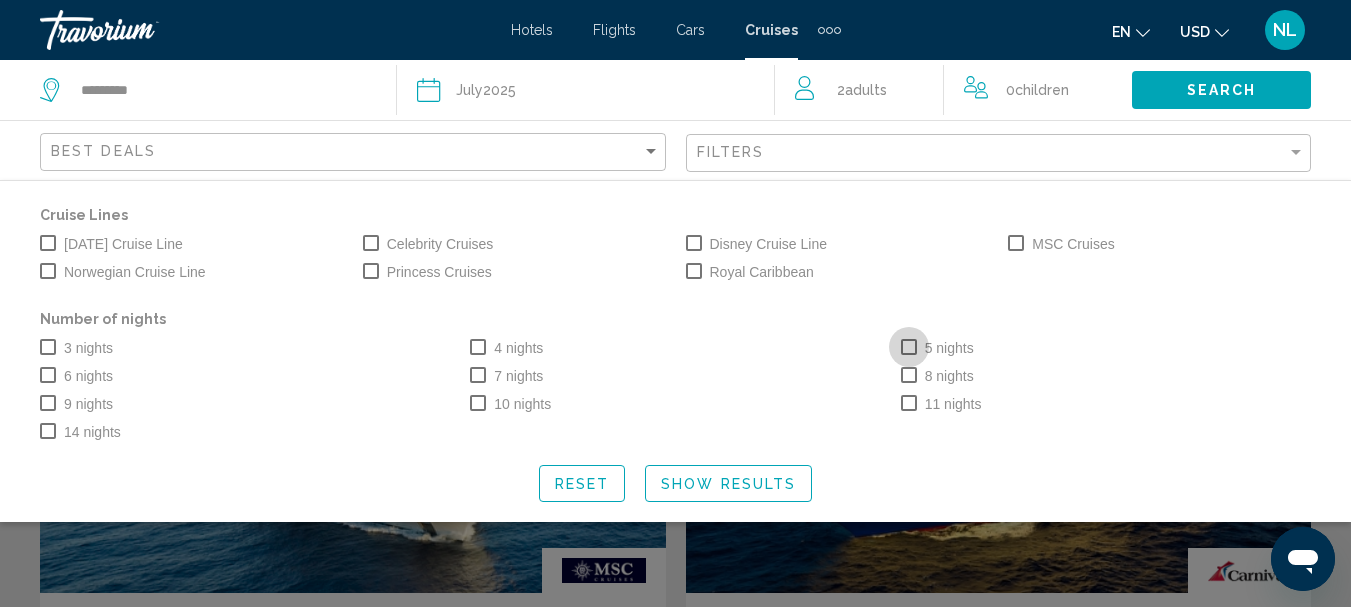 click at bounding box center (909, 347) 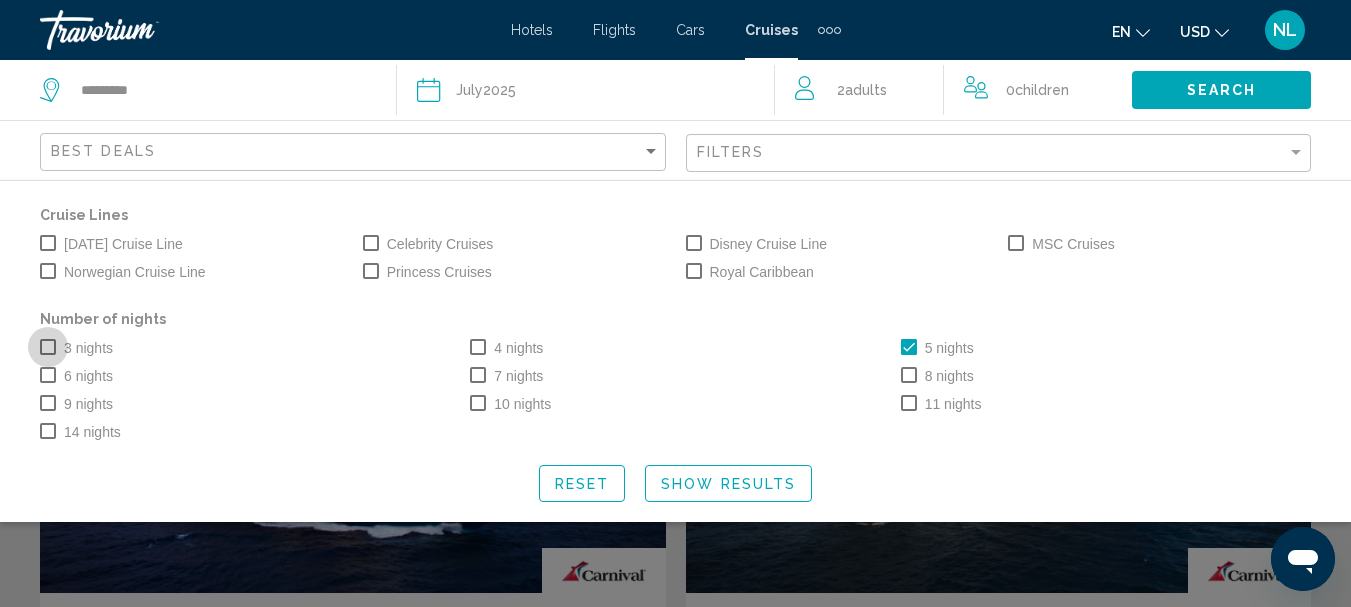 click at bounding box center (48, 347) 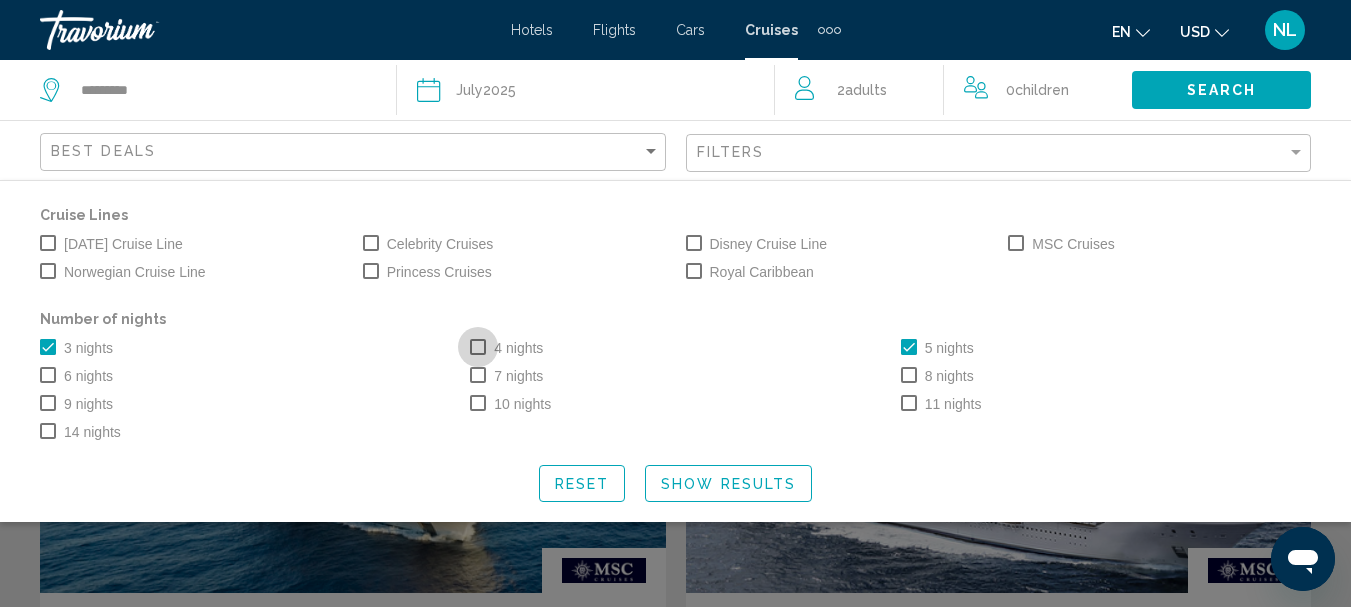 click at bounding box center [478, 347] 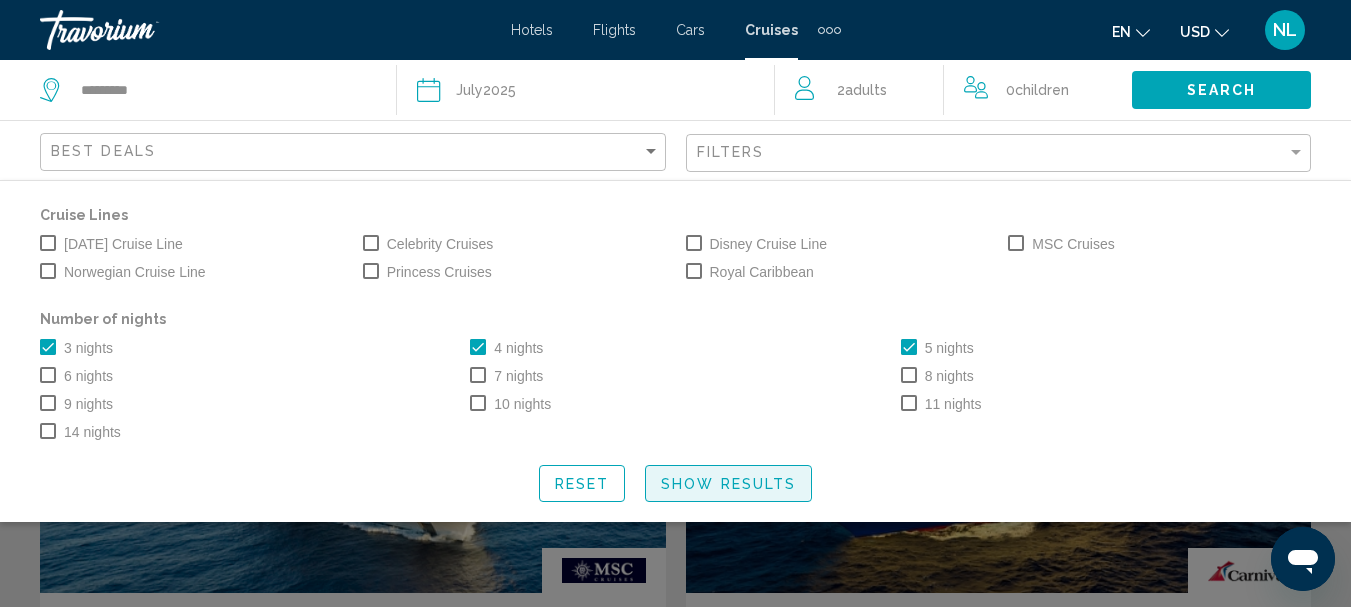 click on "Show Results" 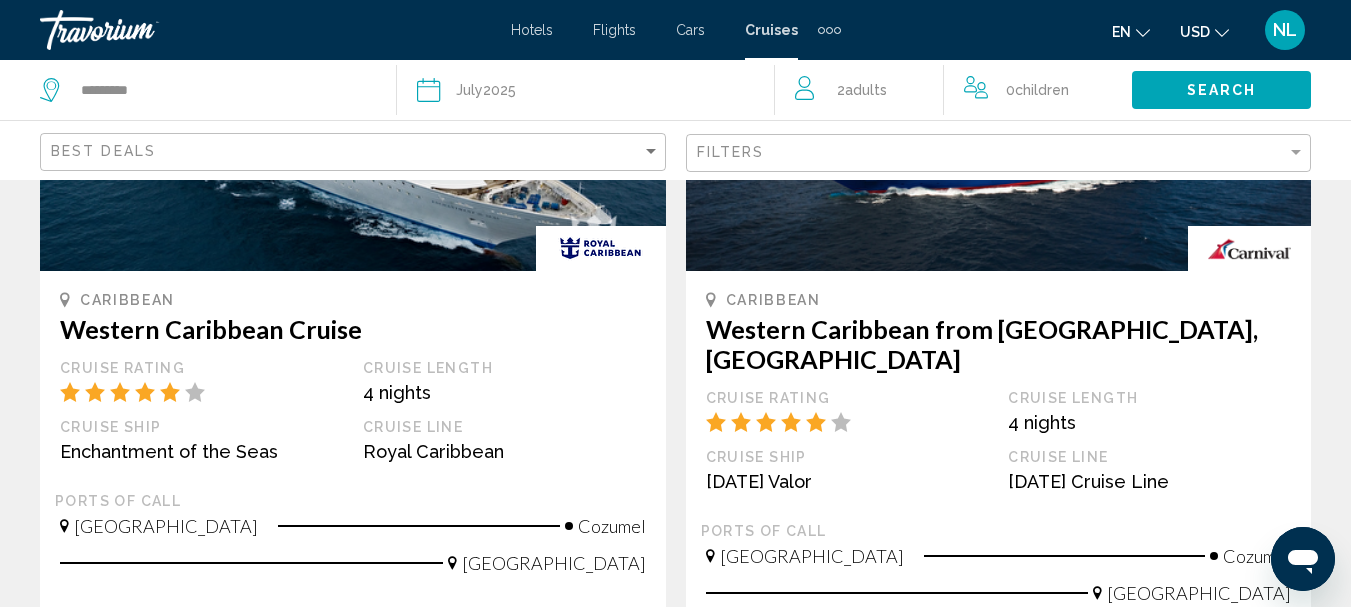 scroll, scrollTop: 2125, scrollLeft: 0, axis: vertical 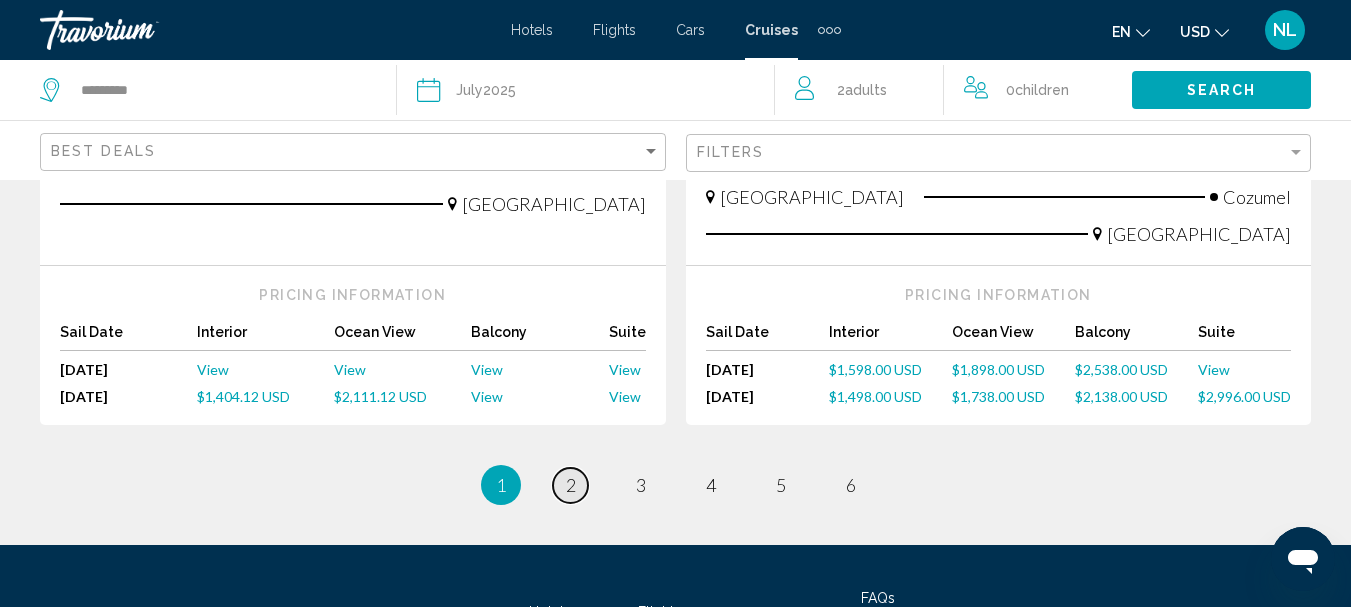 click on "2" at bounding box center (571, 485) 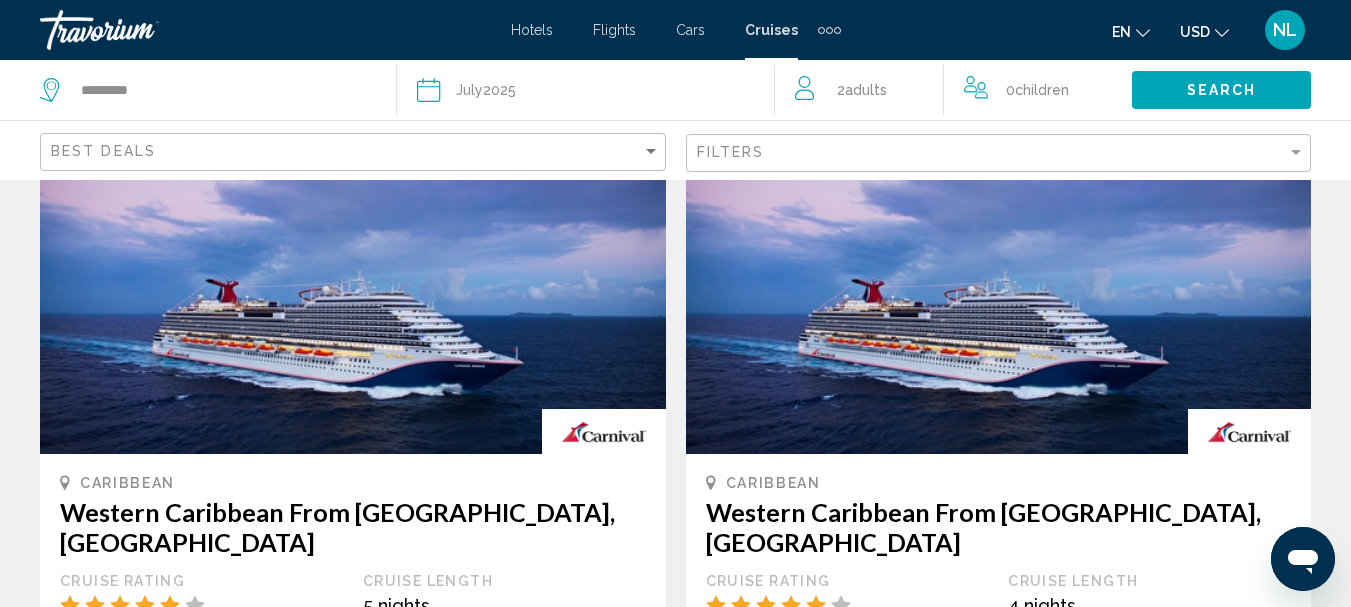 scroll, scrollTop: 0, scrollLeft: 0, axis: both 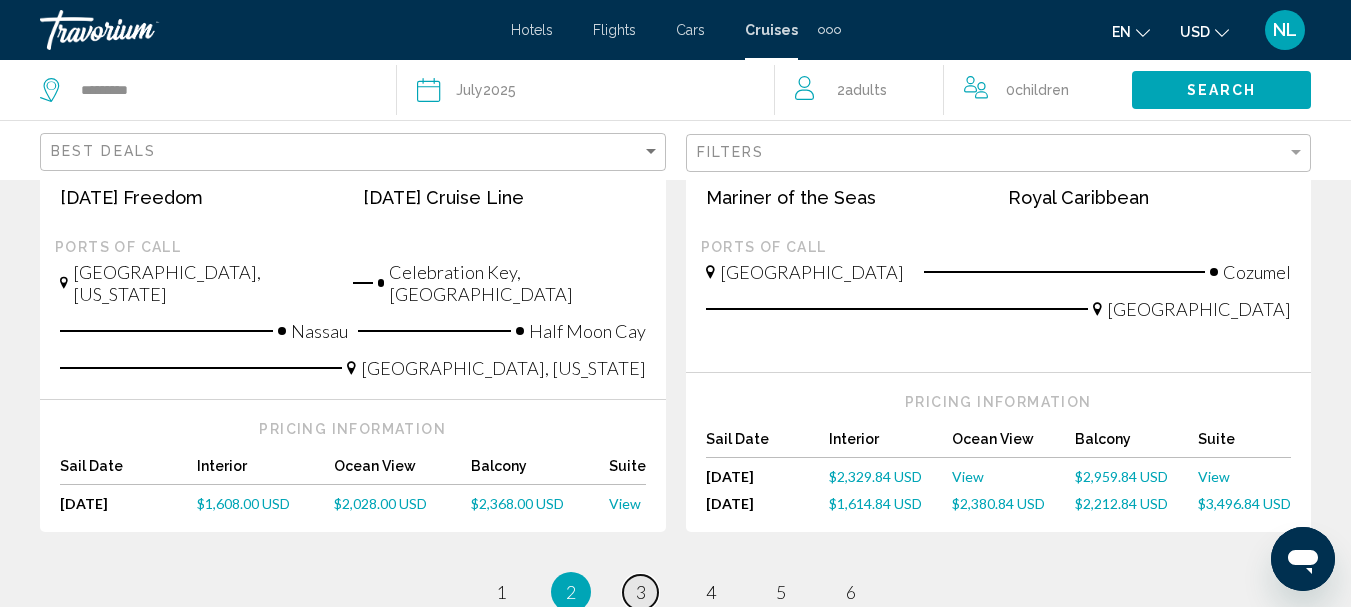 click on "3" at bounding box center (641, 592) 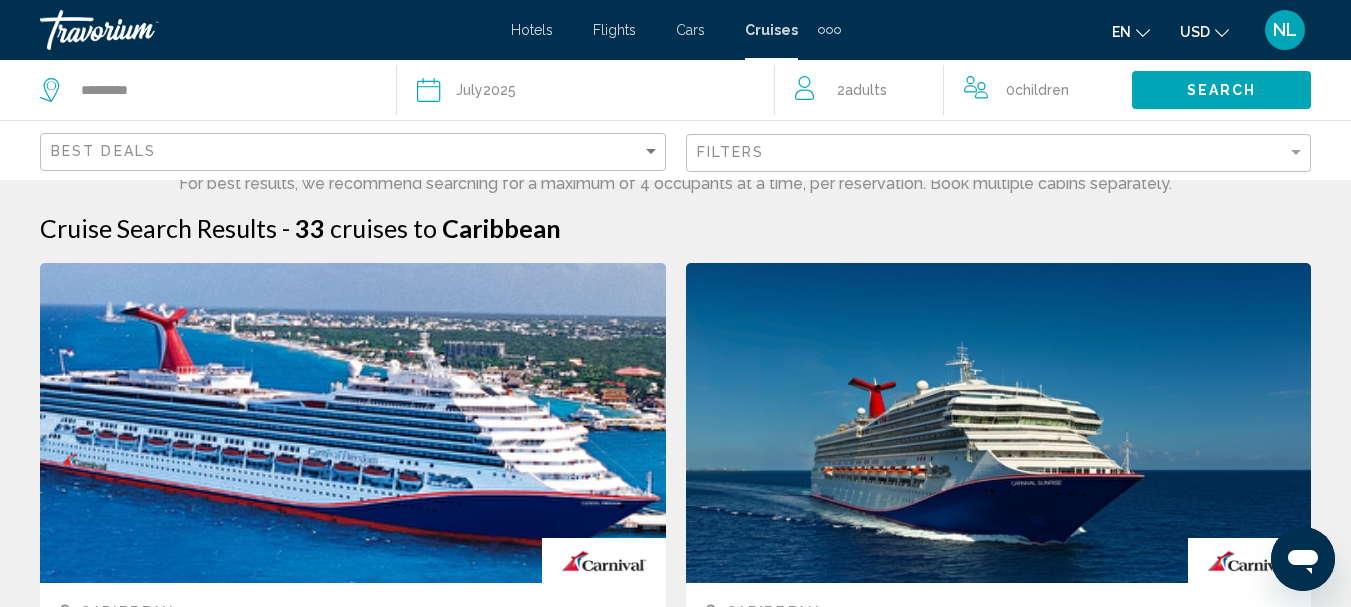 scroll, scrollTop: 0, scrollLeft: 0, axis: both 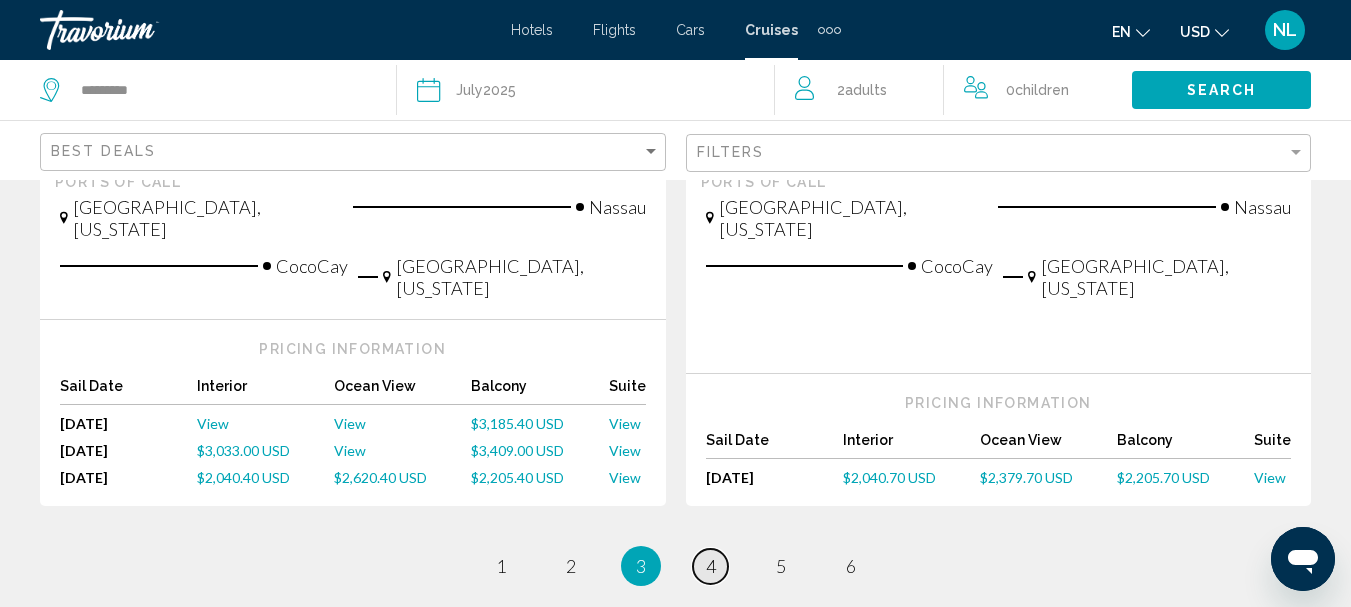 click on "4" at bounding box center [711, 566] 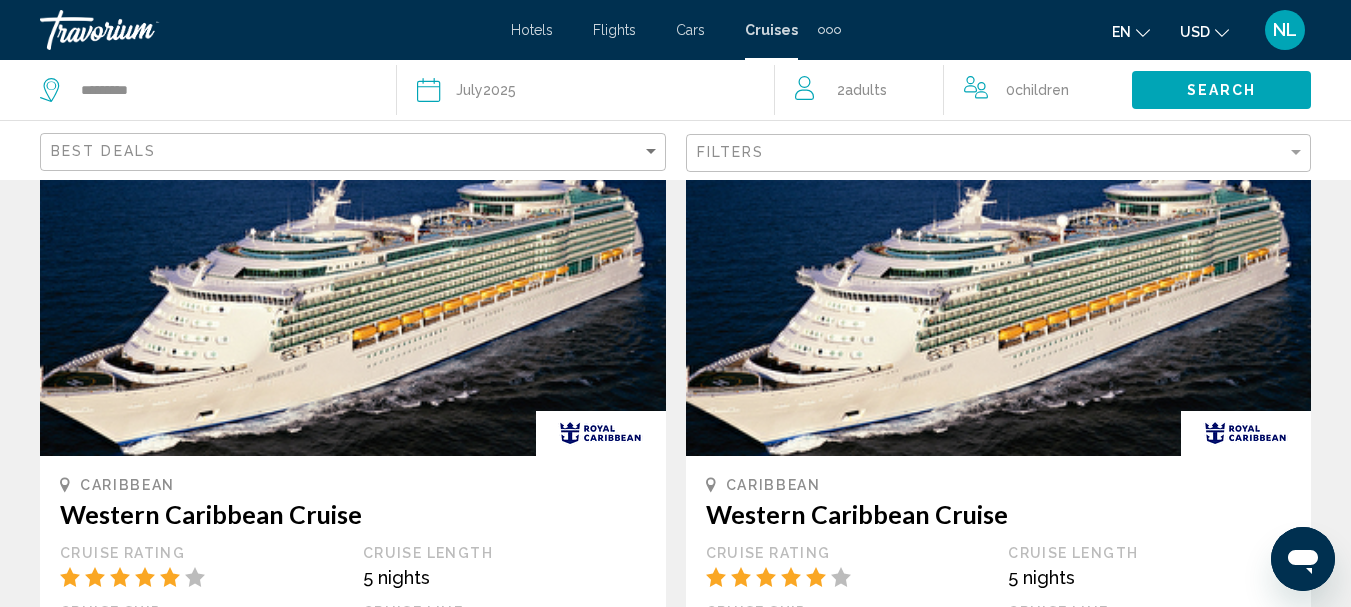 scroll, scrollTop: 0, scrollLeft: 0, axis: both 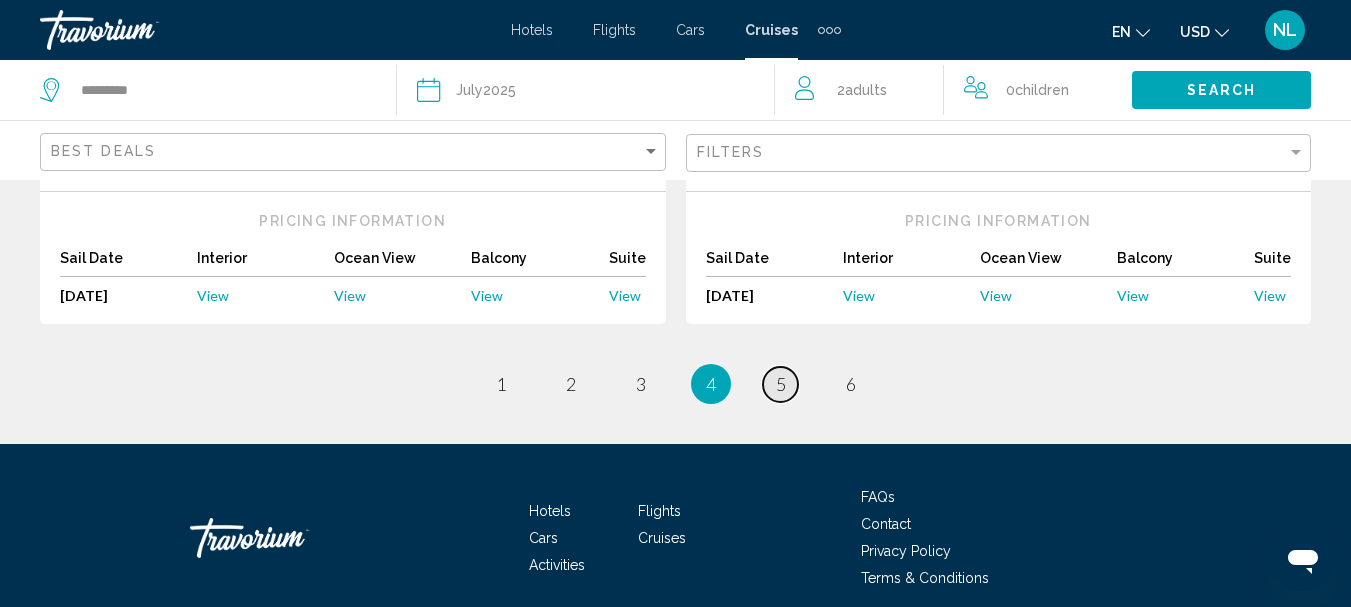 click on "5" at bounding box center [781, 384] 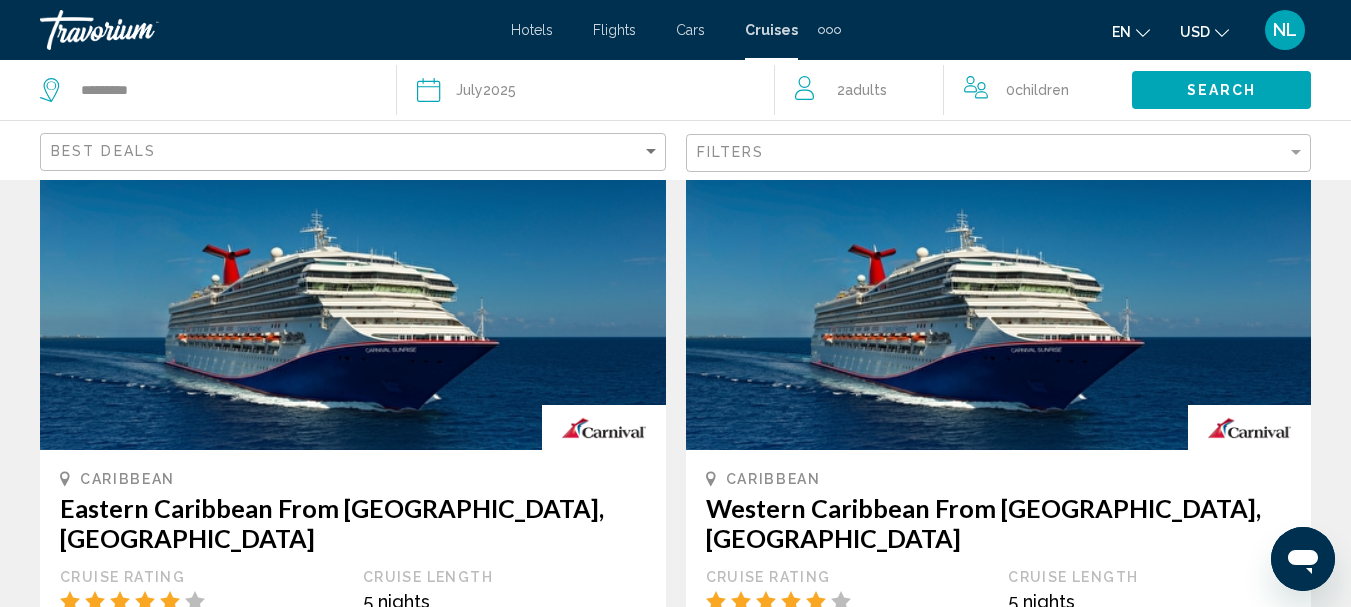scroll, scrollTop: 0, scrollLeft: 0, axis: both 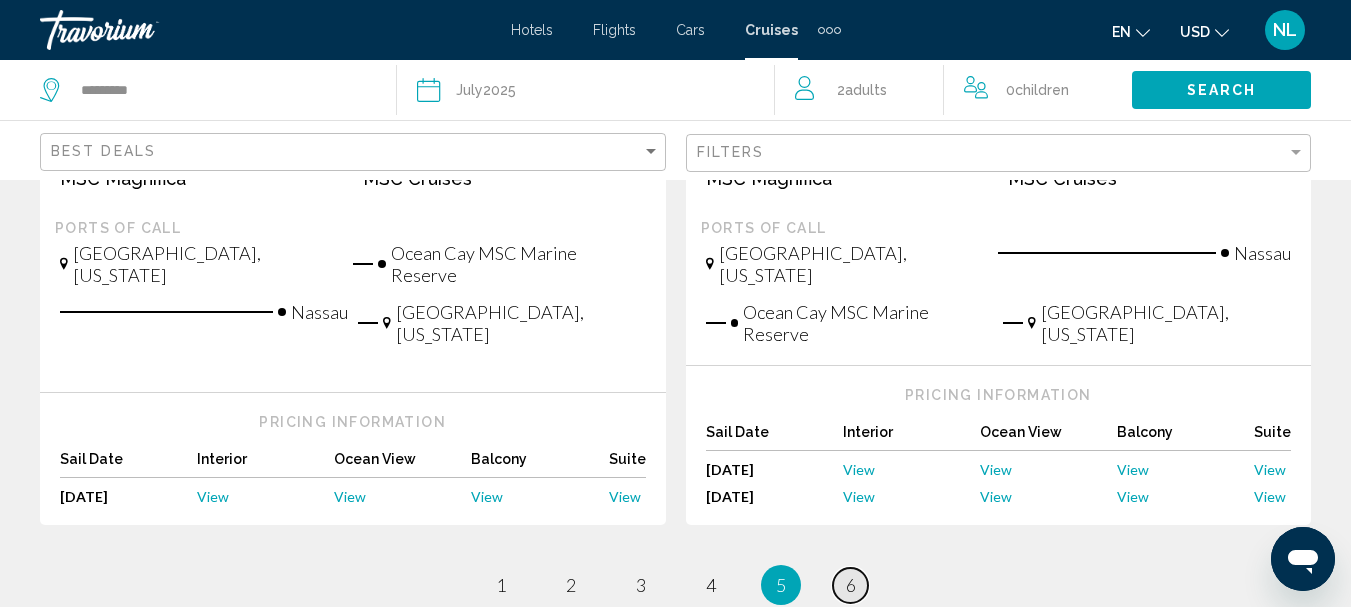 click on "page  6" at bounding box center (850, 585) 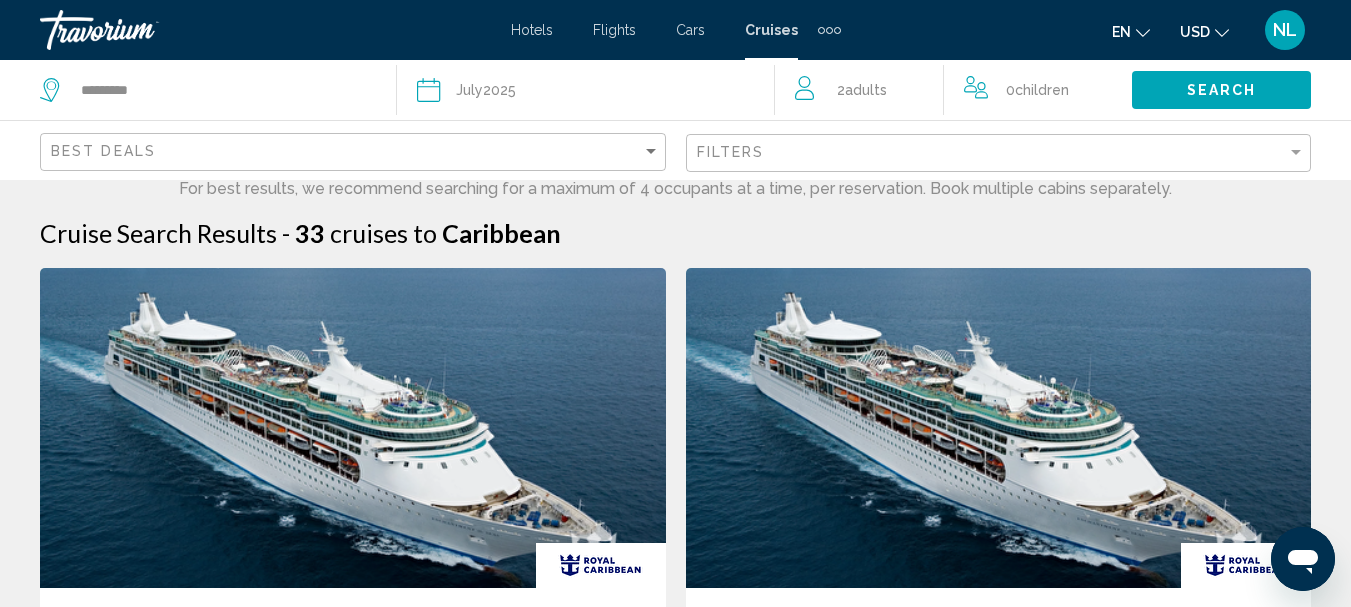 scroll, scrollTop: 0, scrollLeft: 0, axis: both 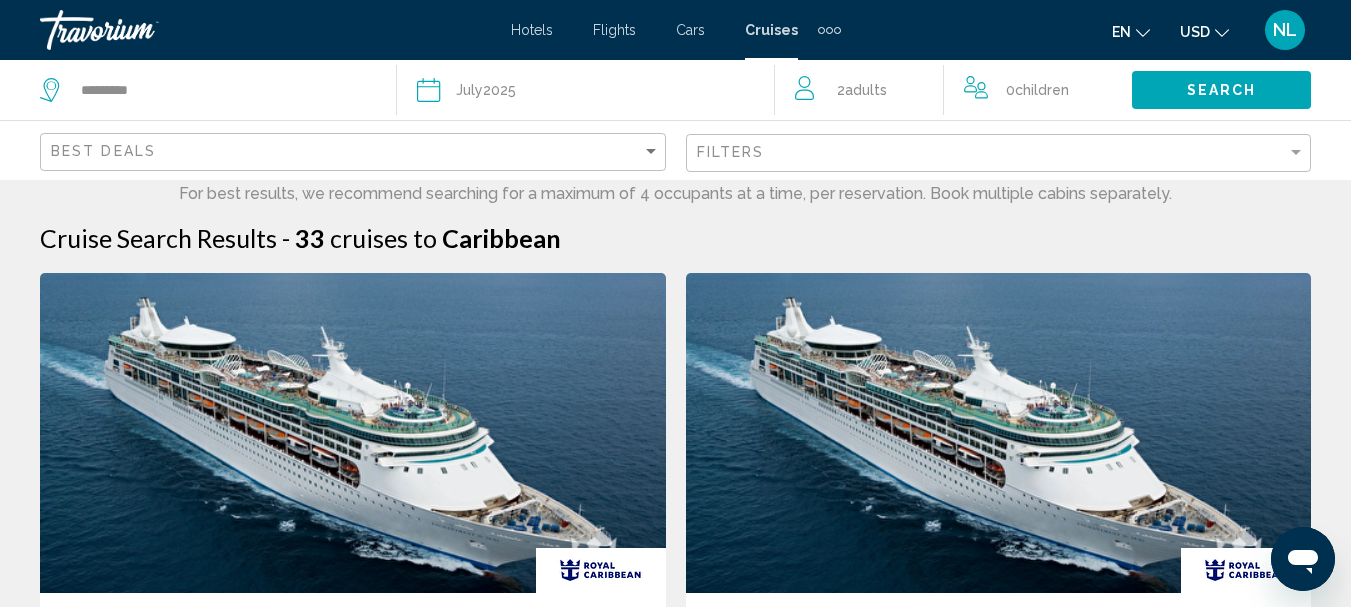 click on "Flights" at bounding box center (614, 30) 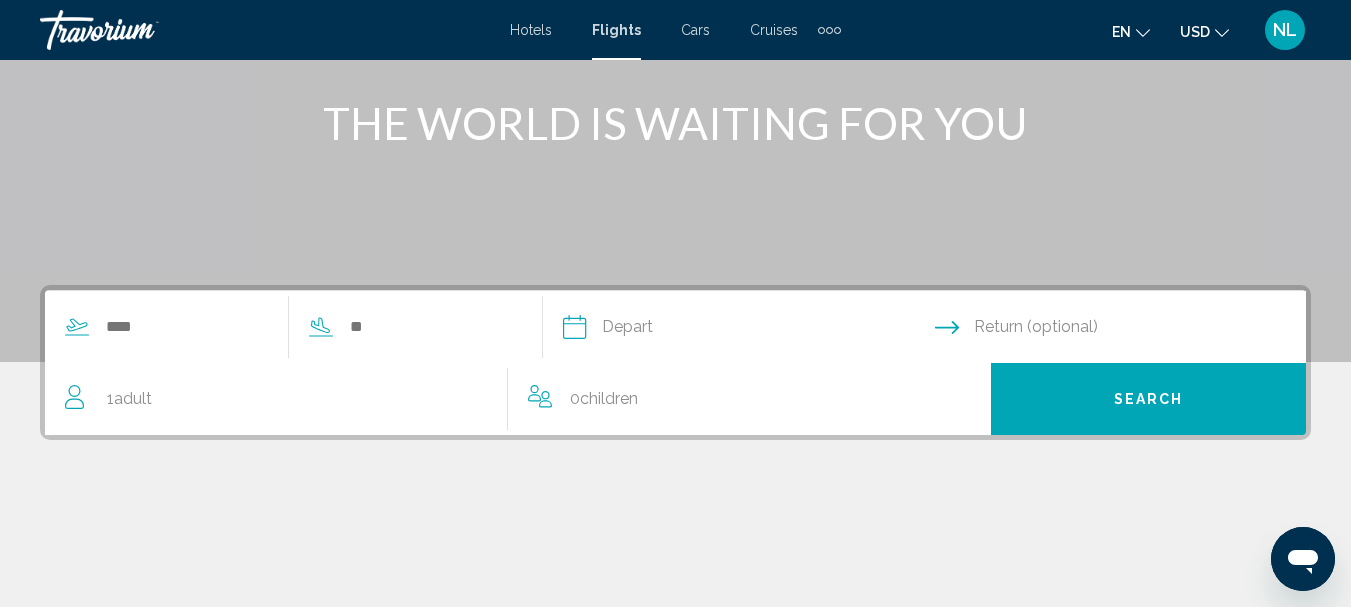 scroll, scrollTop: 244, scrollLeft: 0, axis: vertical 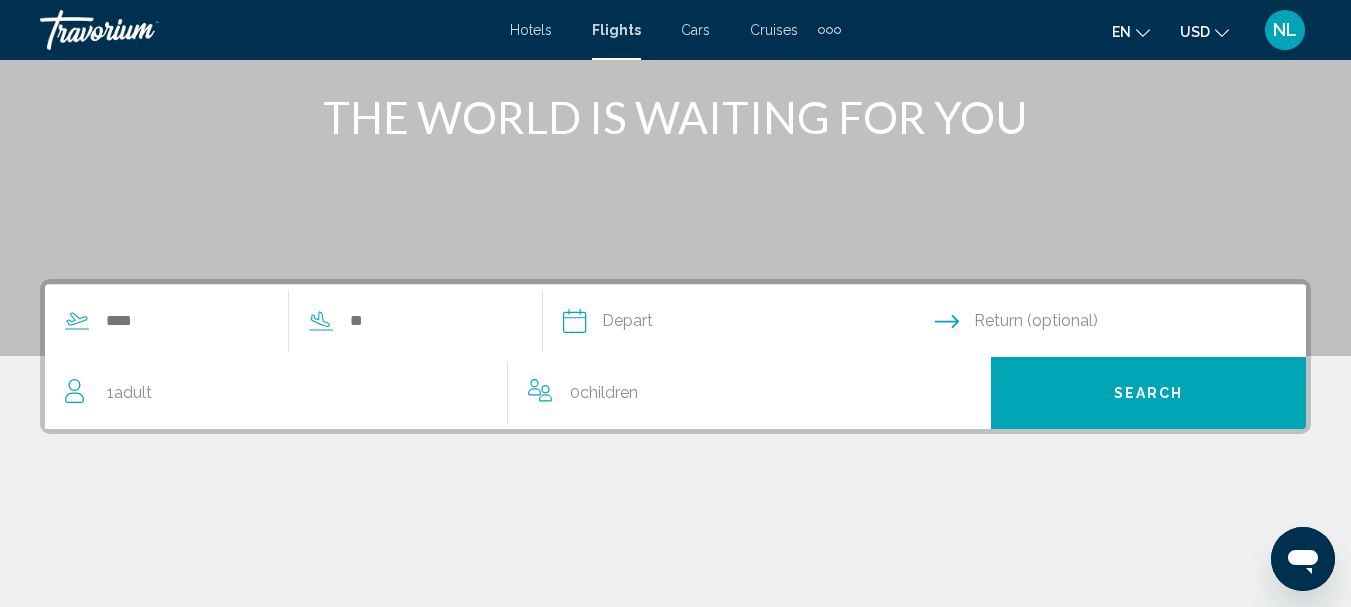click at bounding box center [278, 321] 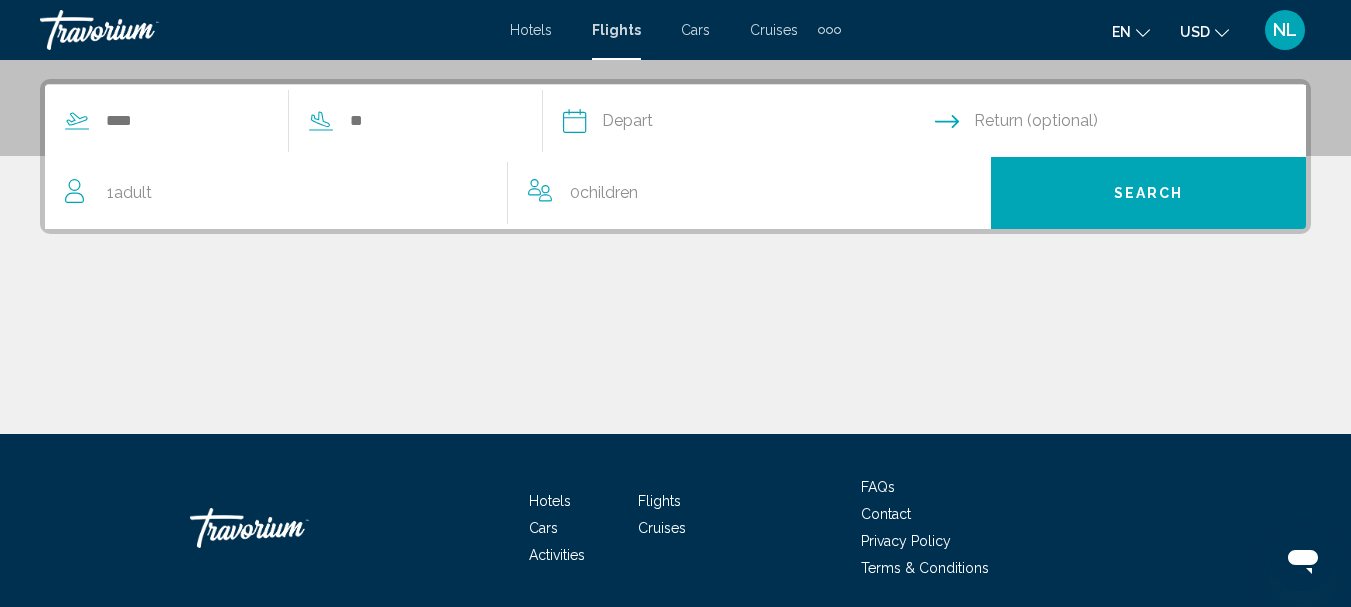 scroll, scrollTop: 458, scrollLeft: 0, axis: vertical 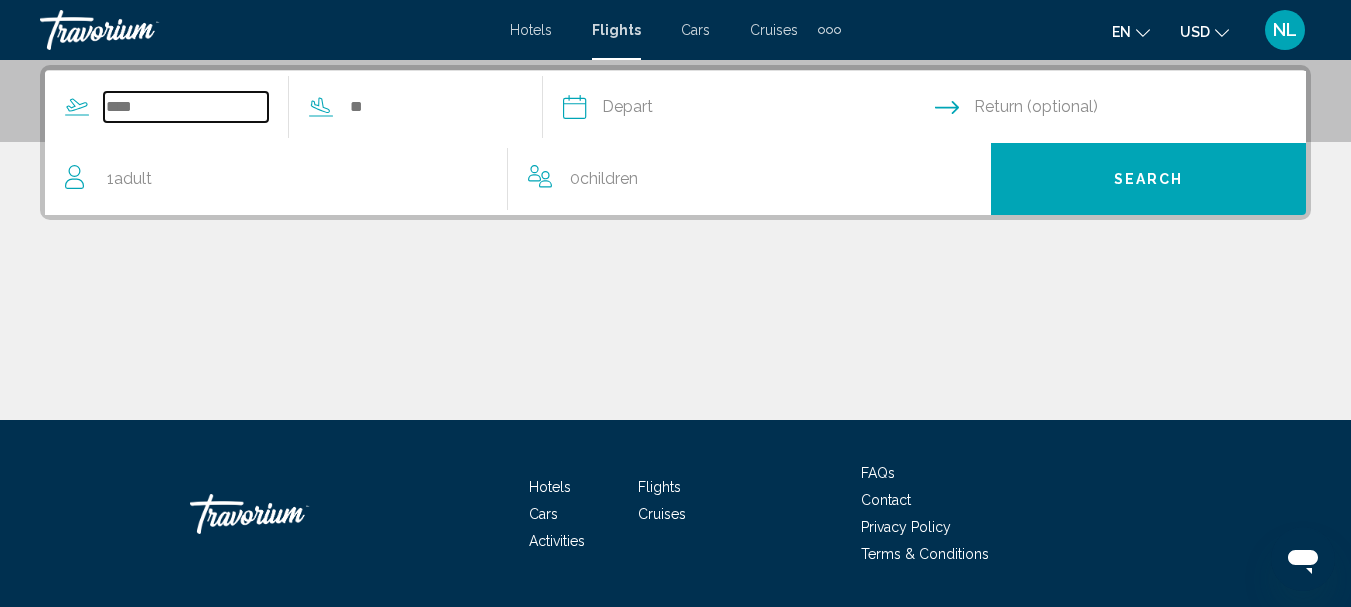 click at bounding box center [186, 107] 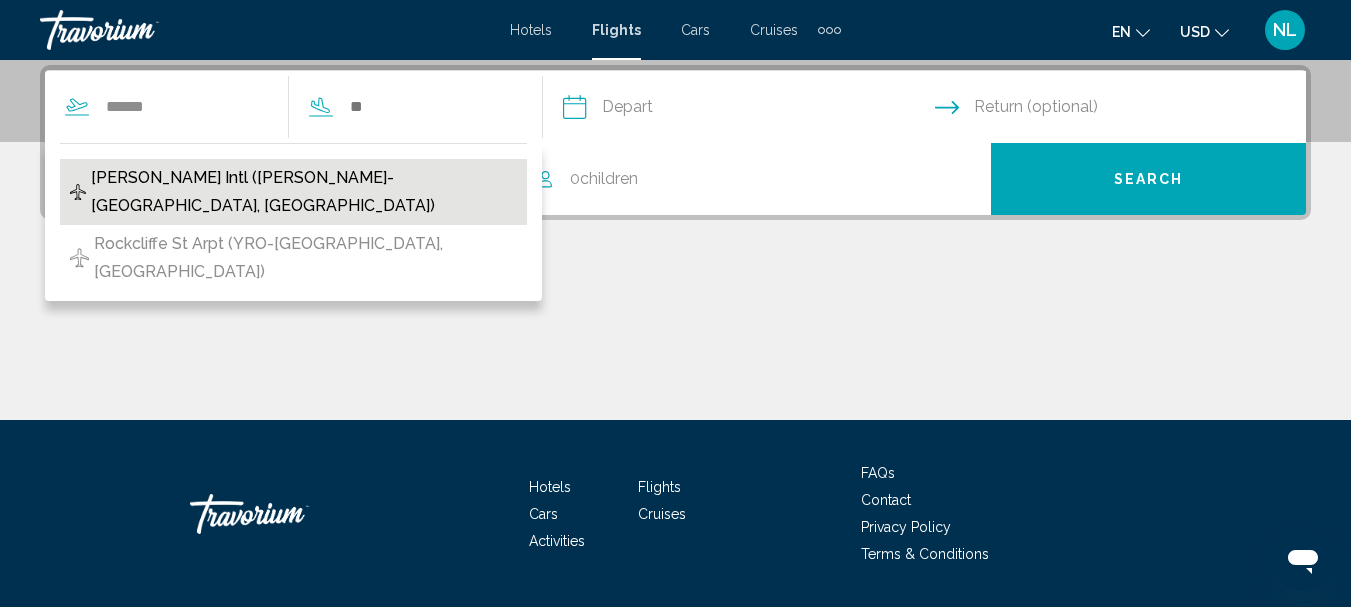 click on "[PERSON_NAME] Intl  ([PERSON_NAME]-[GEOGRAPHIC_DATA], [GEOGRAPHIC_DATA])" at bounding box center (304, 192) 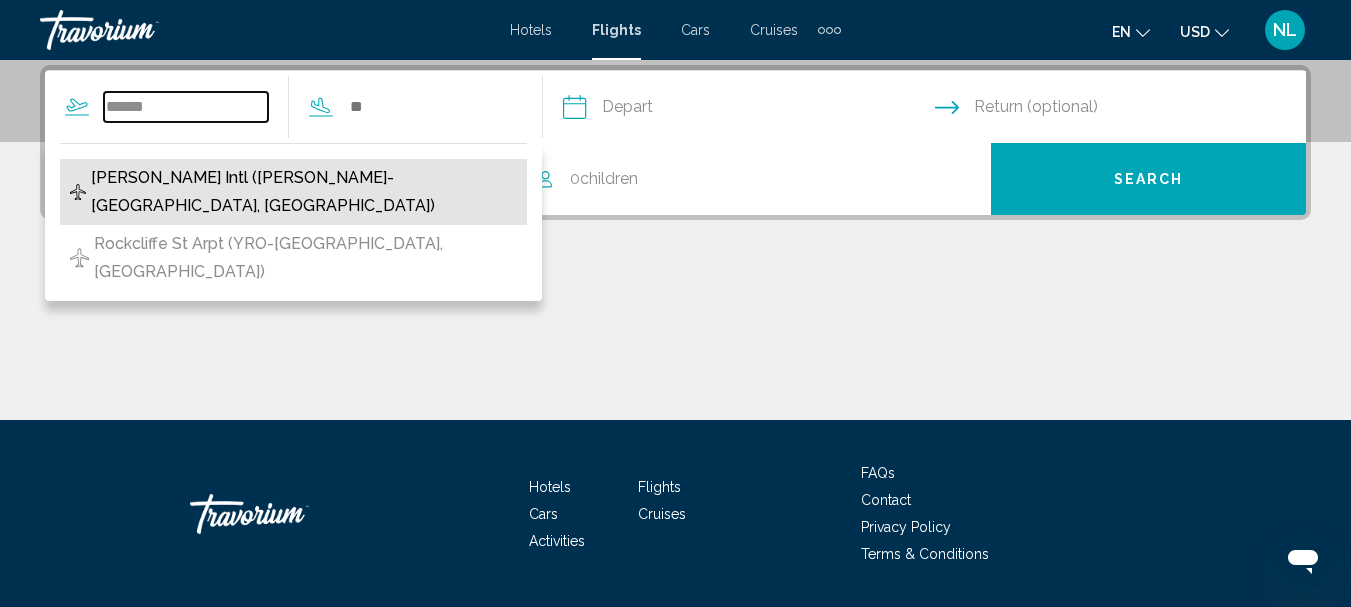 type on "**********" 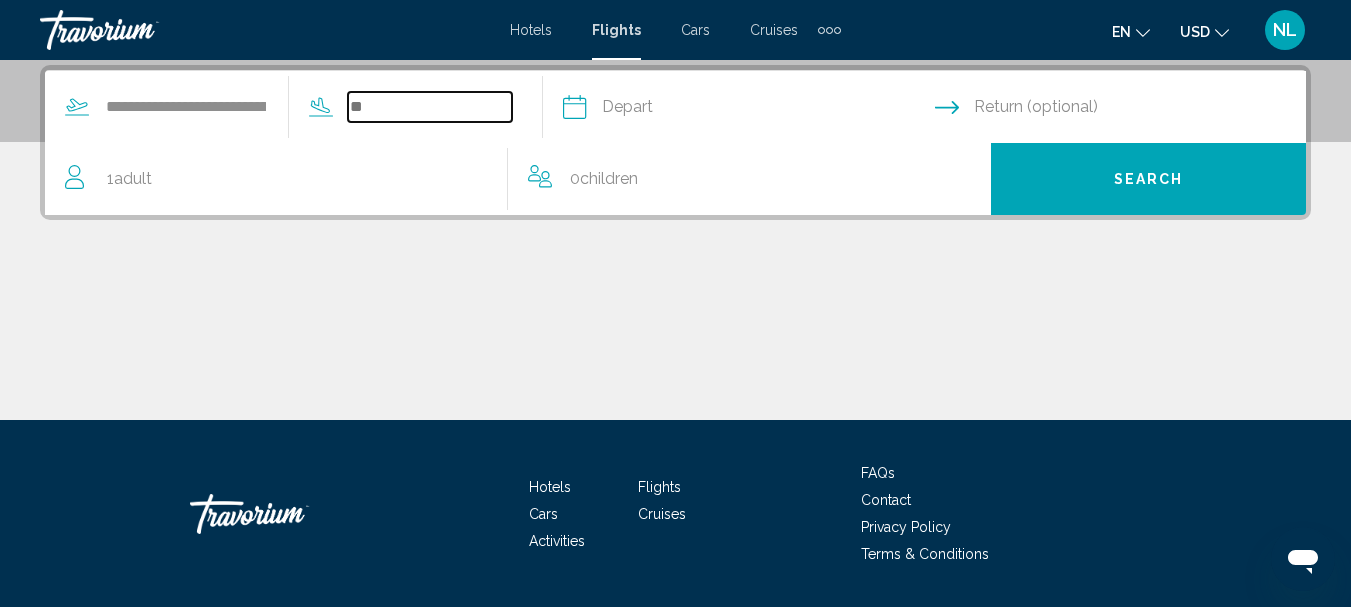 click at bounding box center (430, 107) 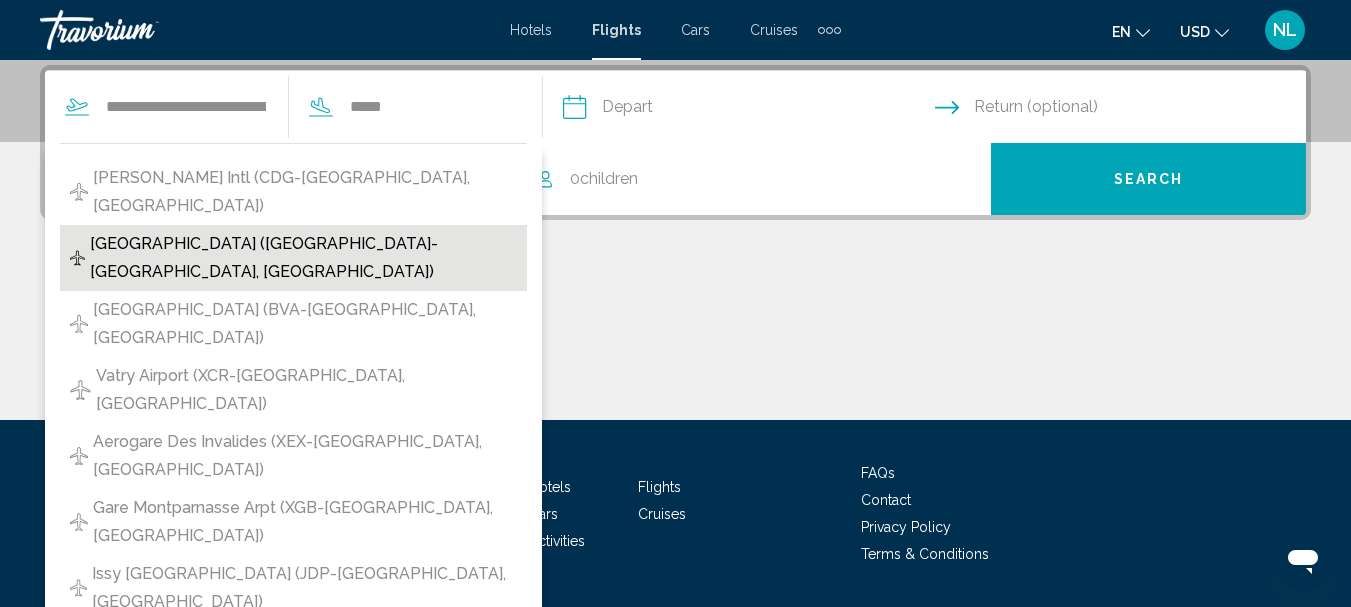 click on "[GEOGRAPHIC_DATA] ([GEOGRAPHIC_DATA]-[GEOGRAPHIC_DATA], [GEOGRAPHIC_DATA])" at bounding box center [303, 258] 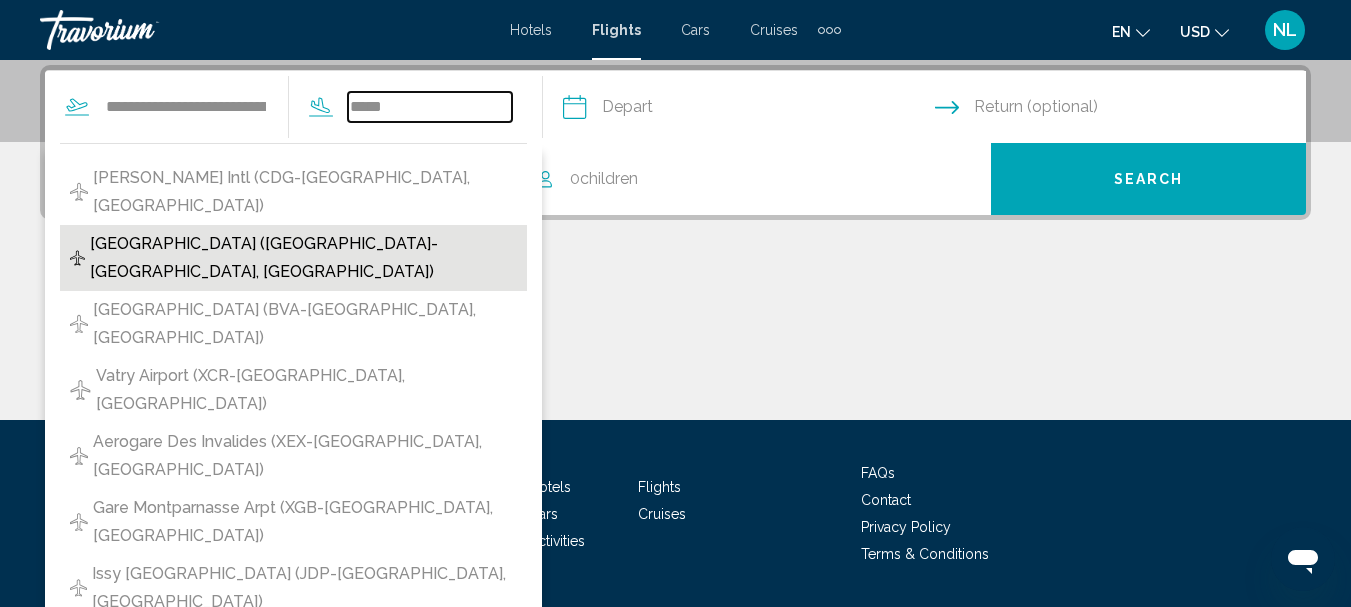 type on "**********" 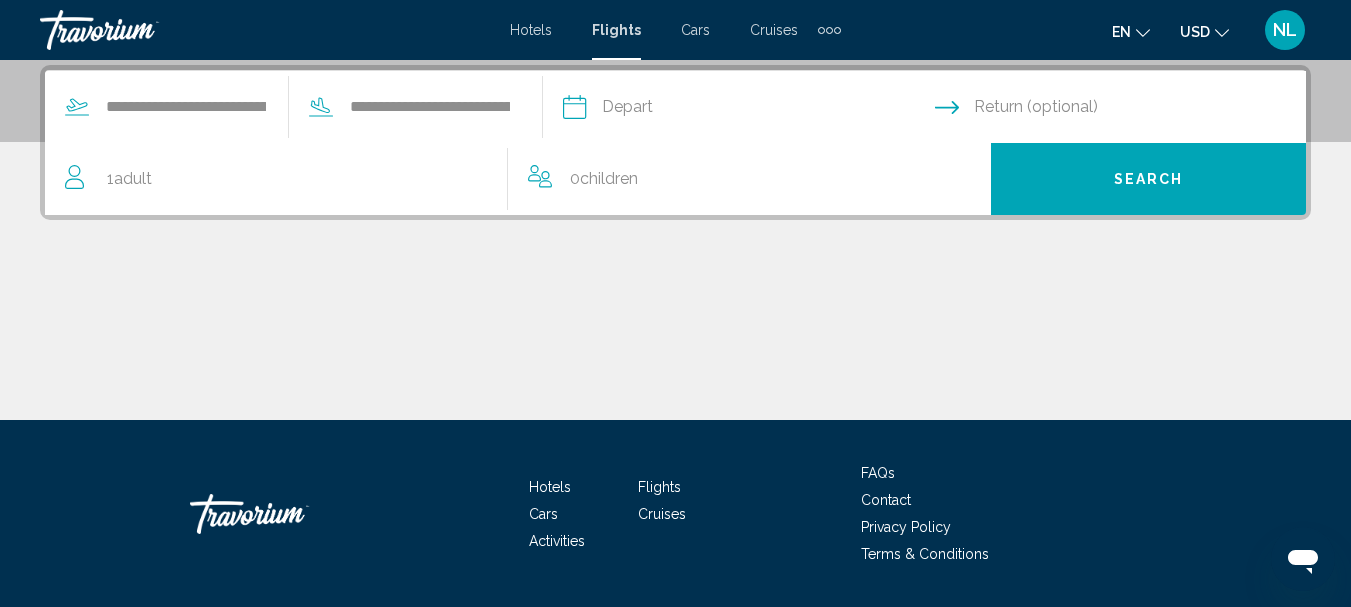 click at bounding box center (748, 110) 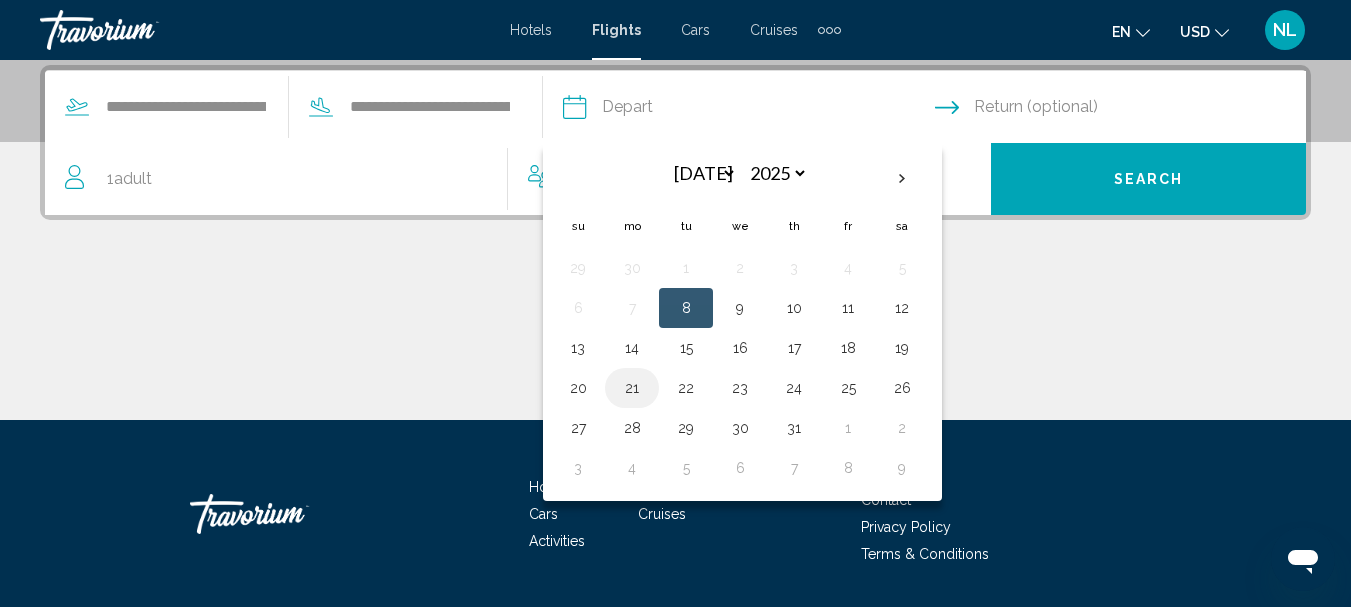 click on "21" at bounding box center (632, 388) 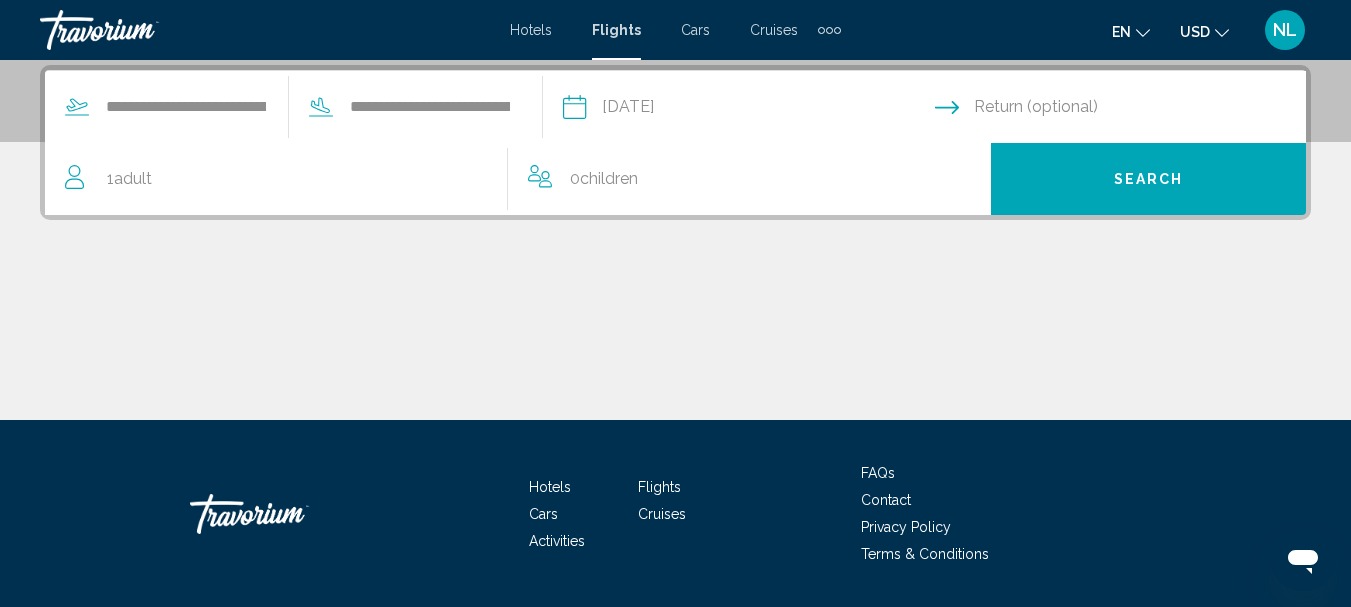 click at bounding box center (1125, 110) 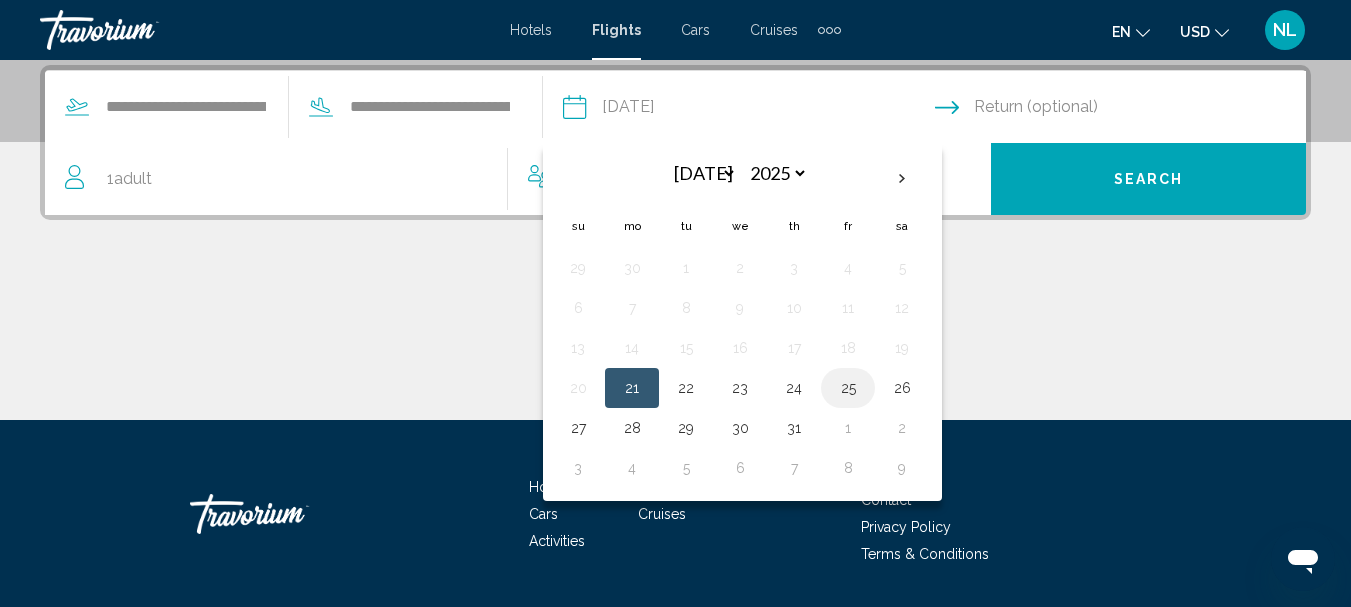 click on "25" at bounding box center [848, 388] 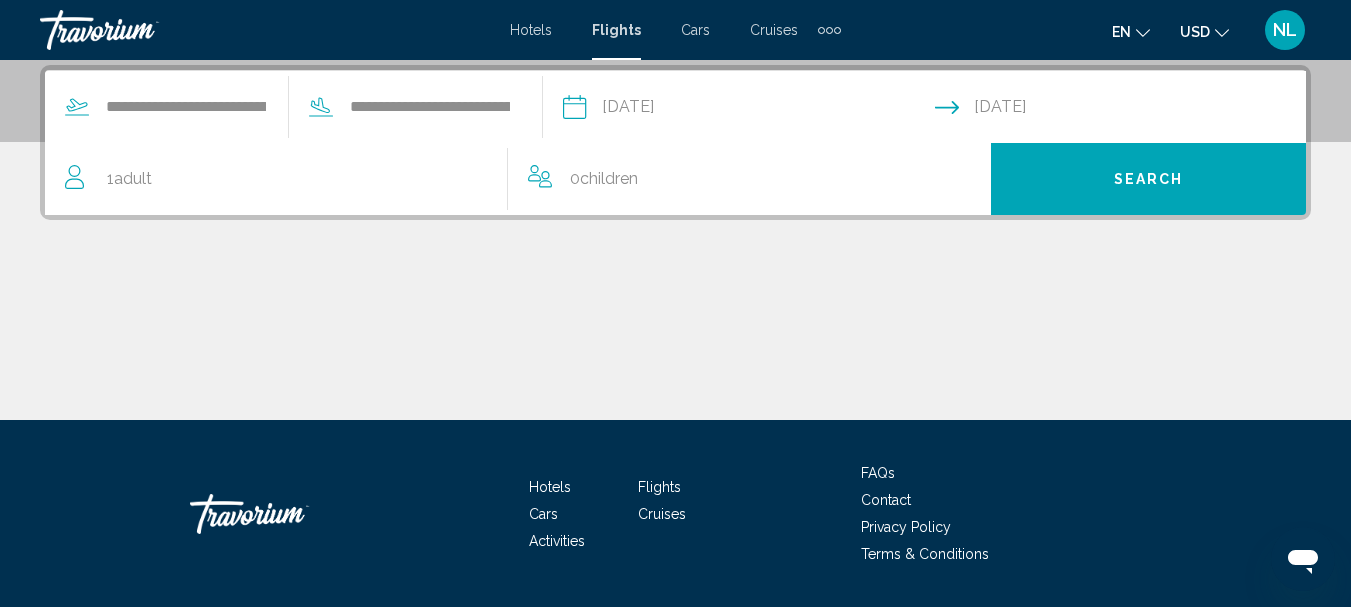 click on "1  Adult Adults" at bounding box center [286, 179] 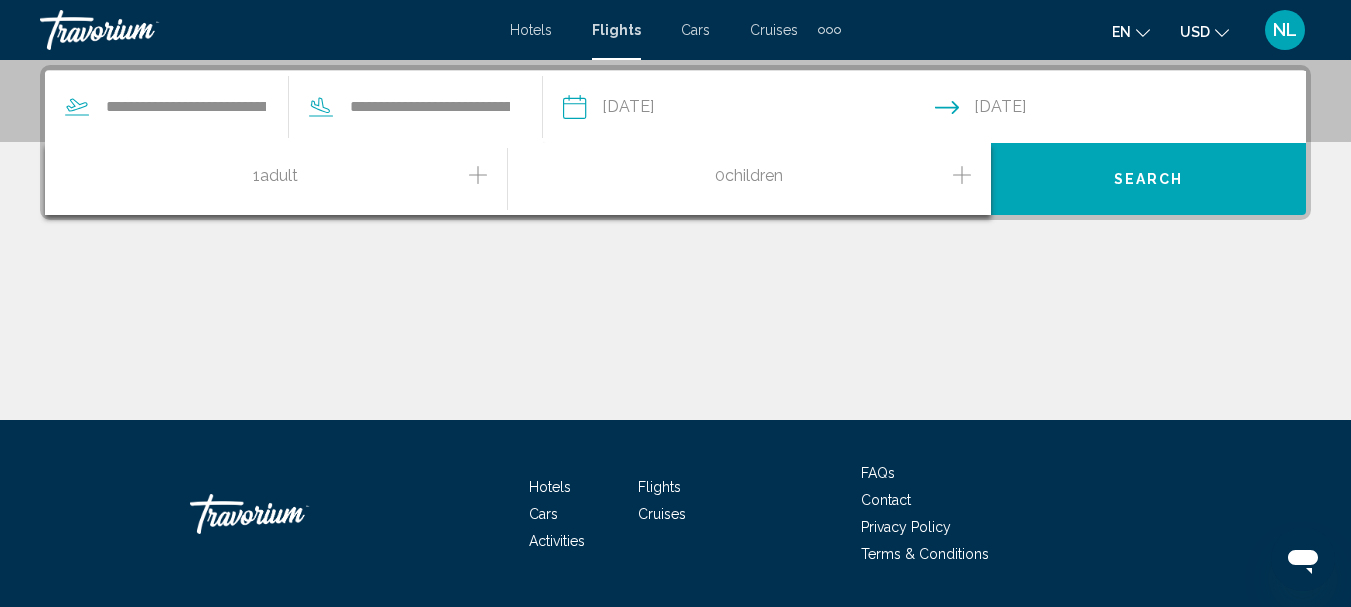 click 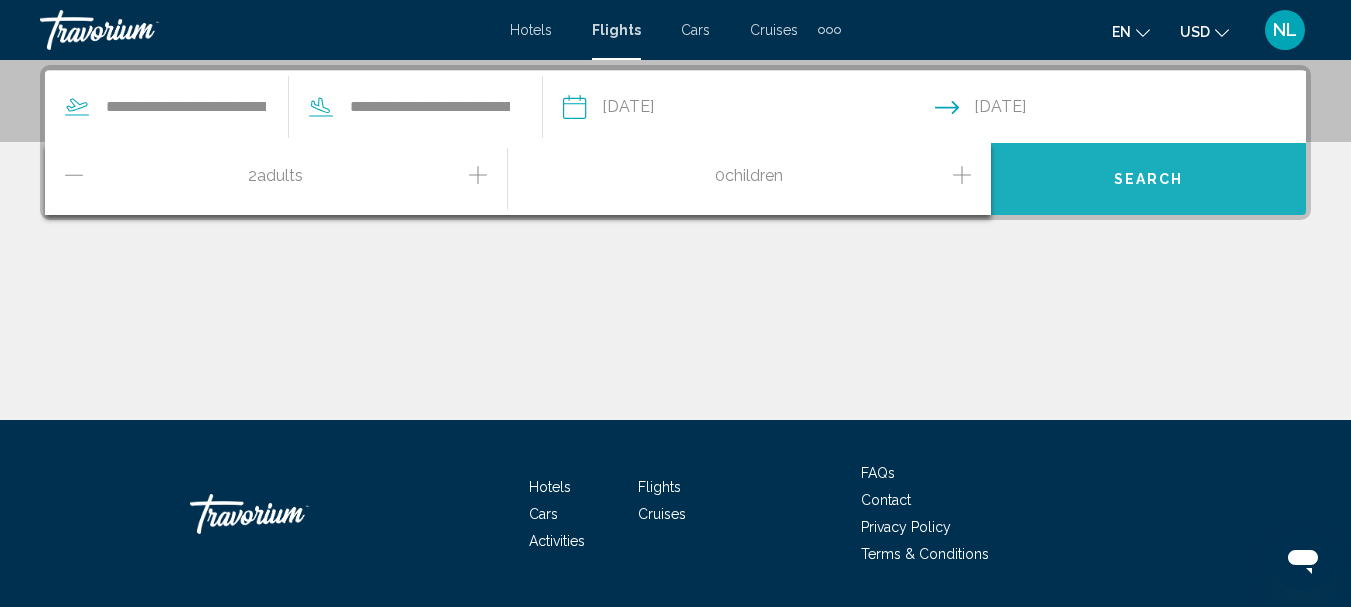 click on "Search" at bounding box center [1148, 179] 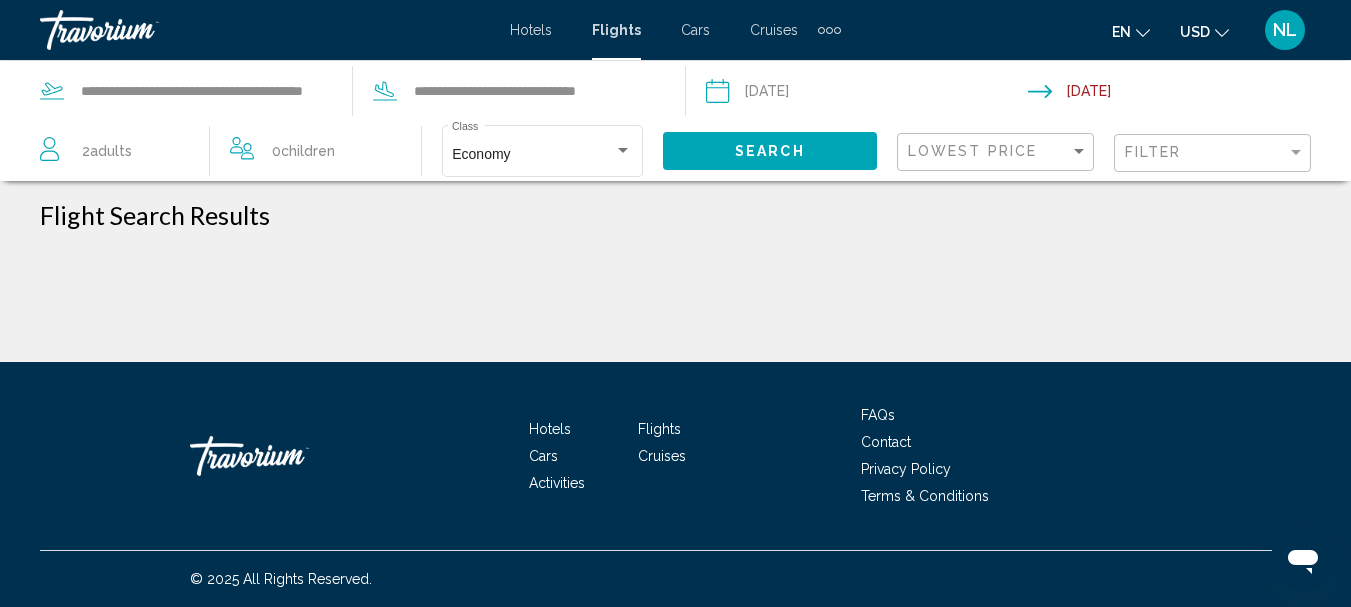 scroll, scrollTop: 0, scrollLeft: 0, axis: both 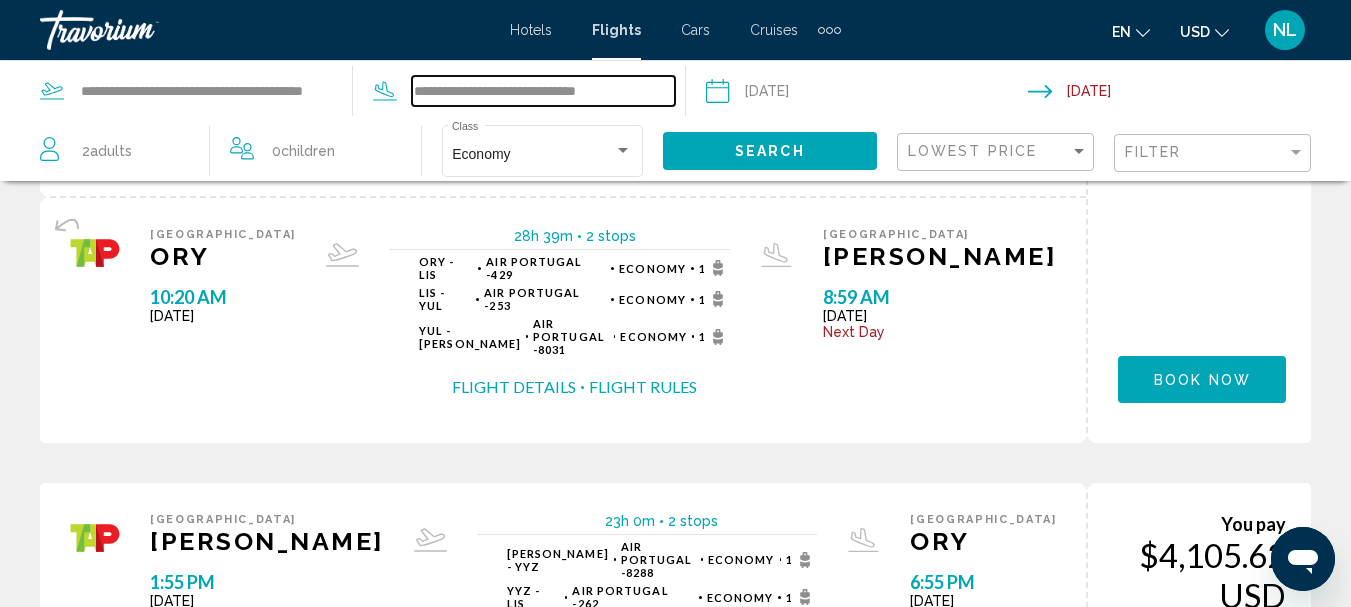 click on "**********" at bounding box center (543, 91) 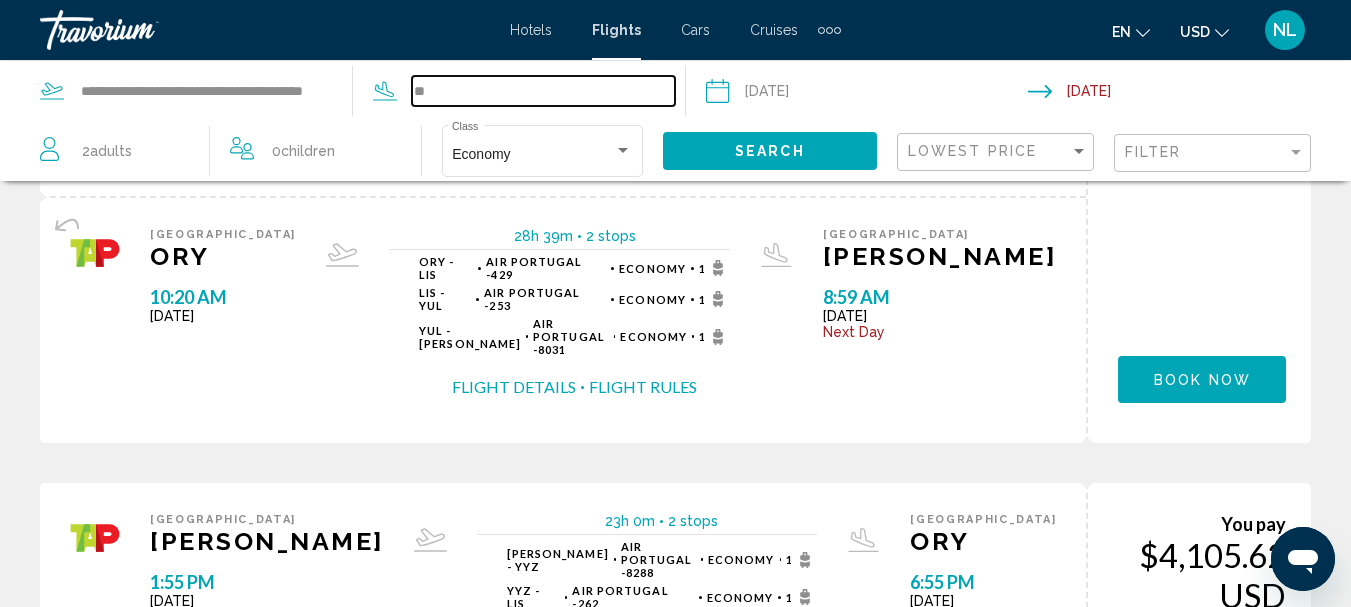 type on "*" 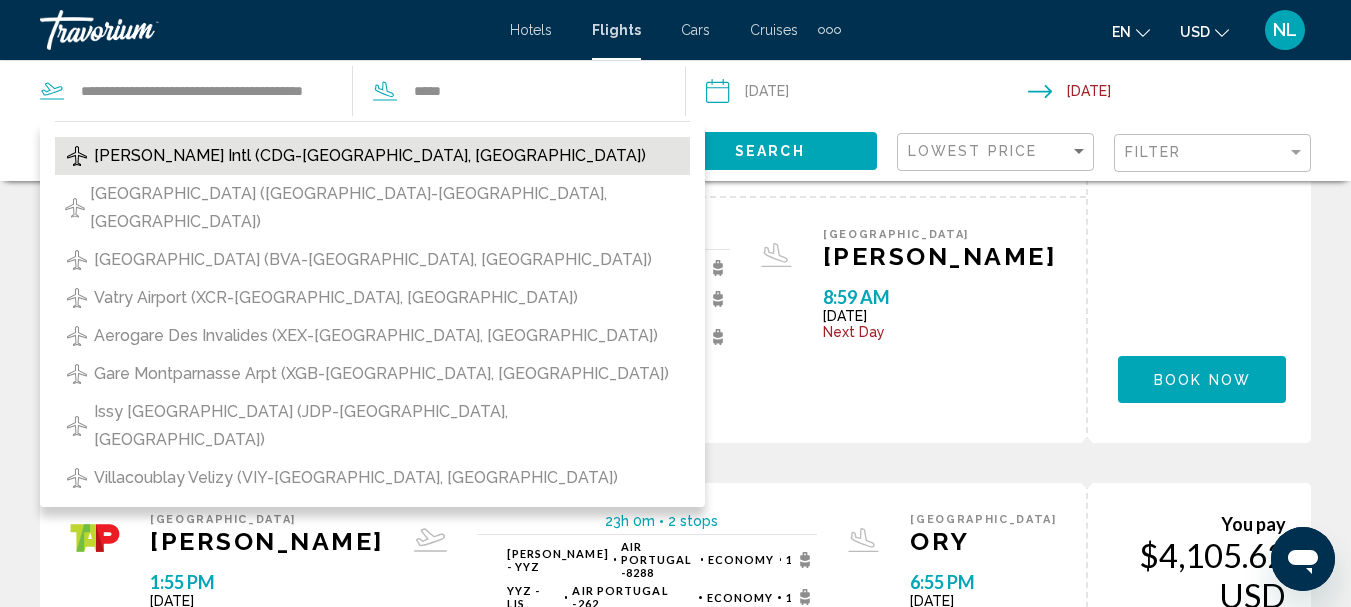 click on "[PERSON_NAME] Intl  (CDG-[GEOGRAPHIC_DATA], [GEOGRAPHIC_DATA])" at bounding box center [372, 156] 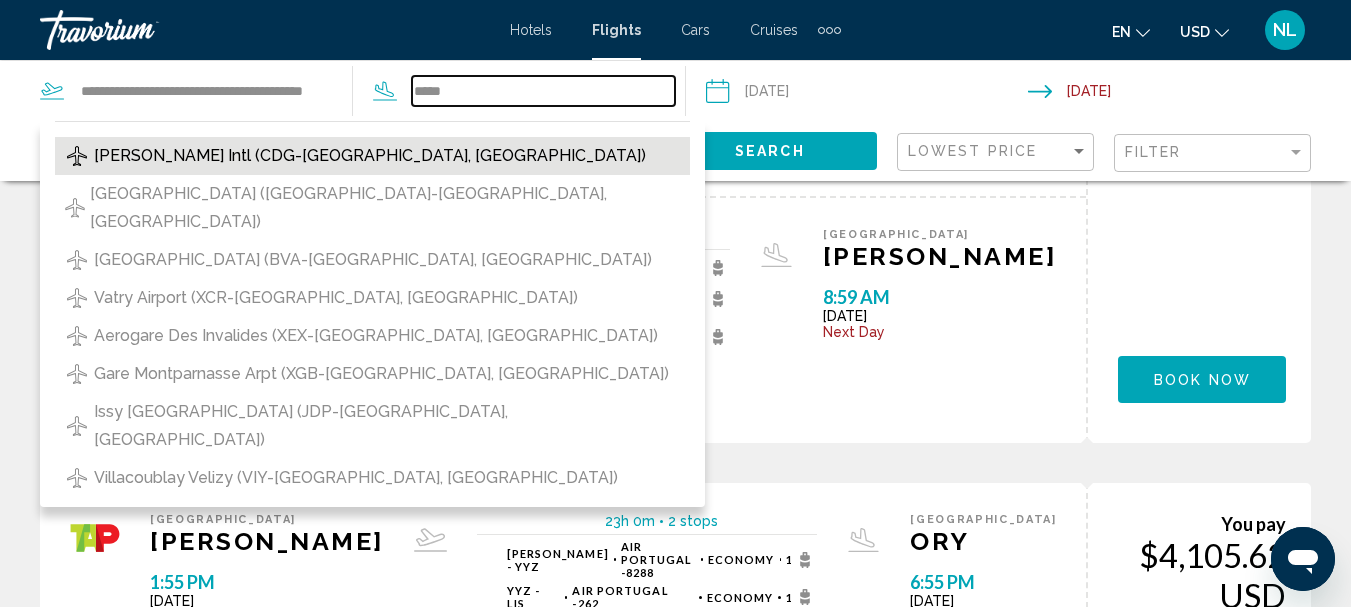 type on "**********" 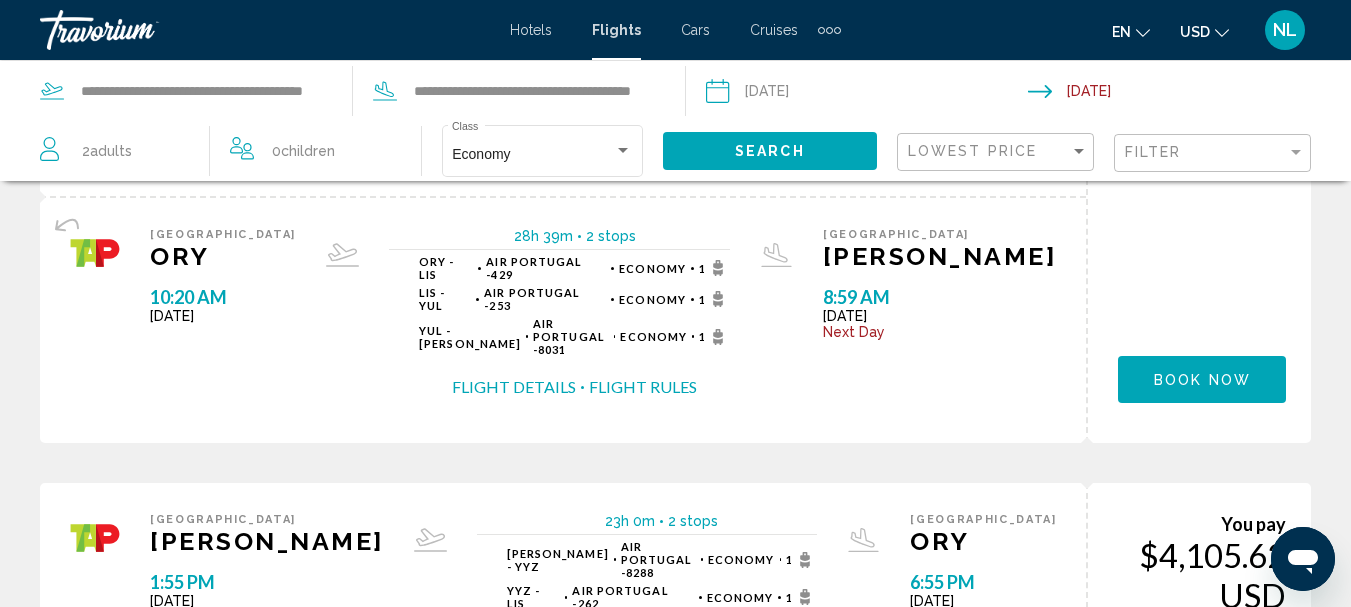 click at bounding box center [1193, 94] 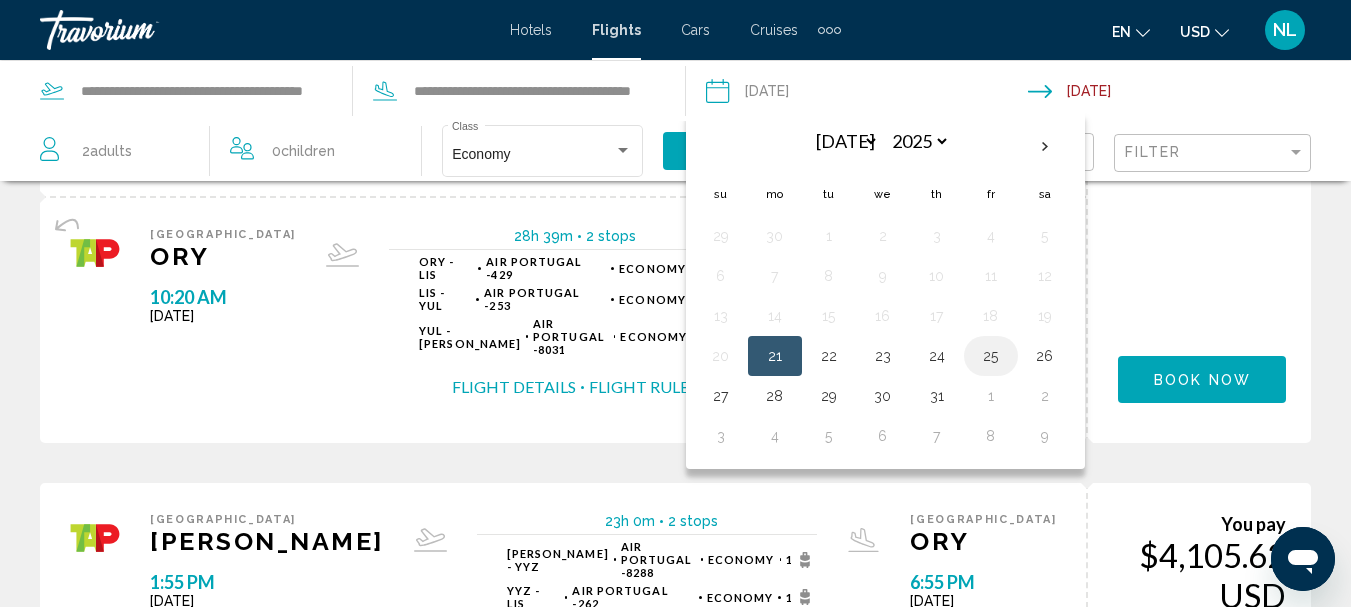 click on "25" at bounding box center [991, 356] 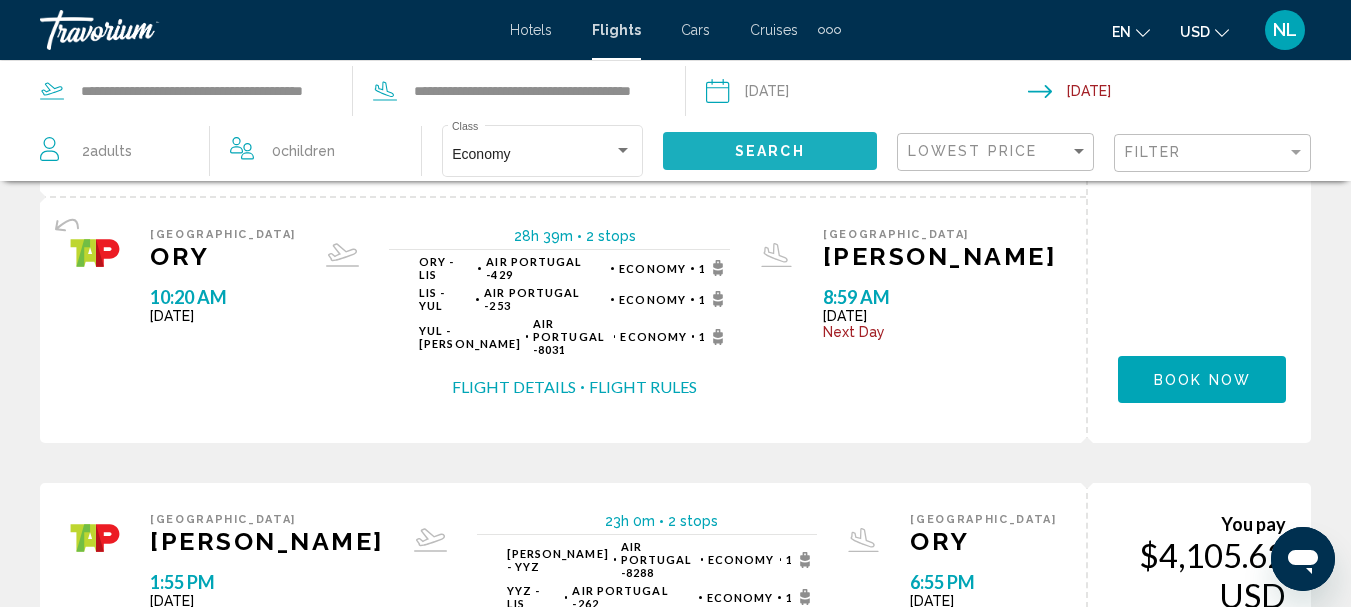 click on "Search" 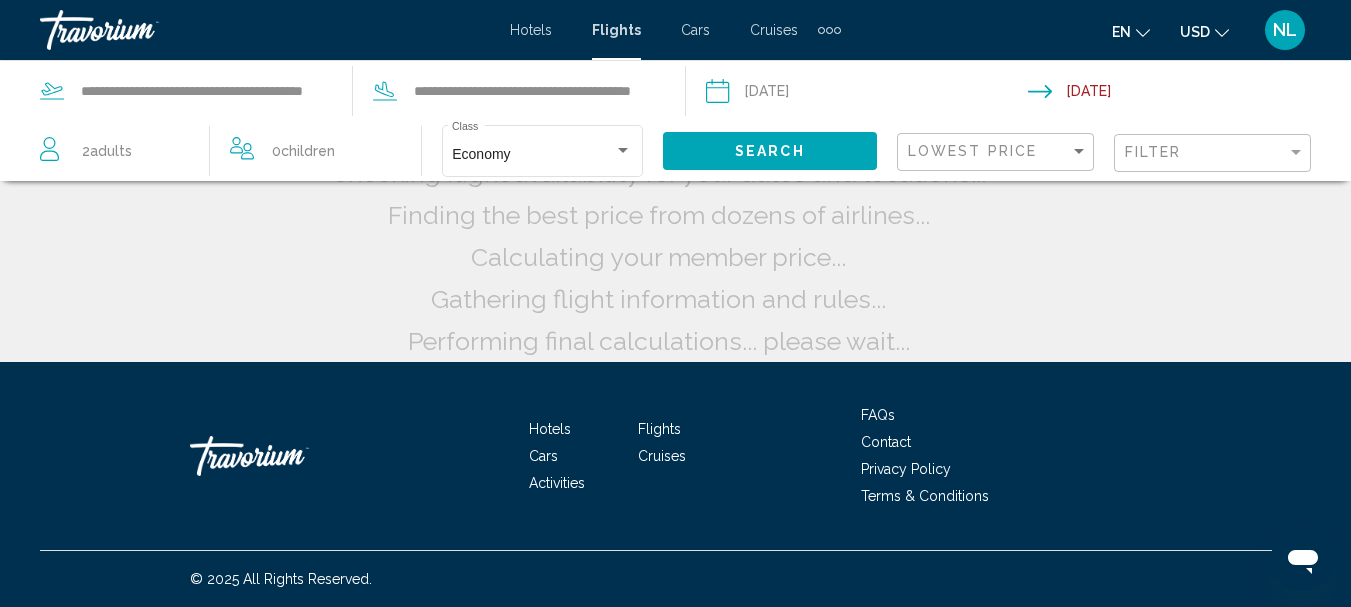 scroll, scrollTop: 50, scrollLeft: 0, axis: vertical 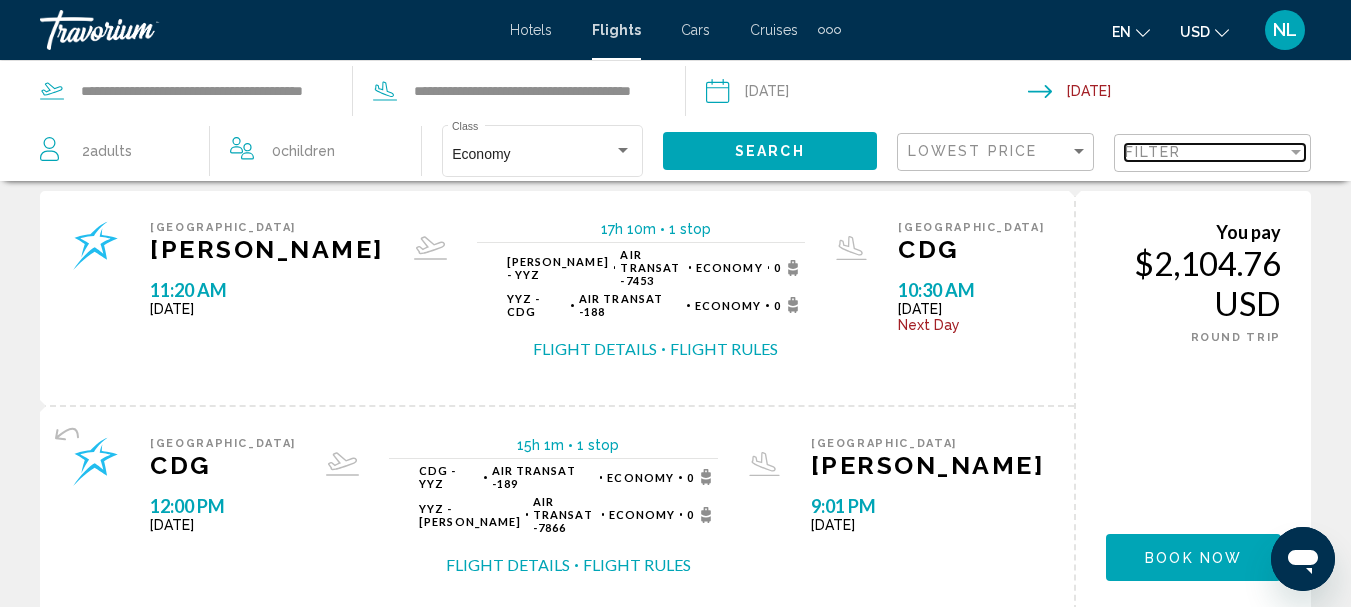 click at bounding box center [1296, 152] 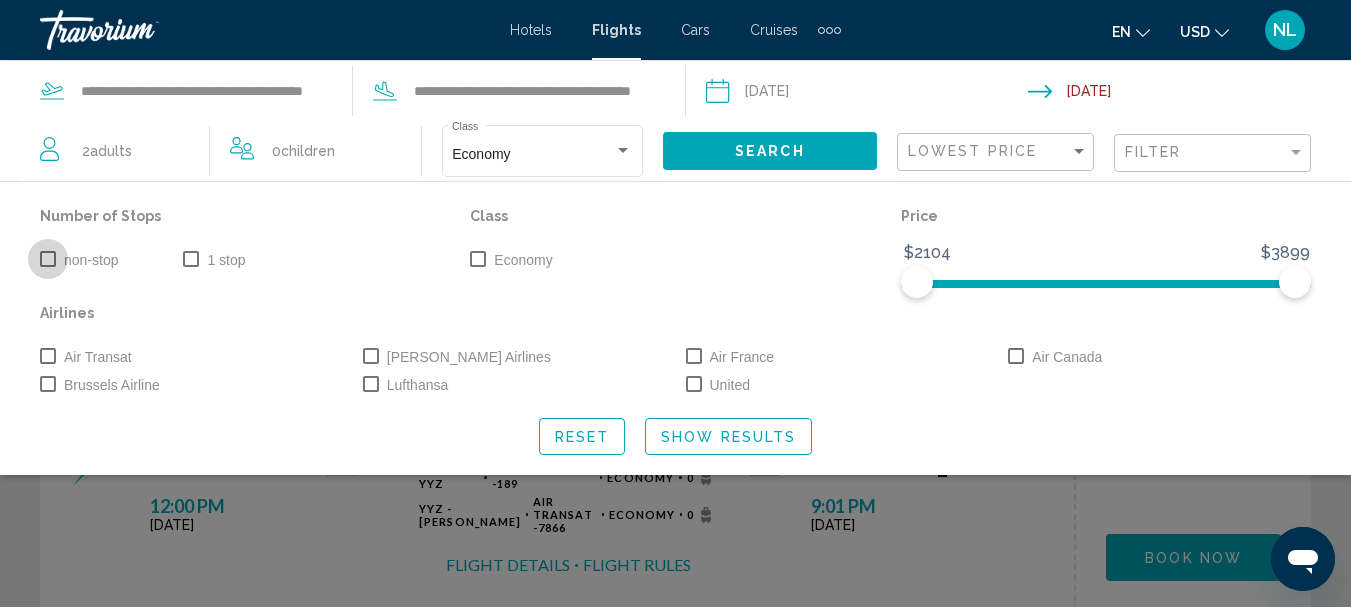 click at bounding box center (48, 259) 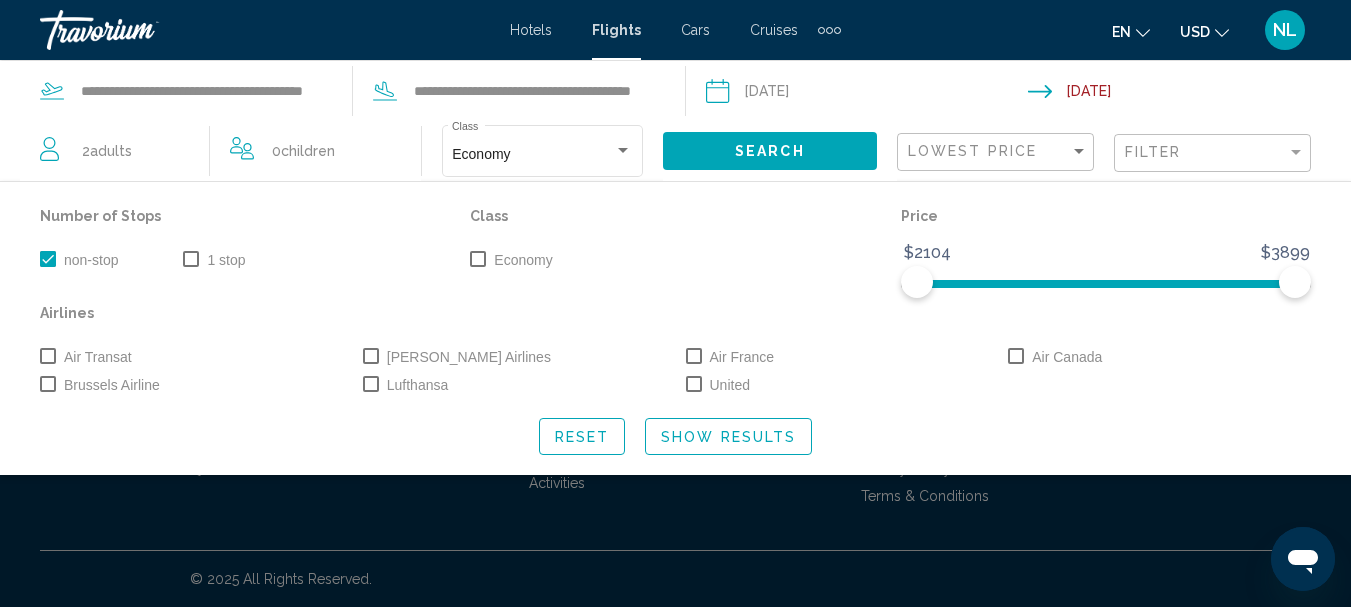 scroll, scrollTop: 342, scrollLeft: 0, axis: vertical 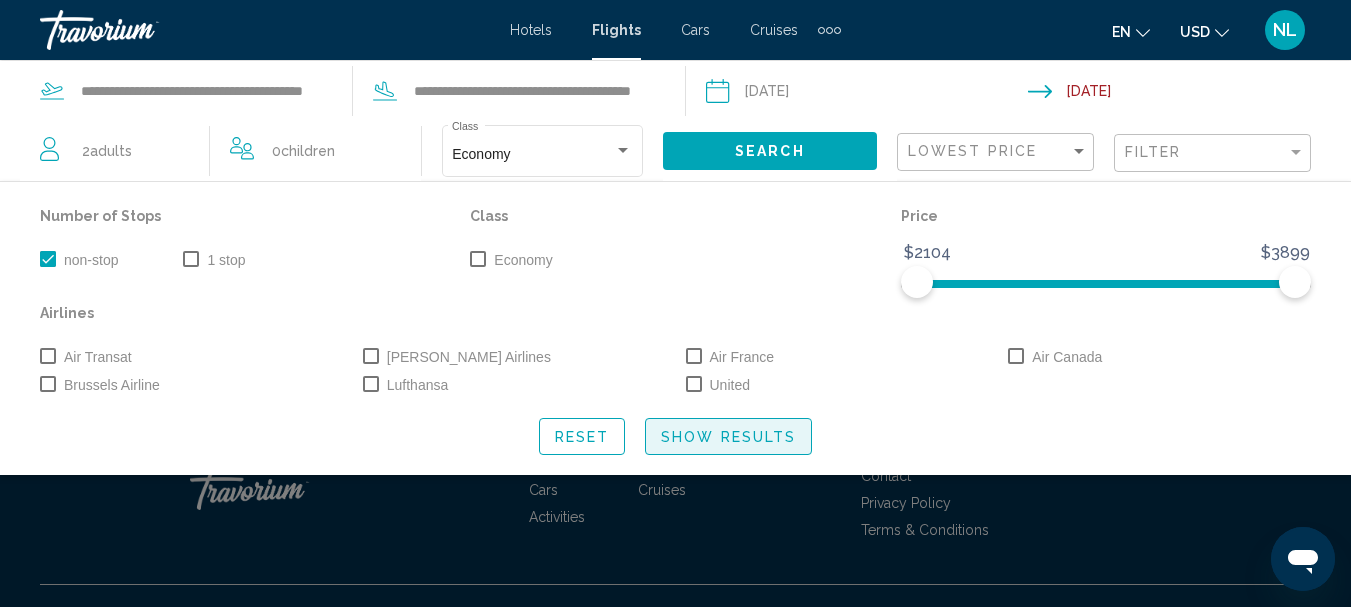 click on "Show Results" 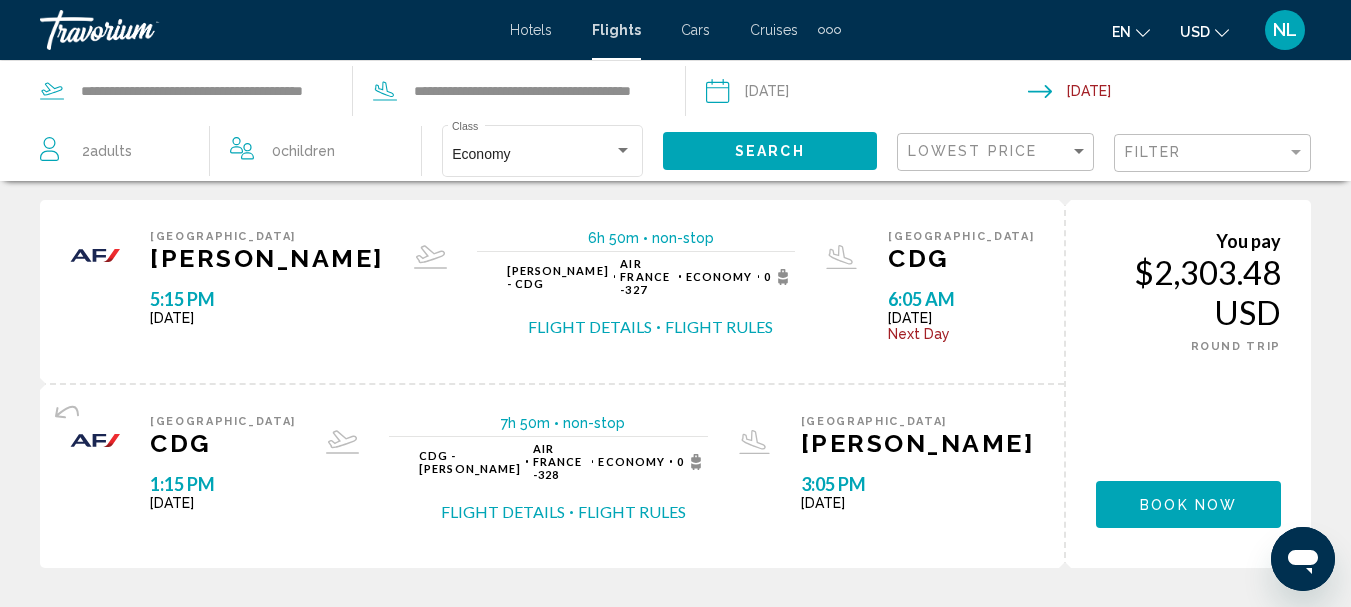 scroll, scrollTop: 0, scrollLeft: 0, axis: both 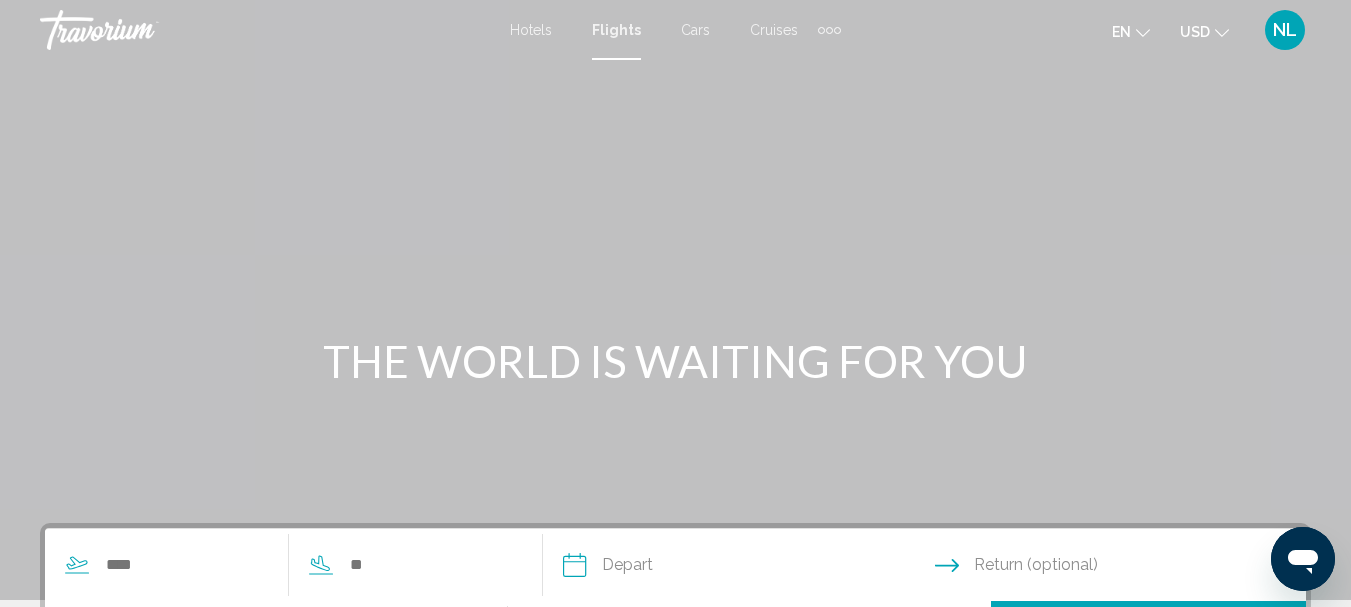 click at bounding box center [837, 30] 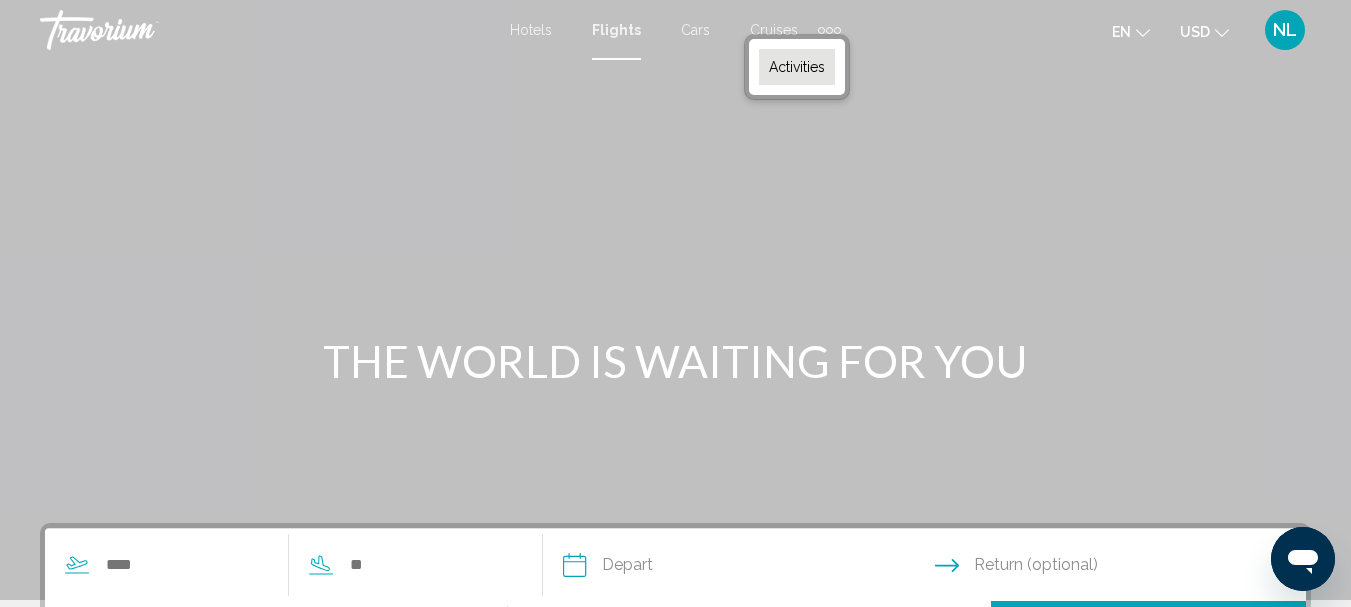 click on "Activities" at bounding box center [797, 67] 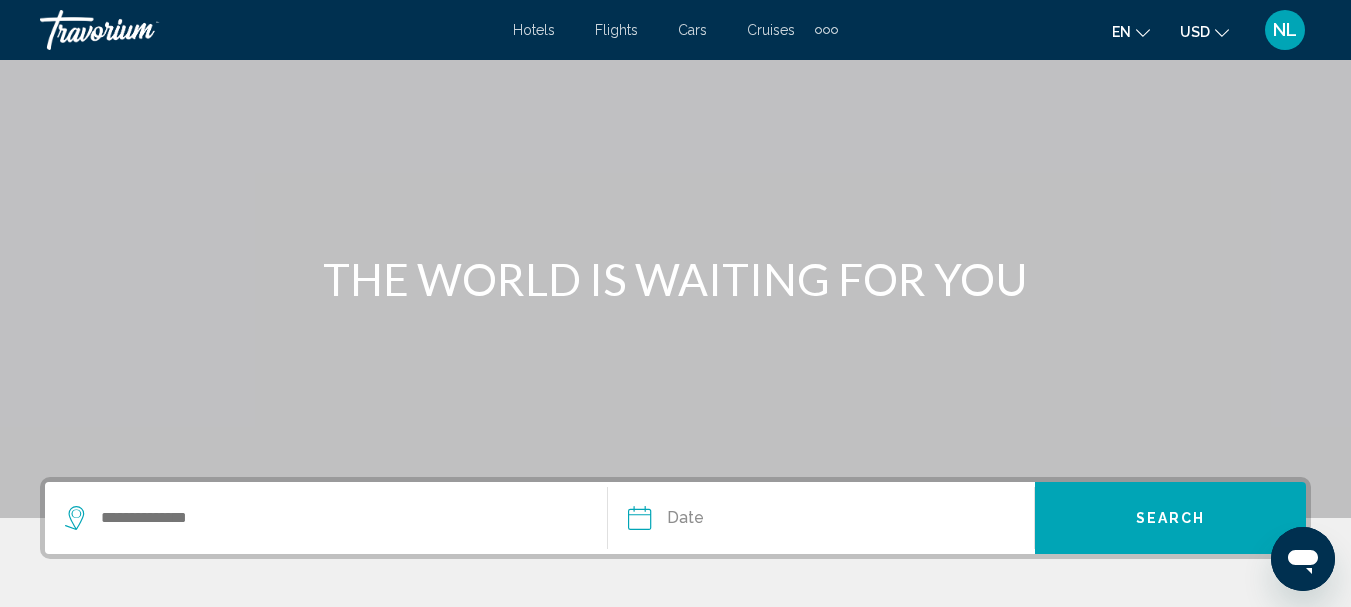 scroll, scrollTop: 63, scrollLeft: 0, axis: vertical 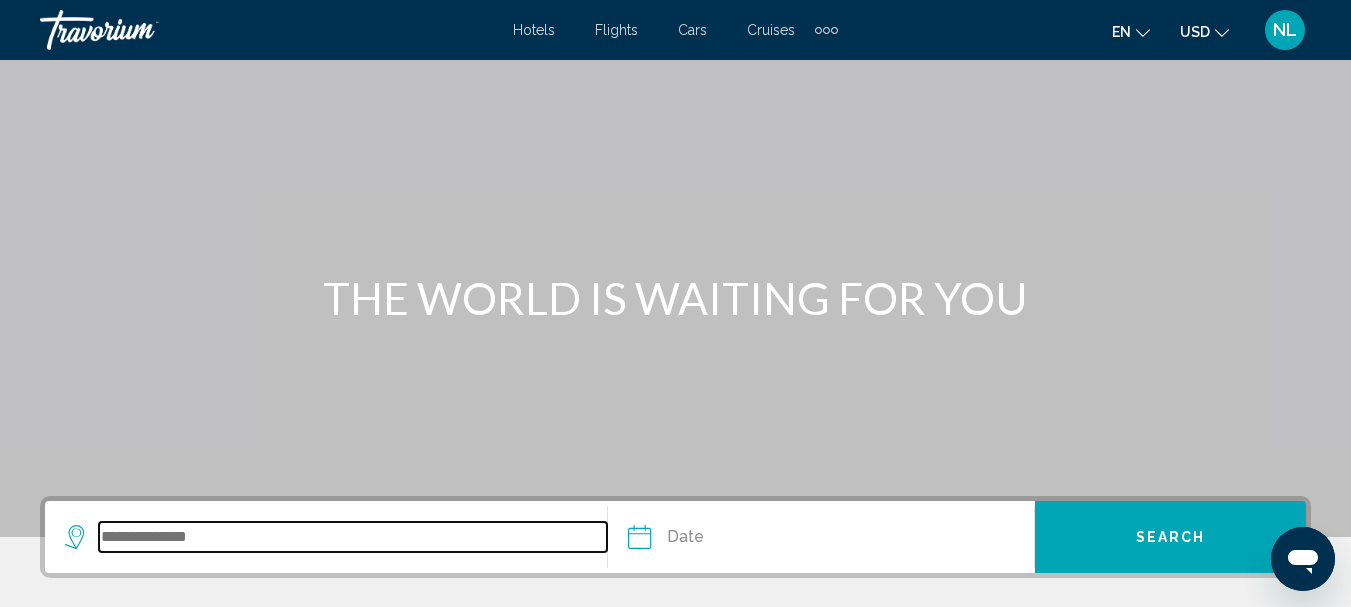 click at bounding box center [353, 537] 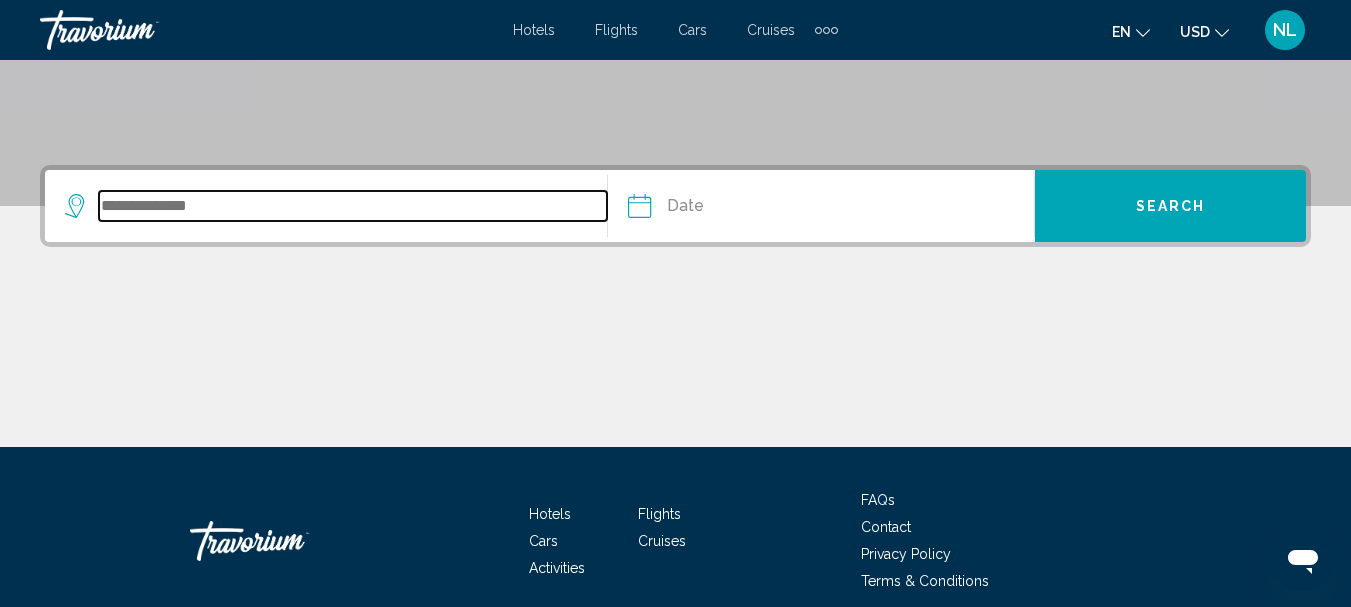 scroll, scrollTop: 479, scrollLeft: 0, axis: vertical 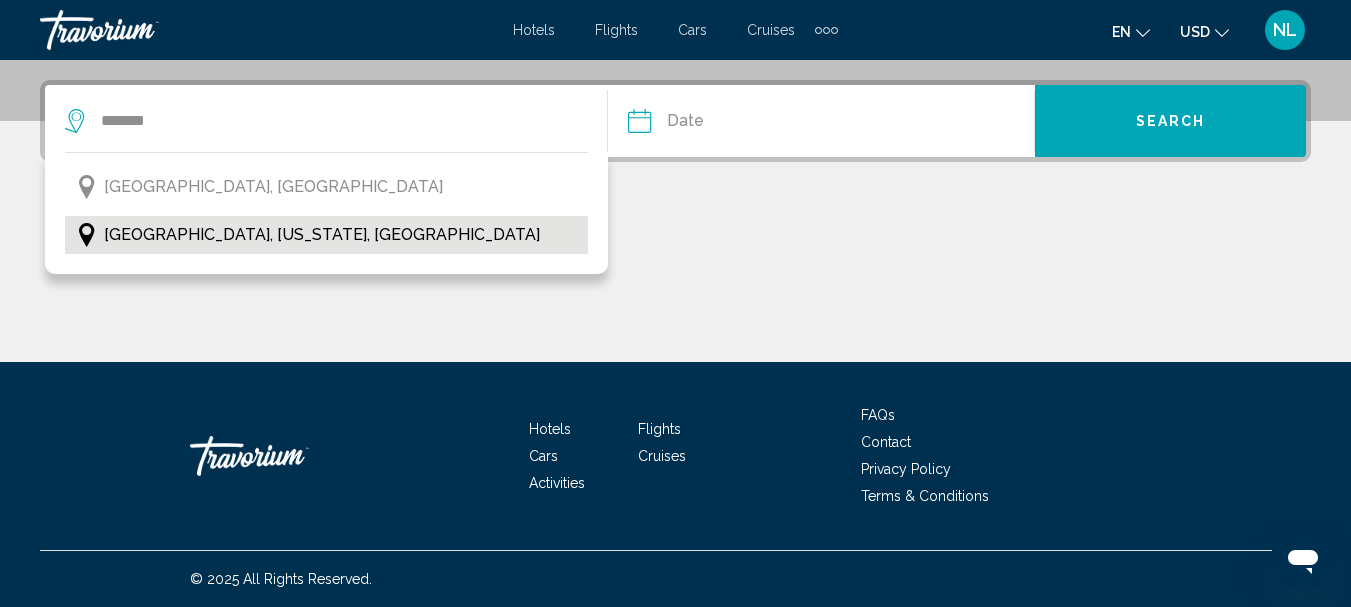 click on "[GEOGRAPHIC_DATA], [US_STATE], [GEOGRAPHIC_DATA]" at bounding box center (322, 235) 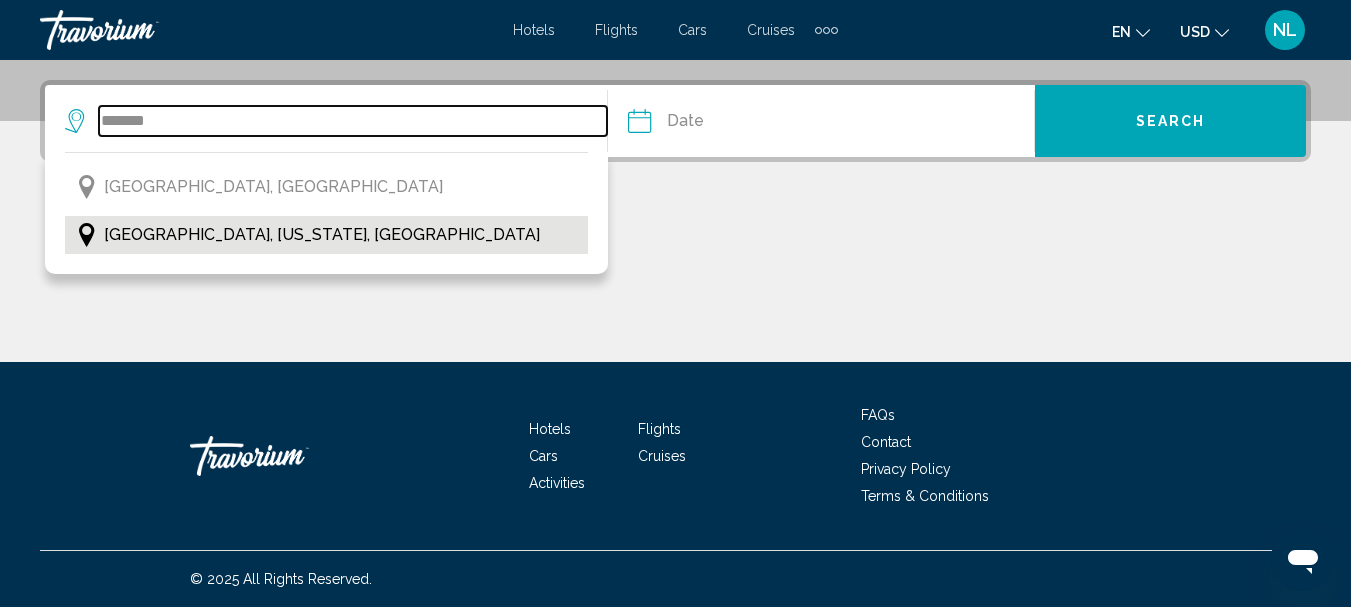 type on "**********" 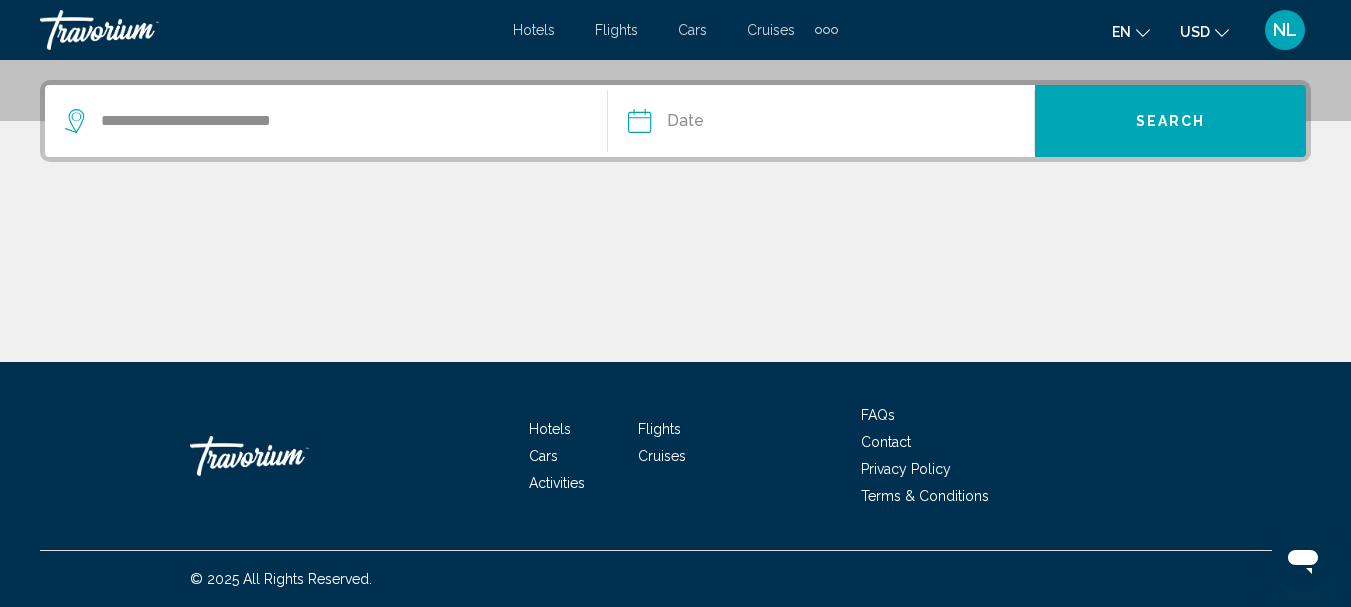 click at bounding box center (728, 124) 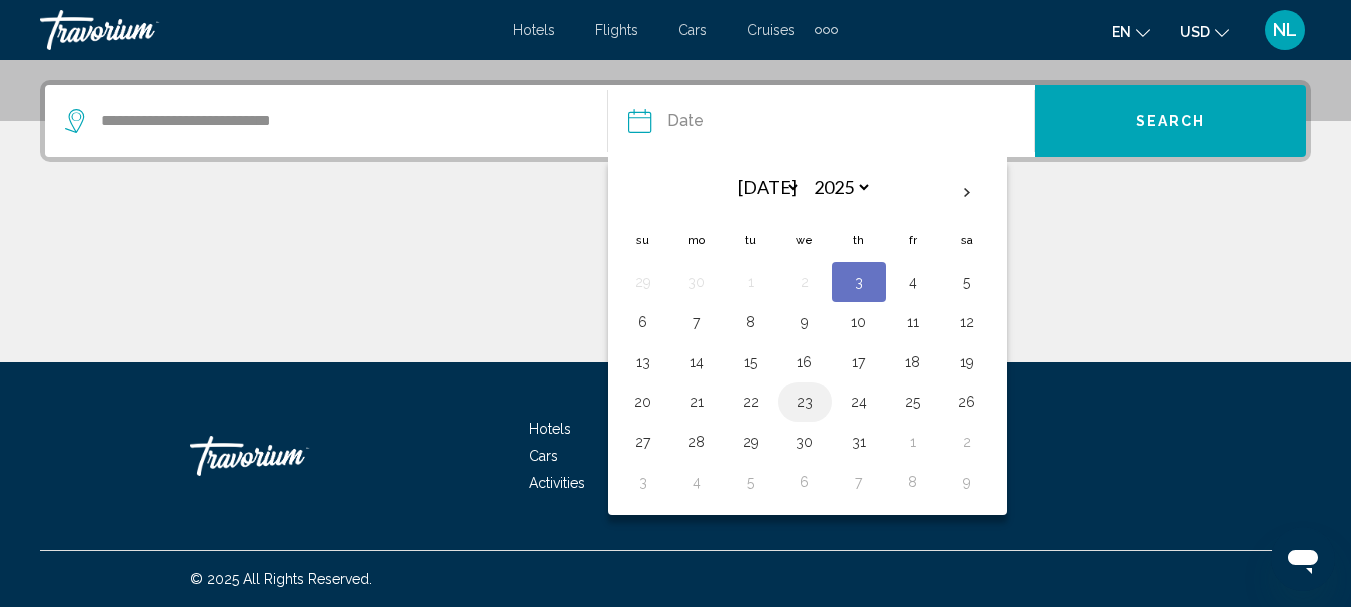 click on "23" at bounding box center [805, 402] 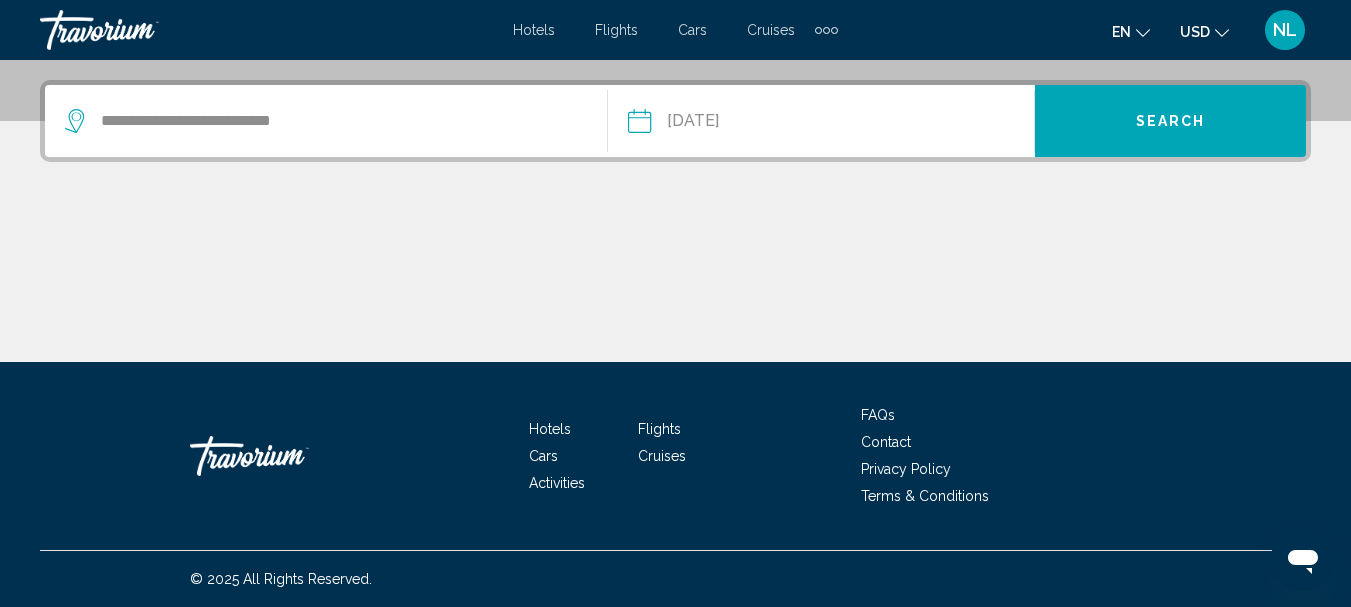 click on "Search" at bounding box center (1171, 122) 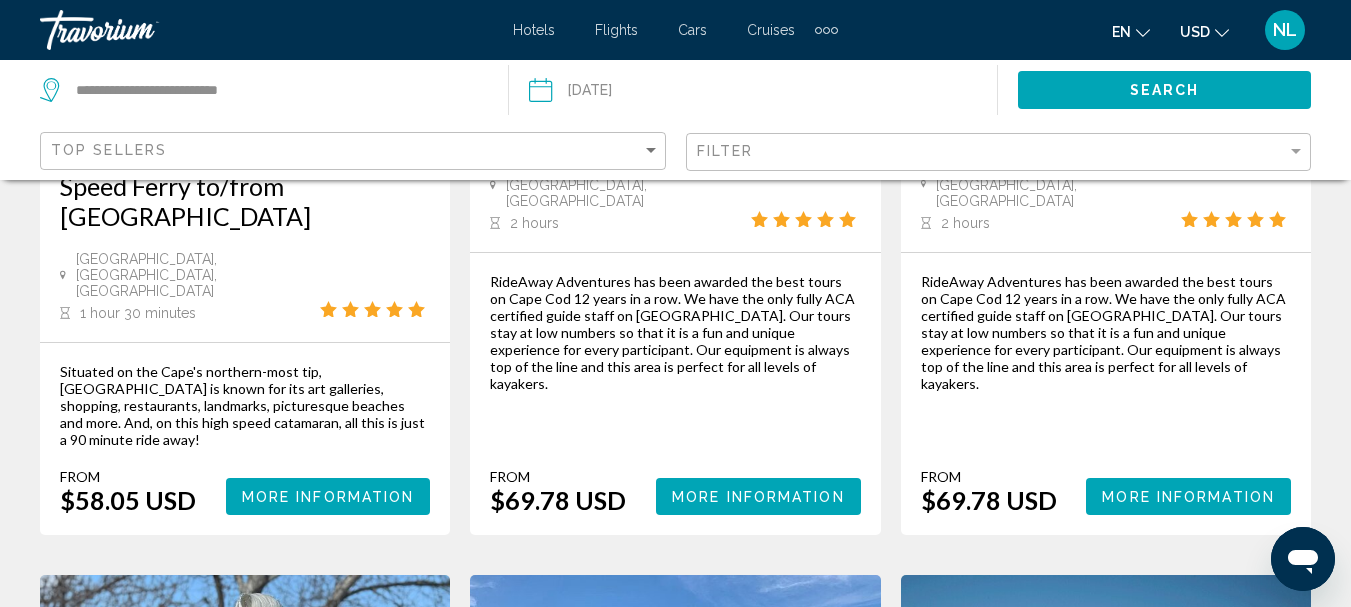 scroll, scrollTop: 0, scrollLeft: 0, axis: both 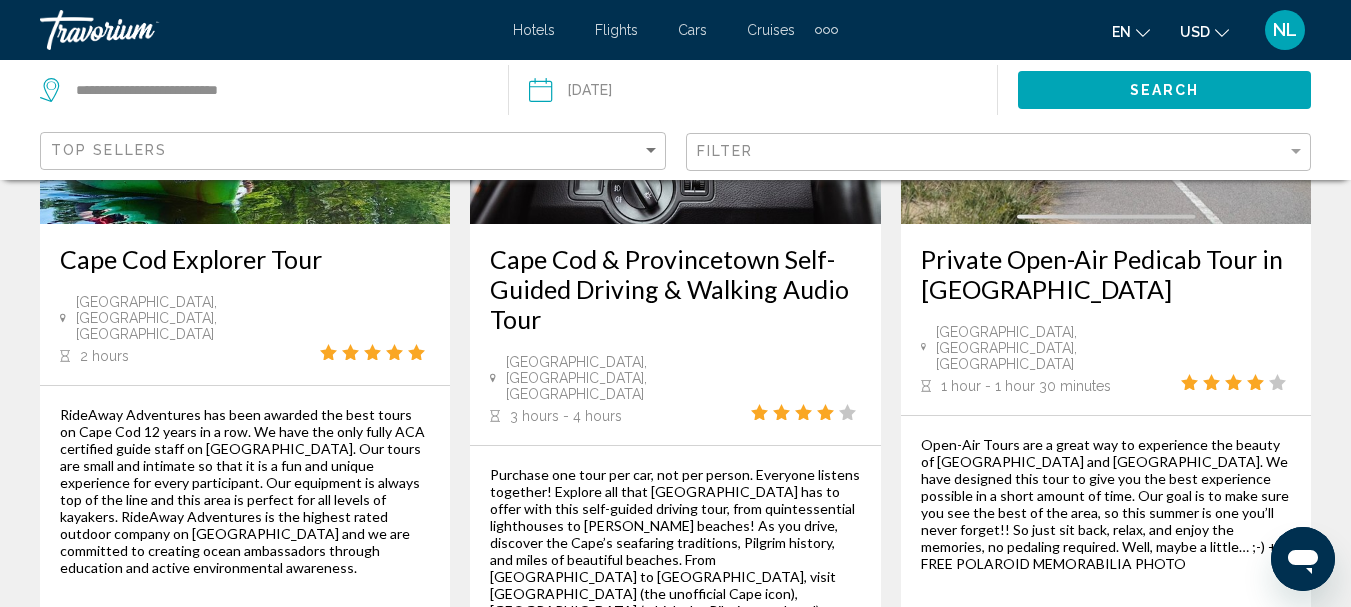 click on "2" at bounding box center [676, 902] 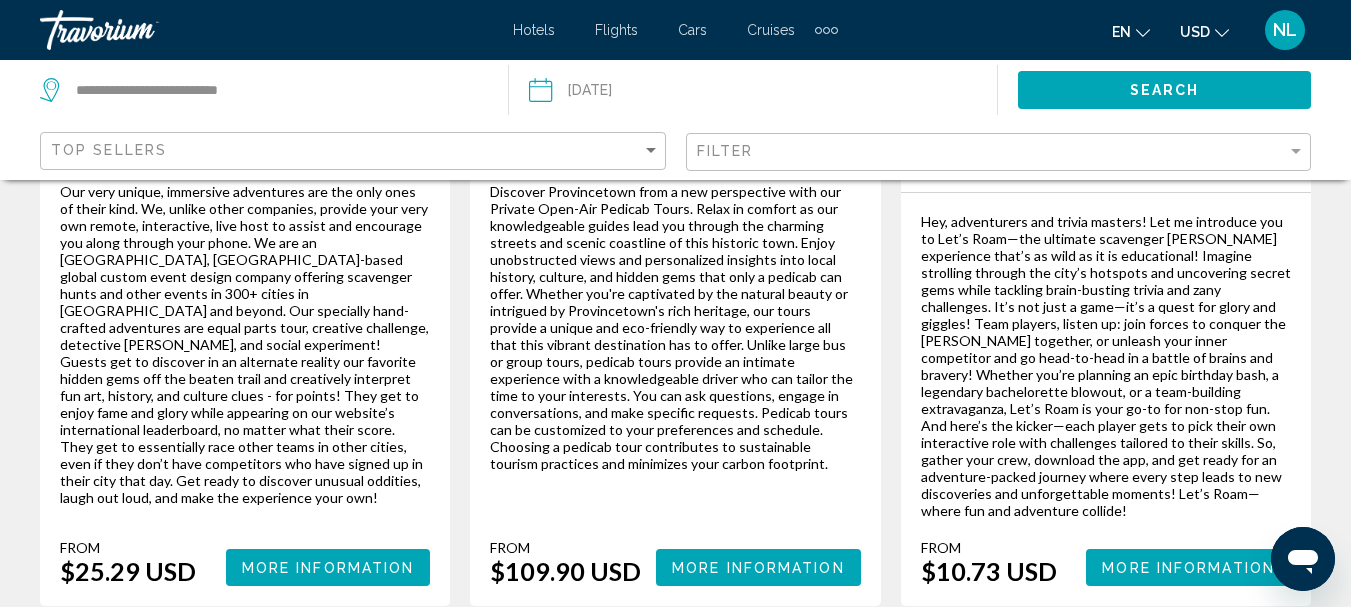 scroll, scrollTop: 3653, scrollLeft: 0, axis: vertical 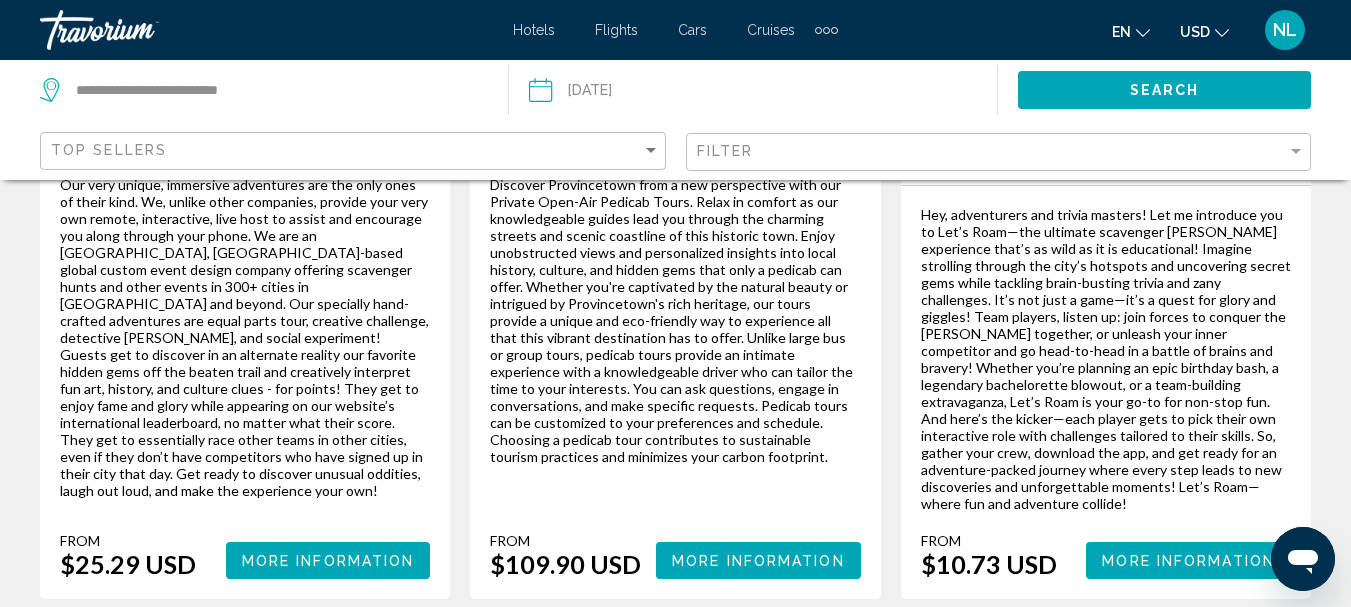 click on "3" at bounding box center (746, 659) 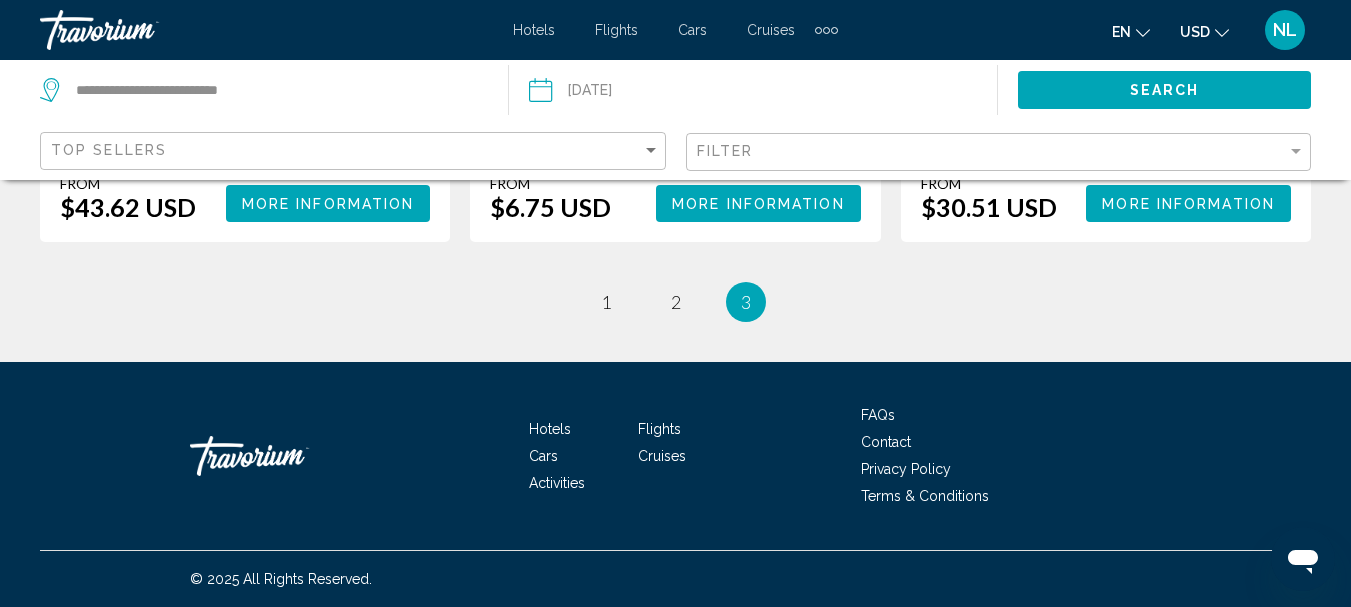 scroll, scrollTop: 0, scrollLeft: 0, axis: both 